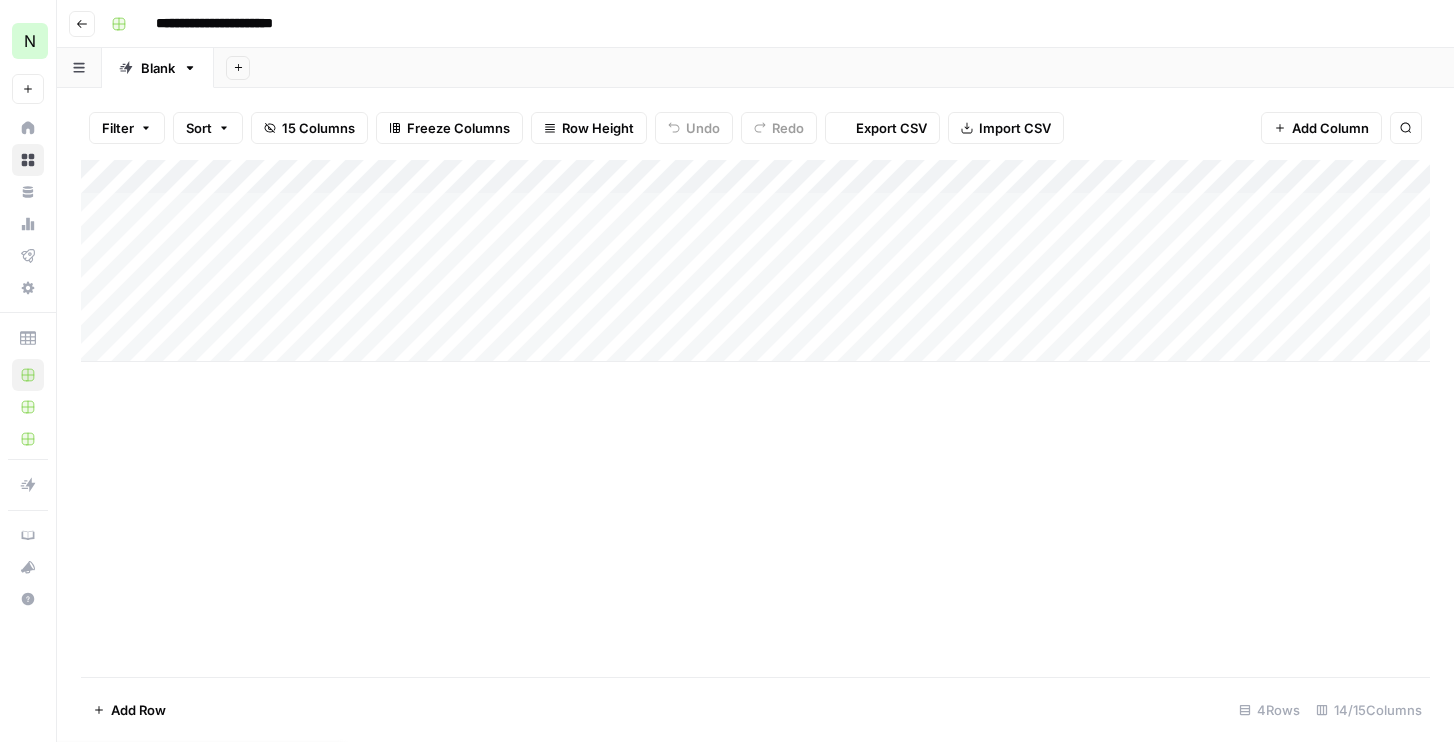 scroll, scrollTop: 0, scrollLeft: 0, axis: both 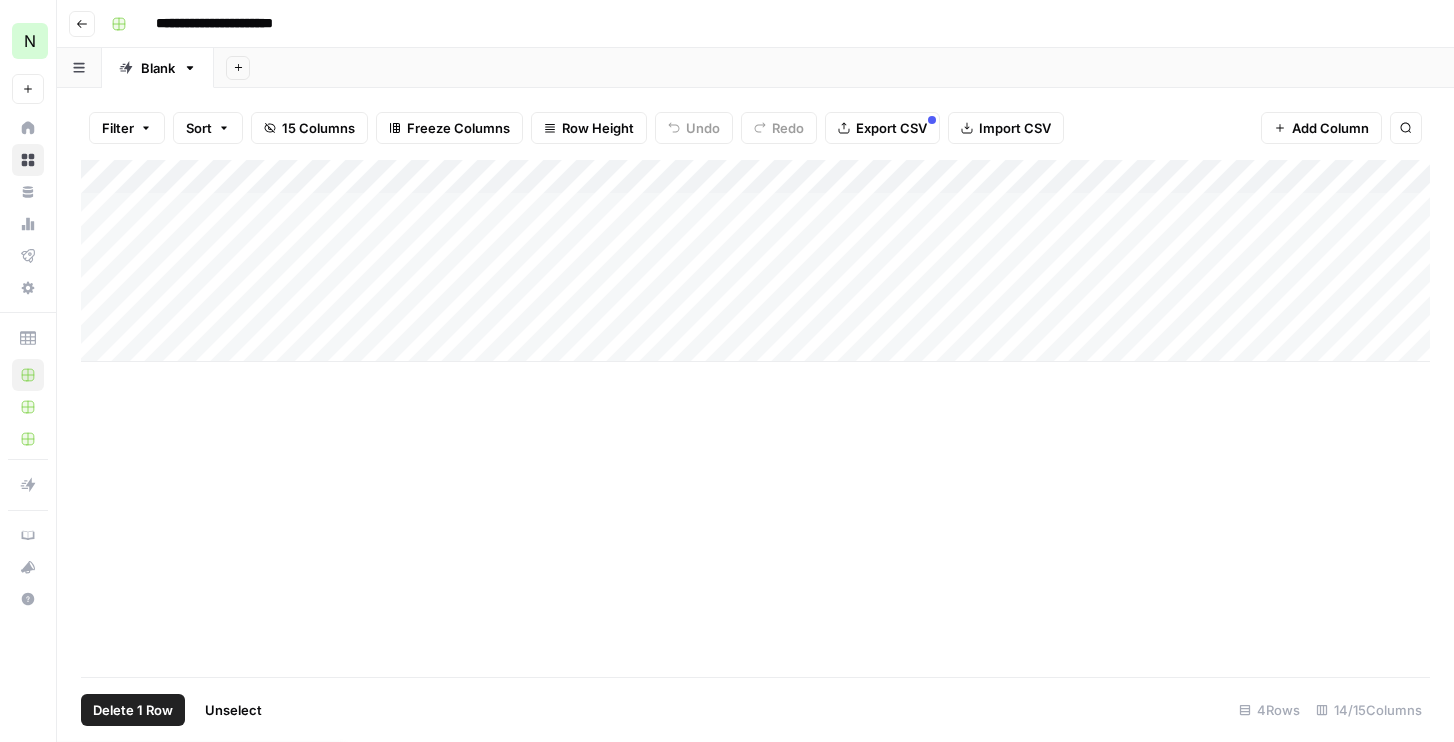 click on "Add Column" at bounding box center [755, 261] 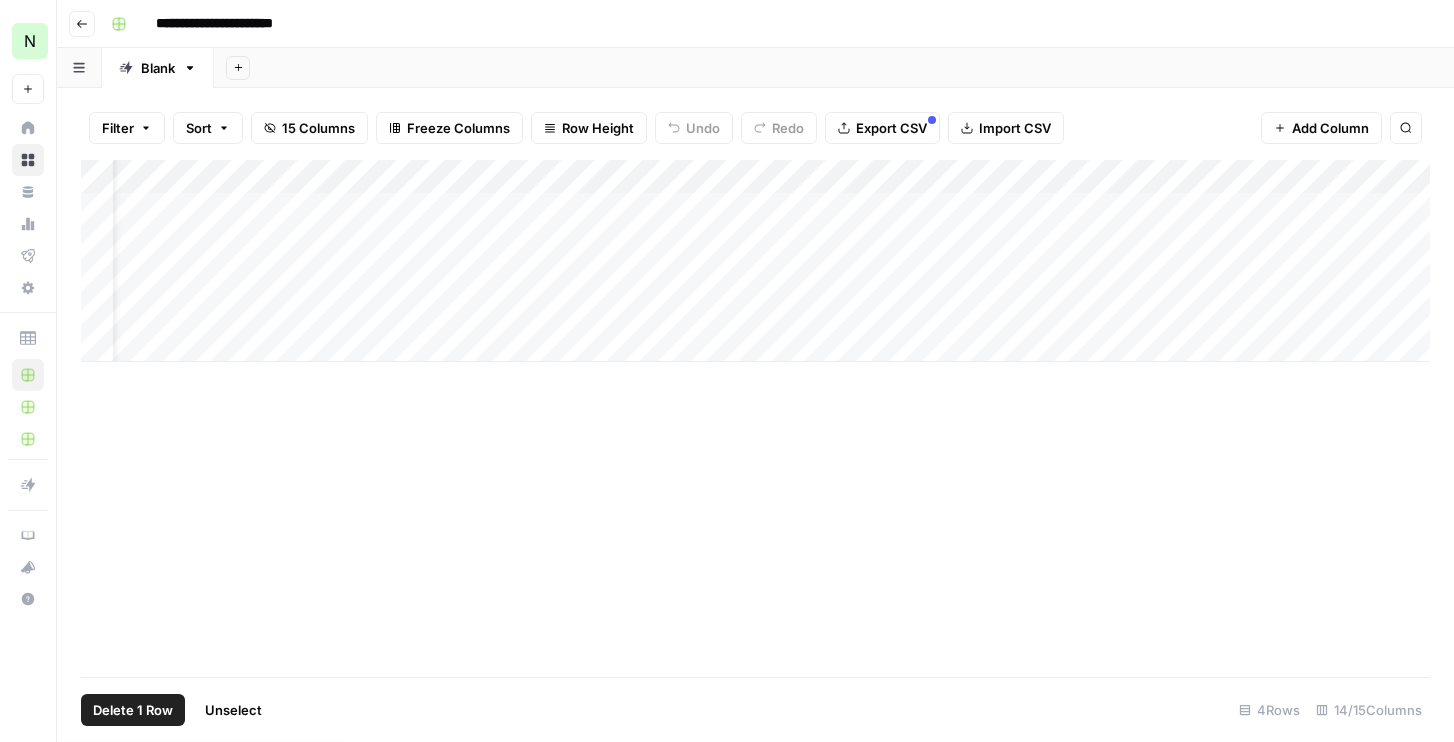 scroll, scrollTop: 0, scrollLeft: 69, axis: horizontal 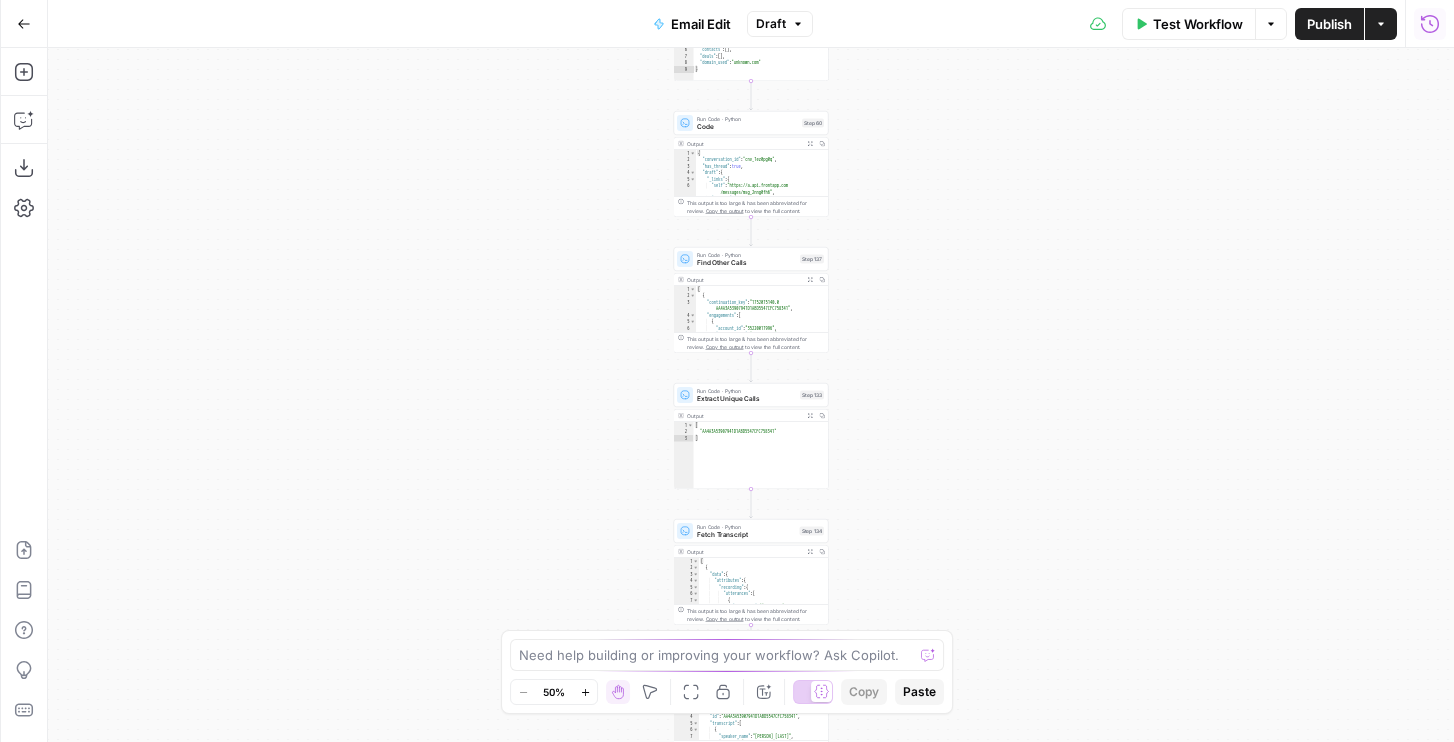 click at bounding box center (-2, 965) 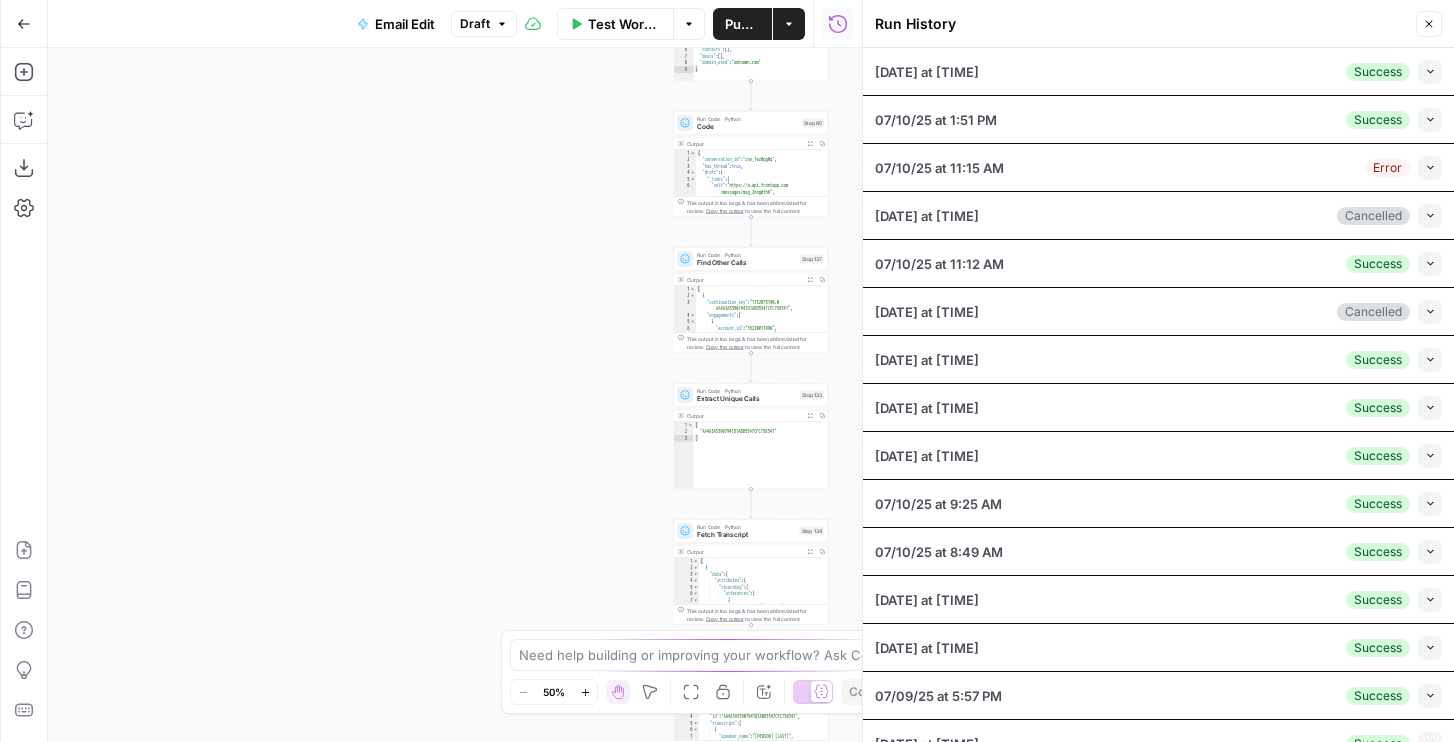 click on "Collapse" at bounding box center [1430, 72] 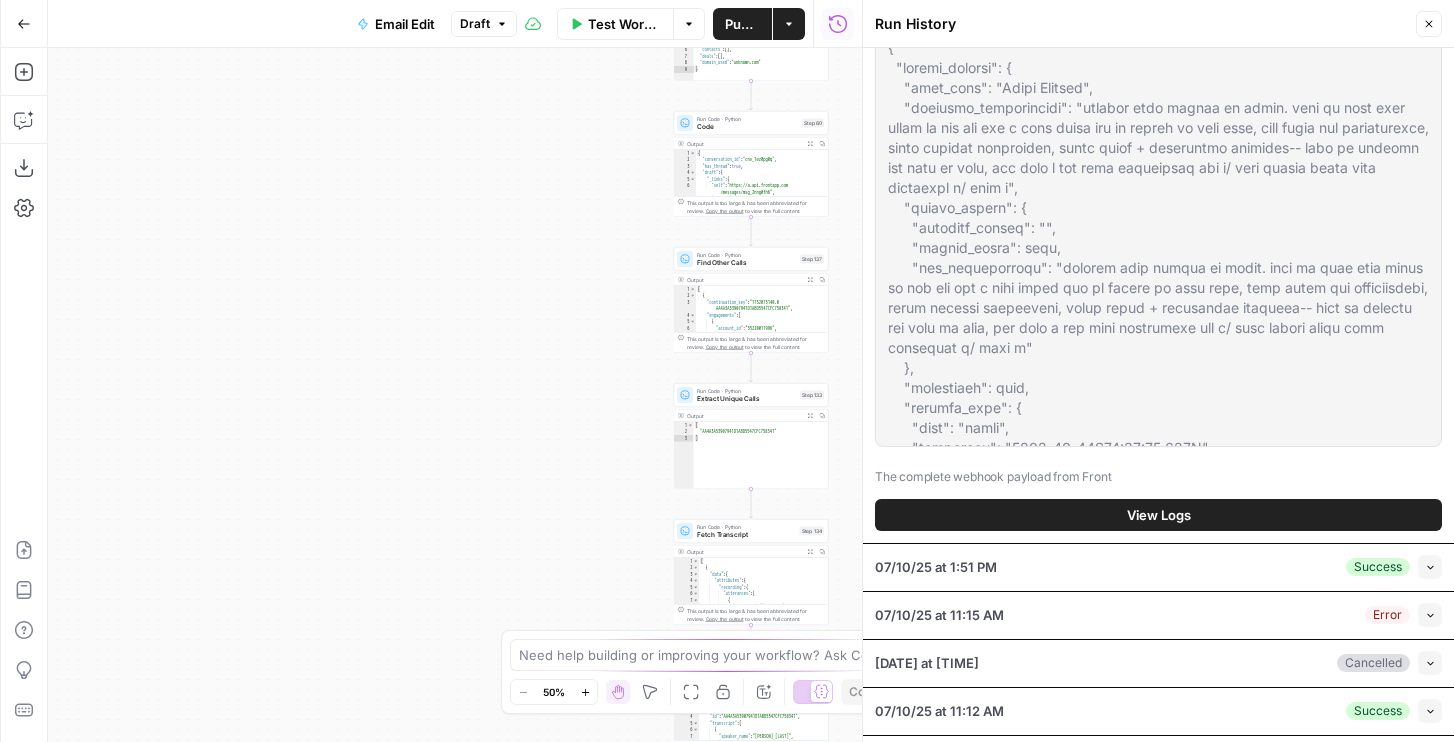 scroll, scrollTop: 160, scrollLeft: 0, axis: vertical 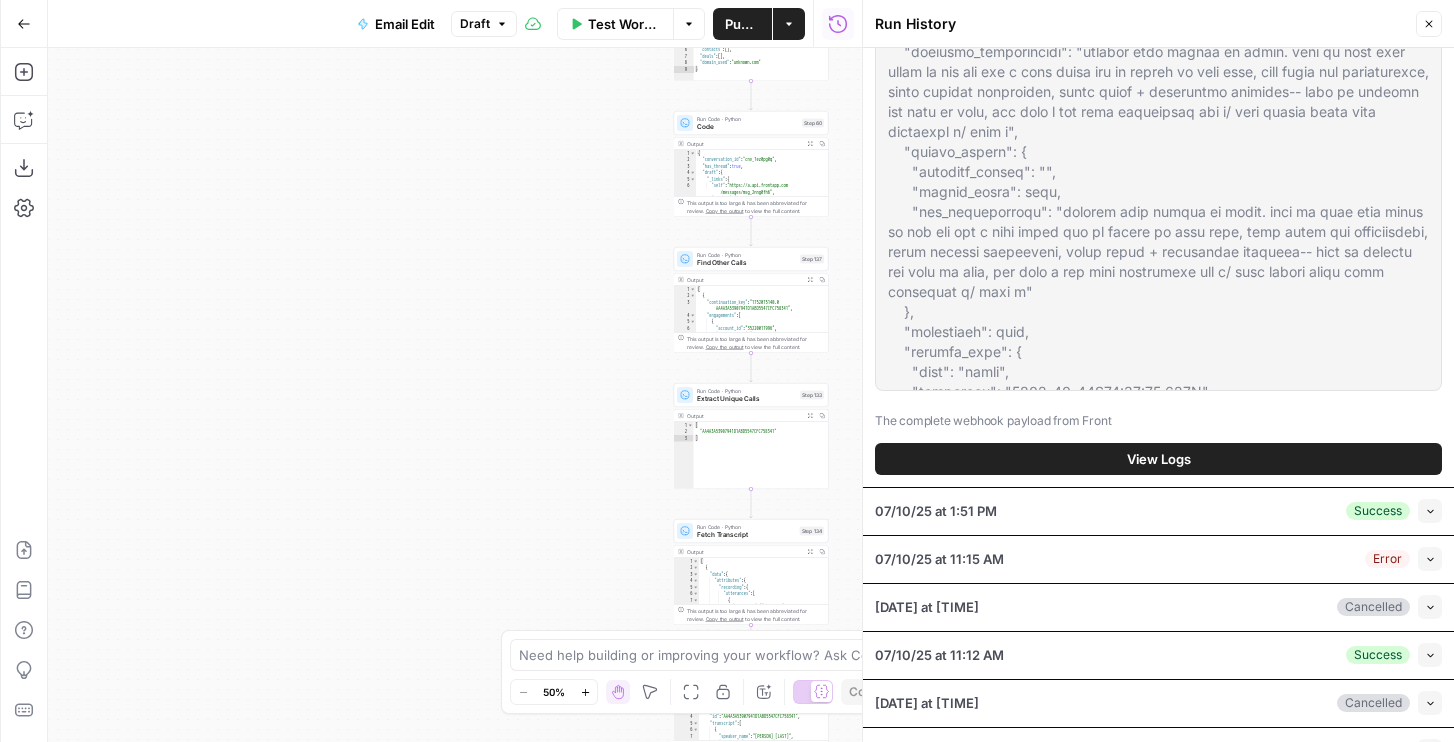 click 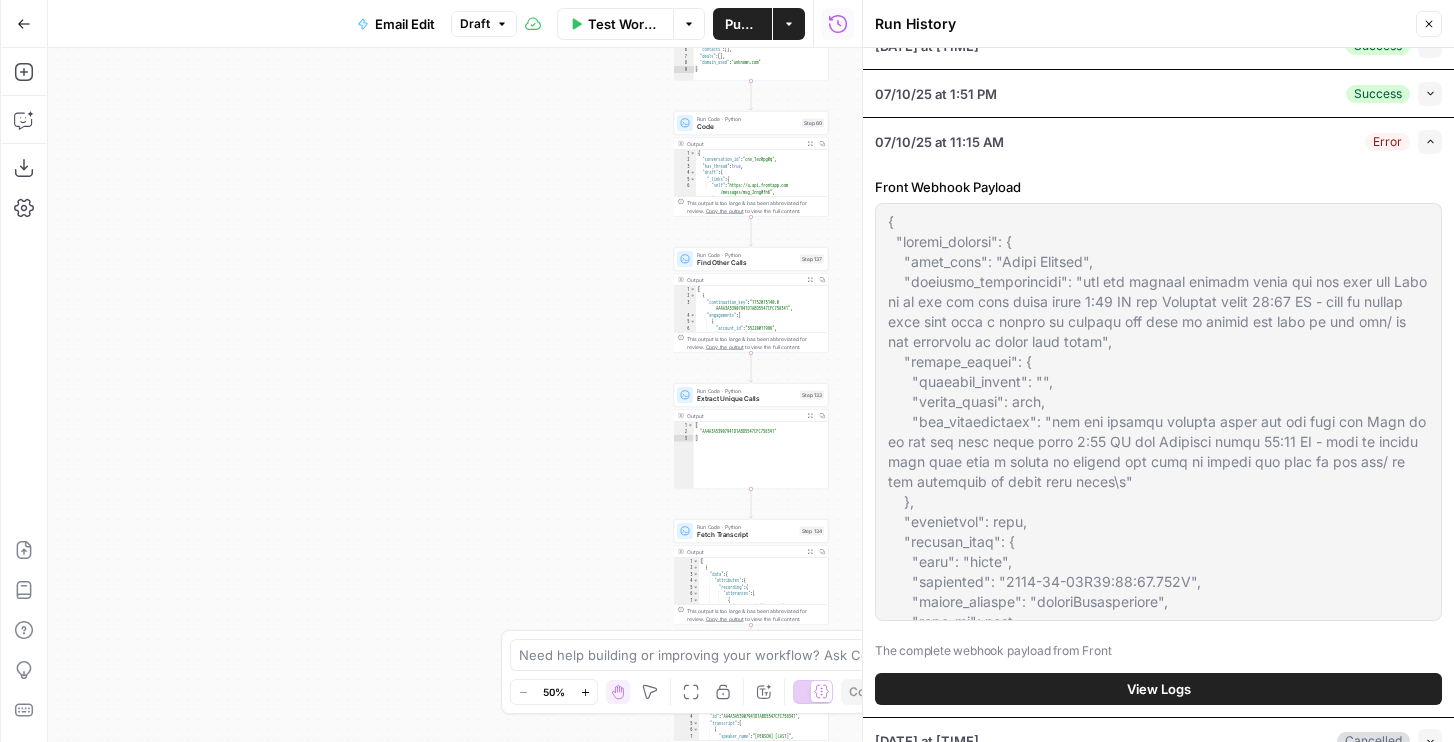 scroll, scrollTop: 0, scrollLeft: 0, axis: both 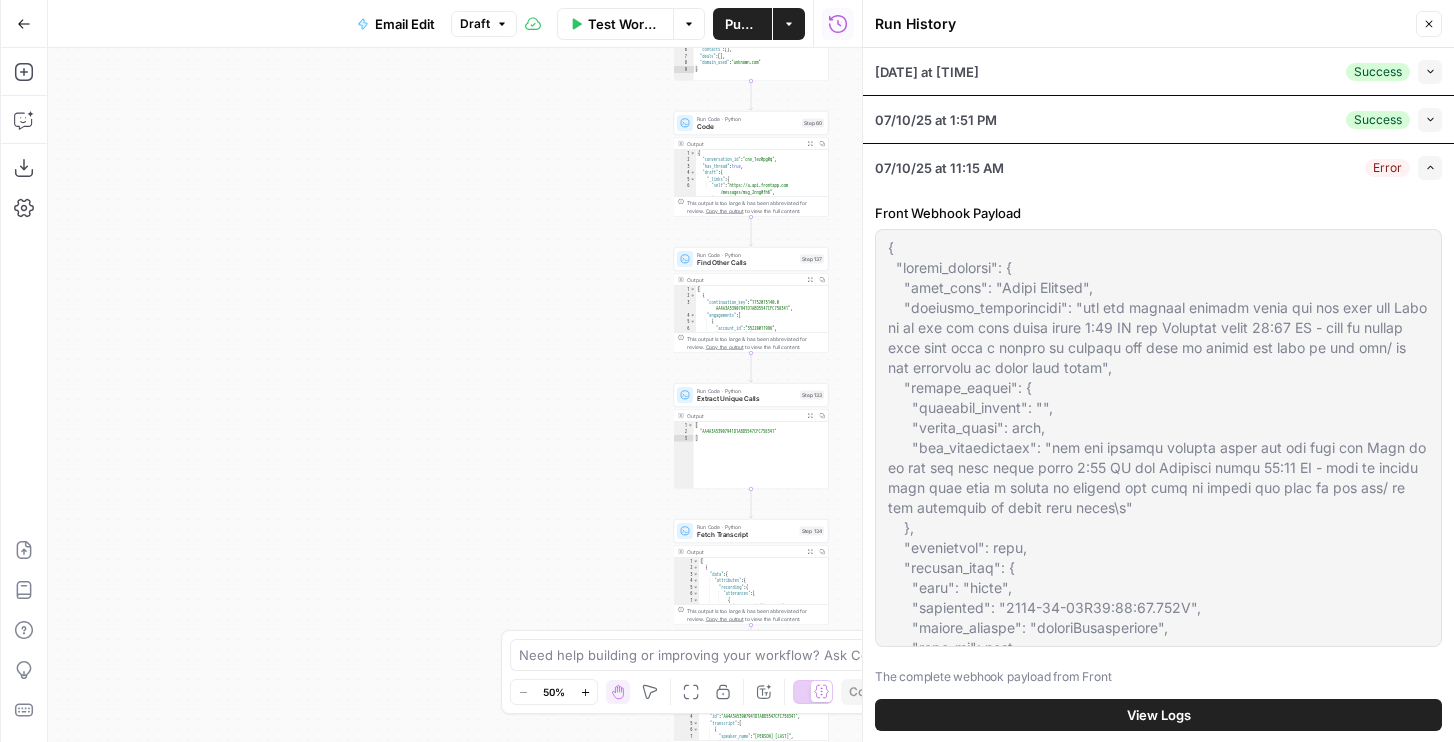 click on "Collapse" at bounding box center [1430, 72] 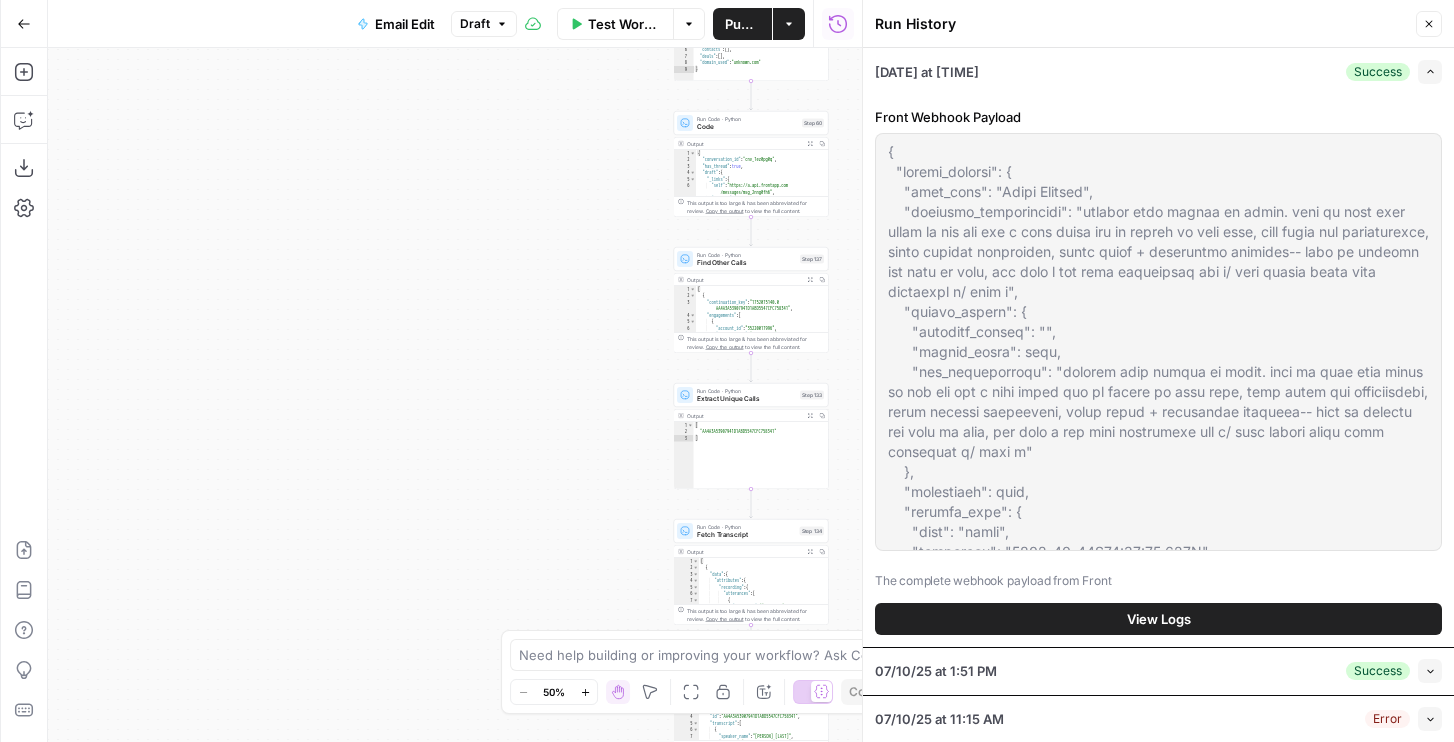 click on "View Logs" at bounding box center [1158, 619] 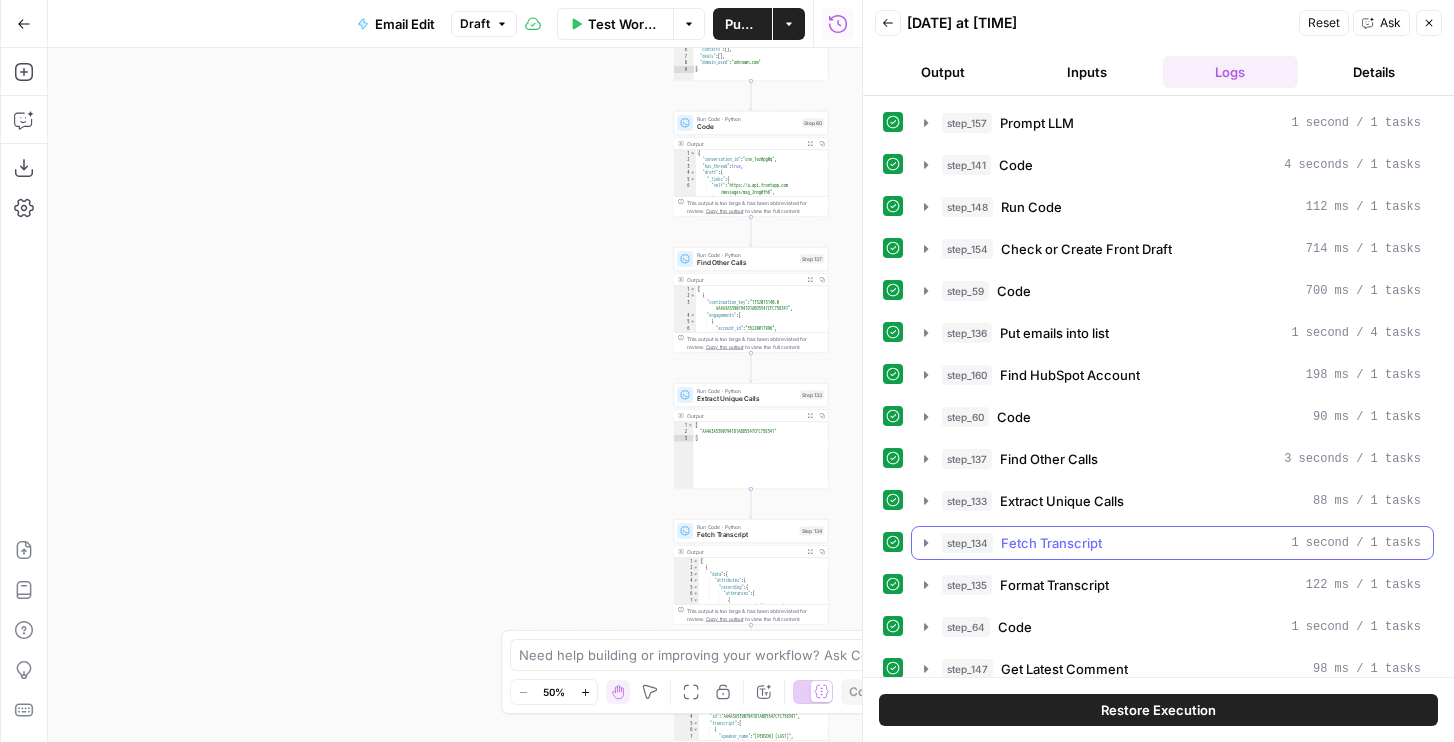 scroll, scrollTop: 150, scrollLeft: 0, axis: vertical 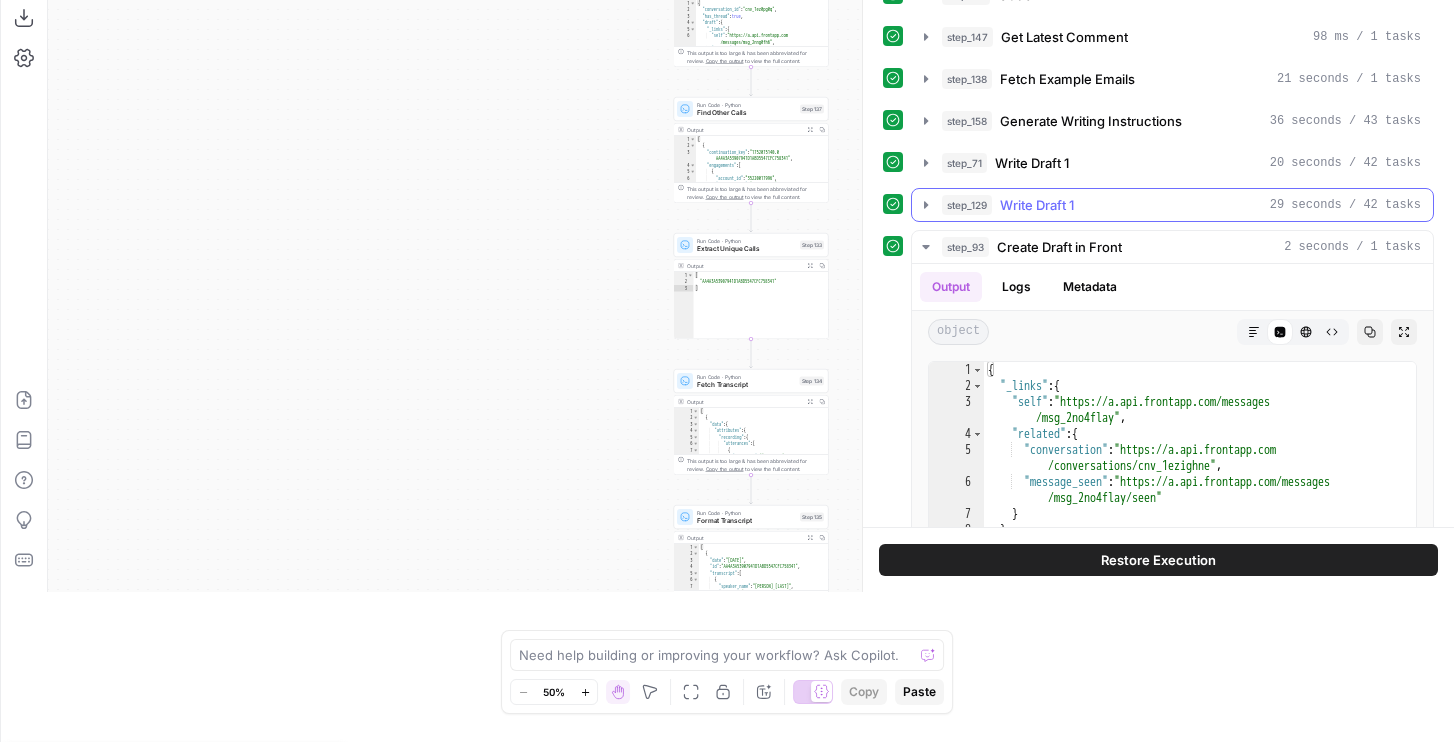 click on "step_71 Write Draft 1 20 seconds / 42 tasks" at bounding box center (1181, 163) 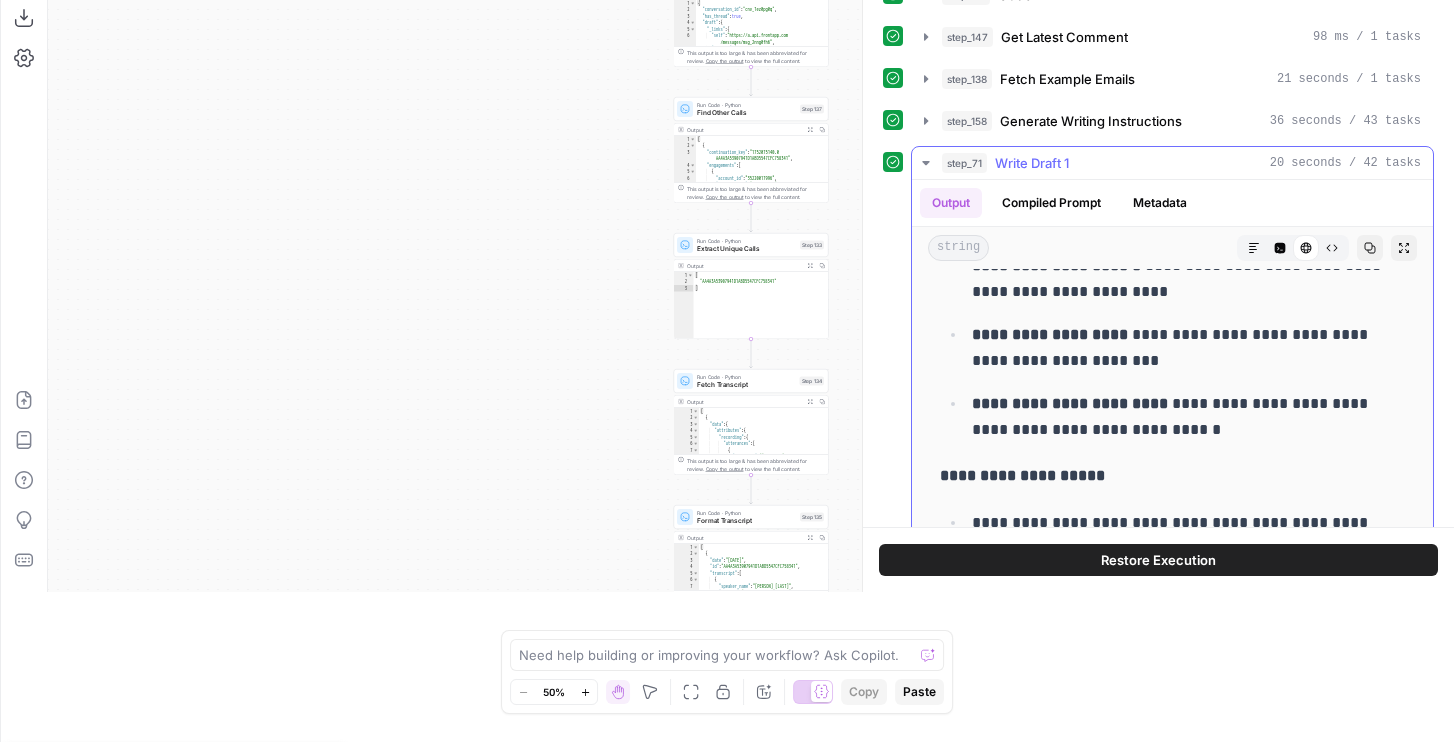 scroll, scrollTop: 1490, scrollLeft: 0, axis: vertical 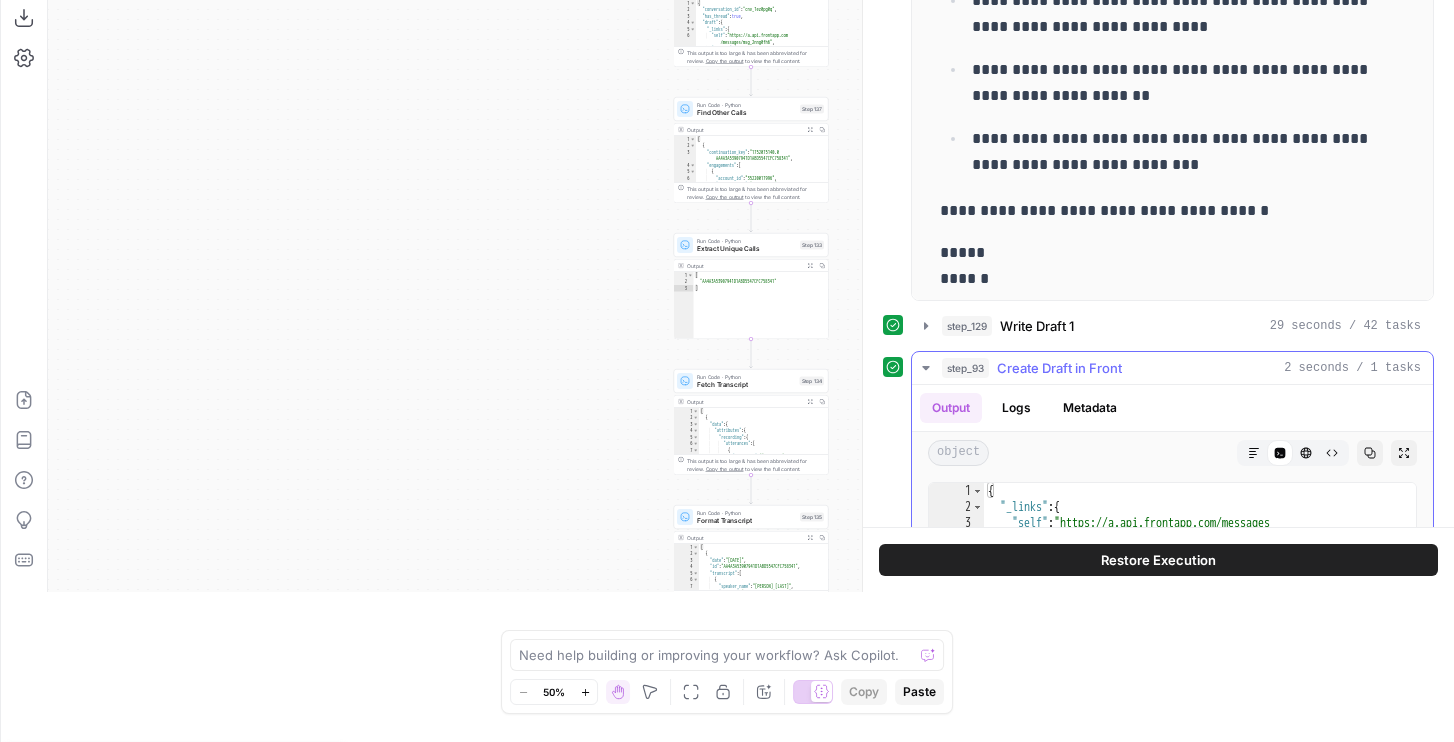 click on "step_129" at bounding box center (967, 326) 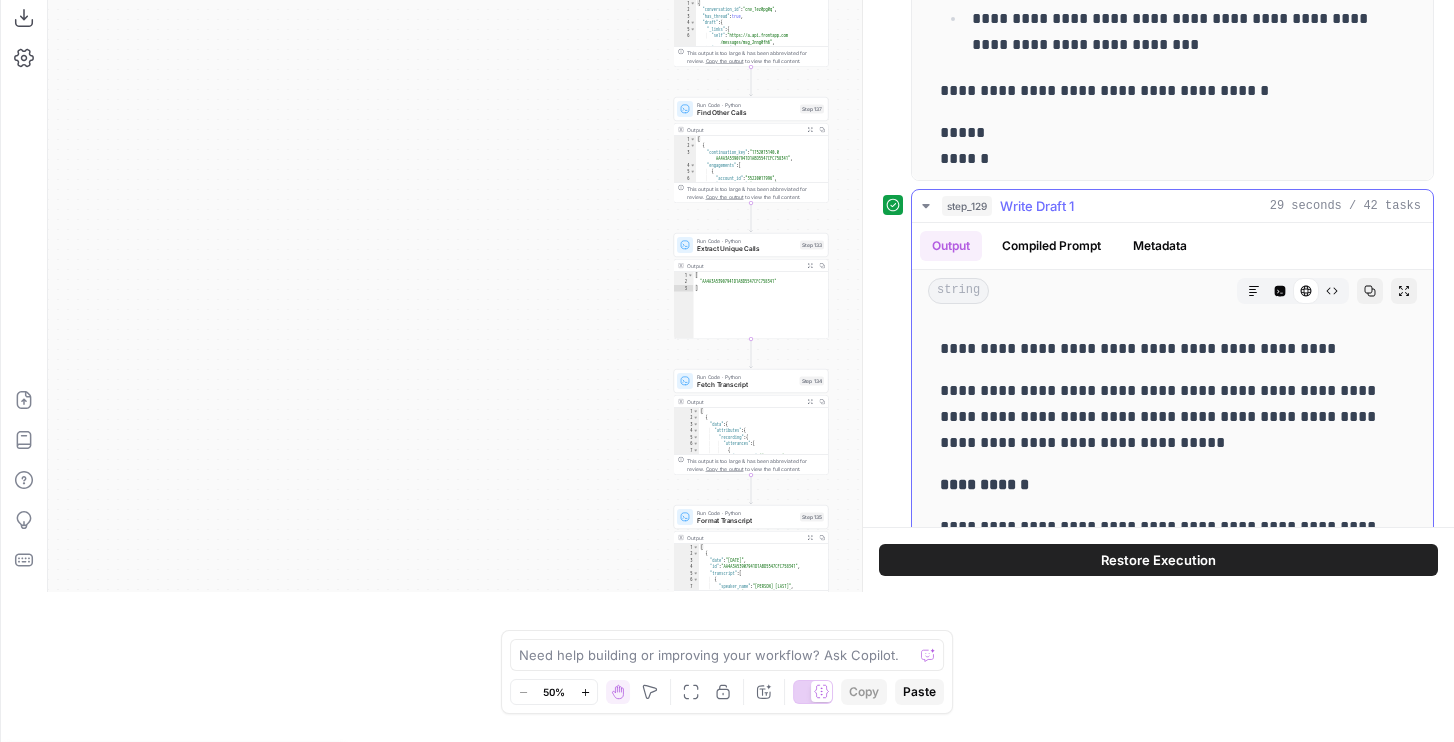 scroll, scrollTop: 1124, scrollLeft: 0, axis: vertical 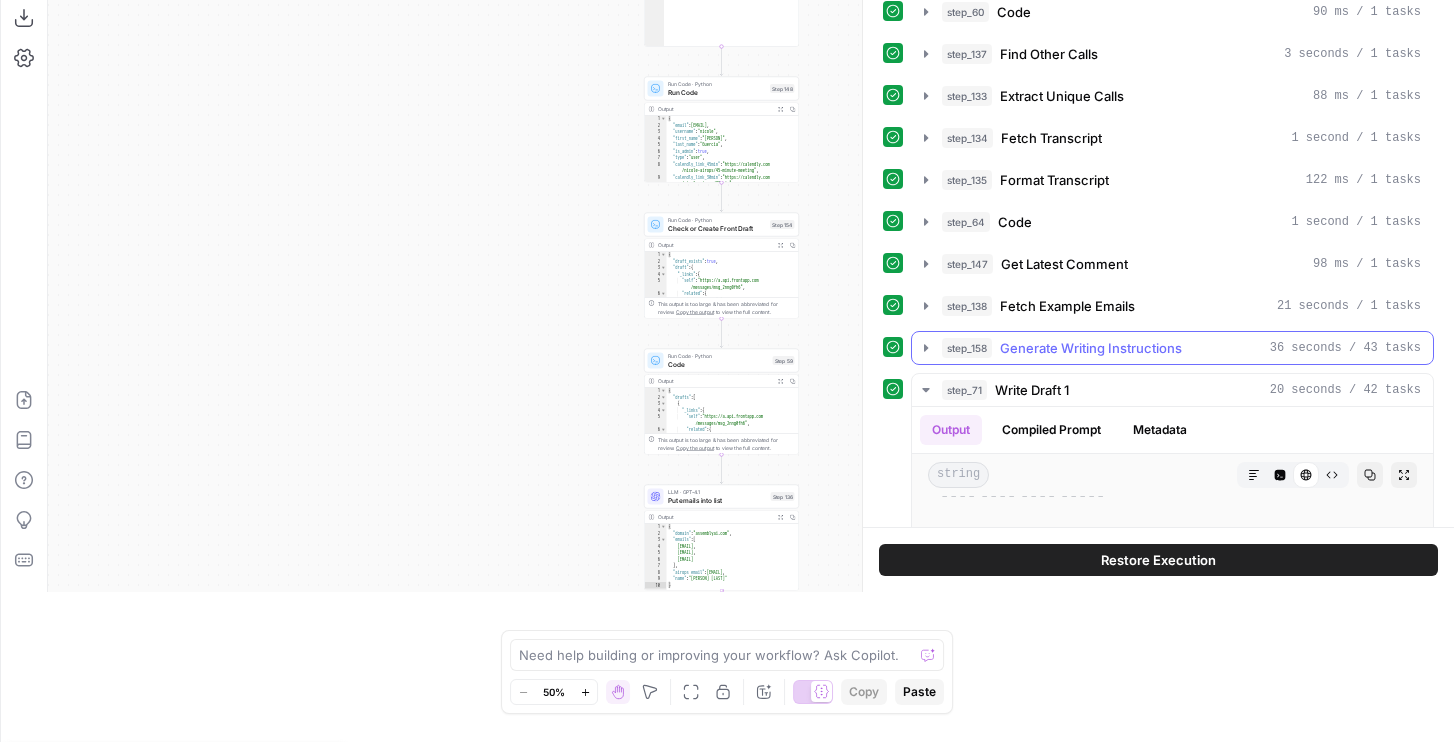 click on "Generate Writing Instructions" at bounding box center [1091, 348] 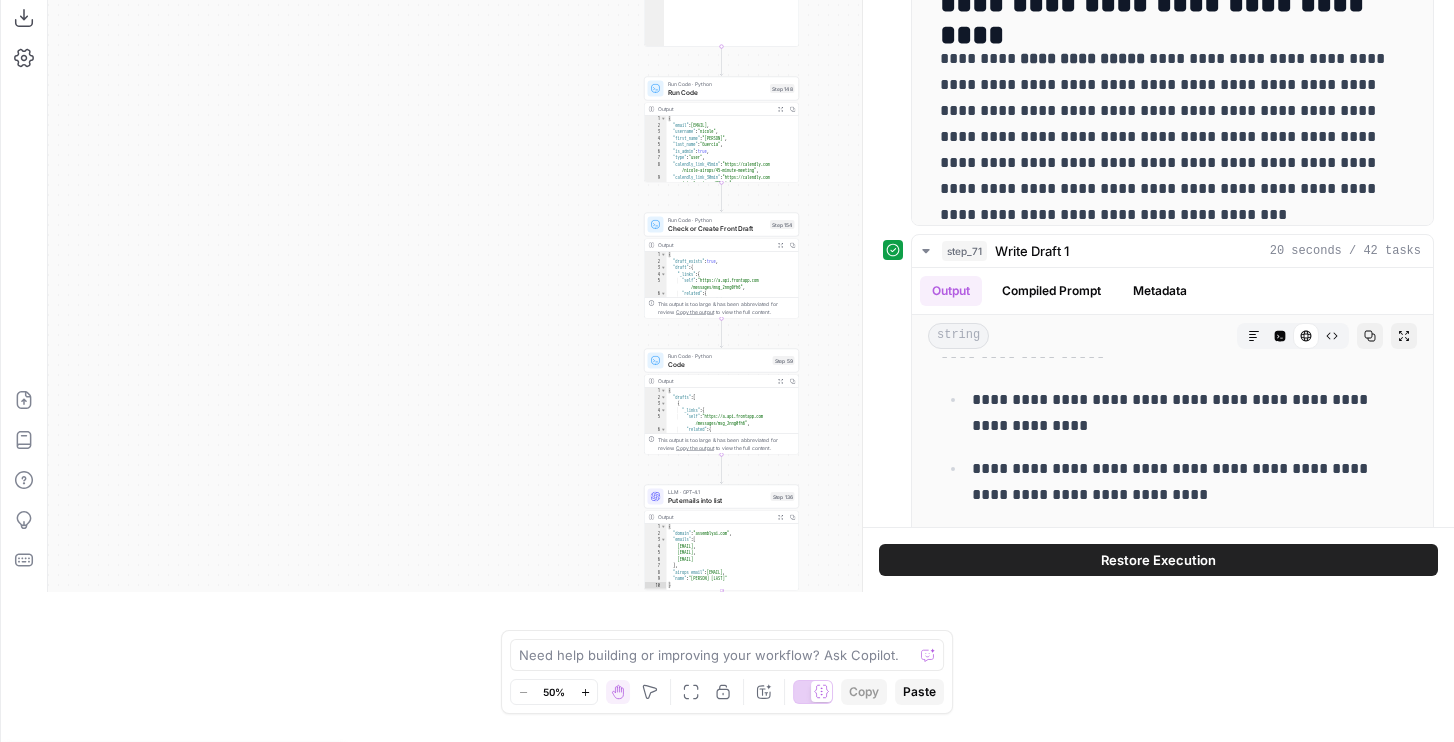 scroll, scrollTop: 1047, scrollLeft: 0, axis: vertical 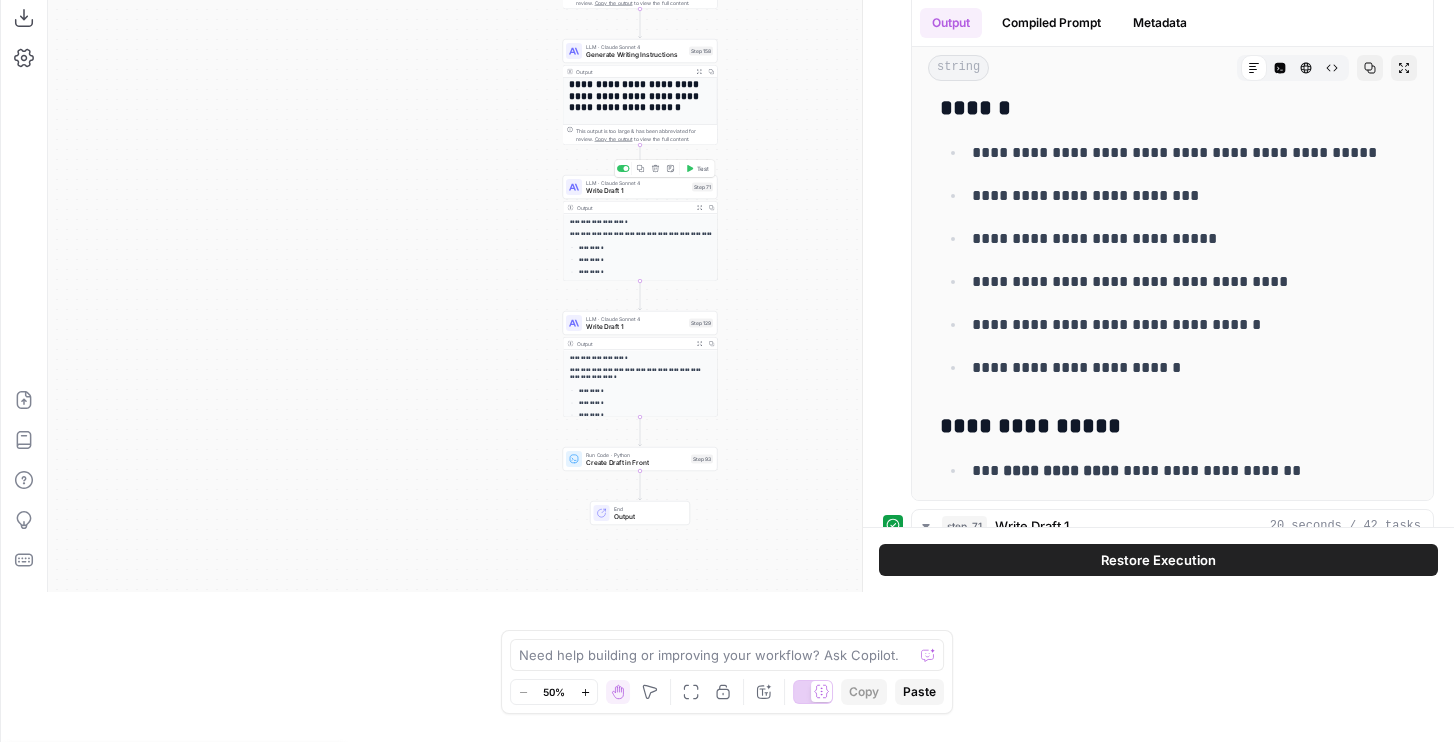 click on "Write Draft 1" at bounding box center [637, 191] 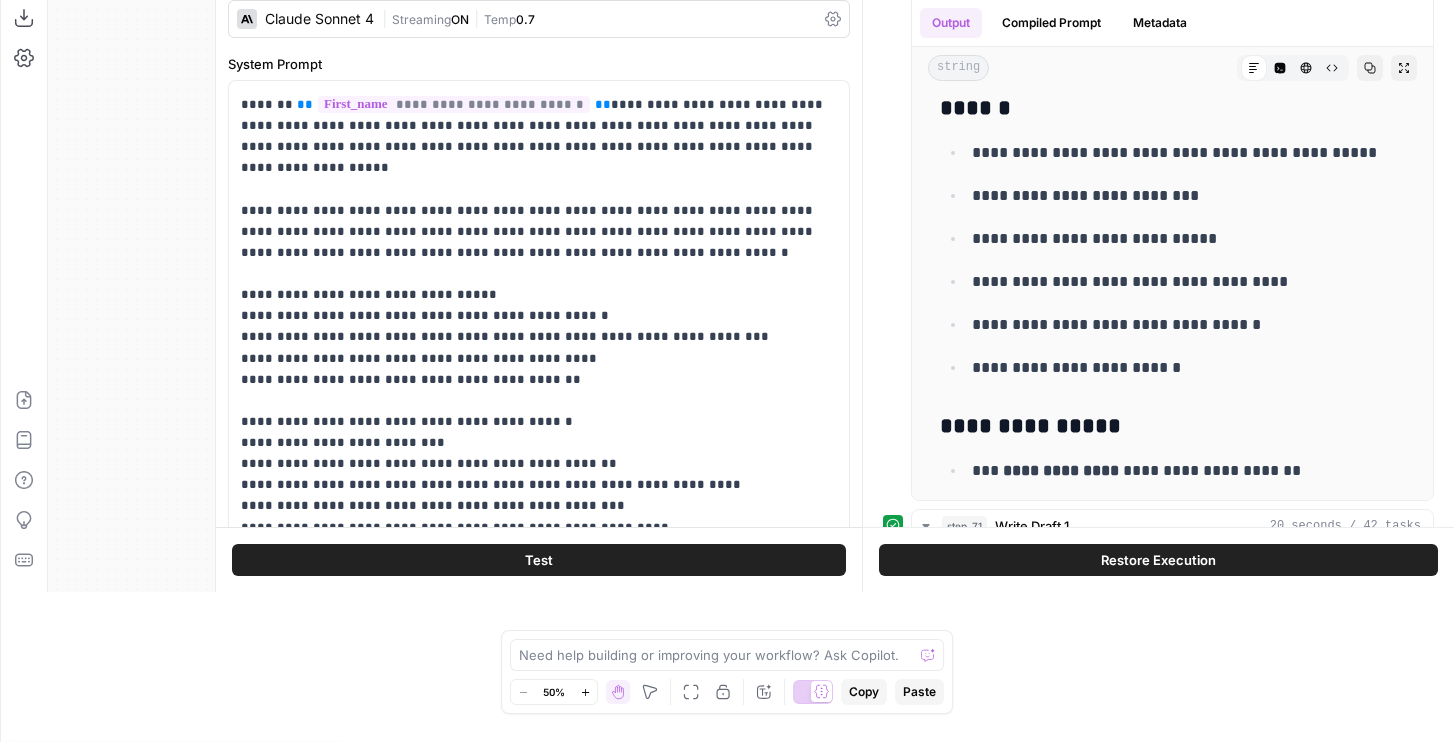 scroll, scrollTop: 150, scrollLeft: 0, axis: vertical 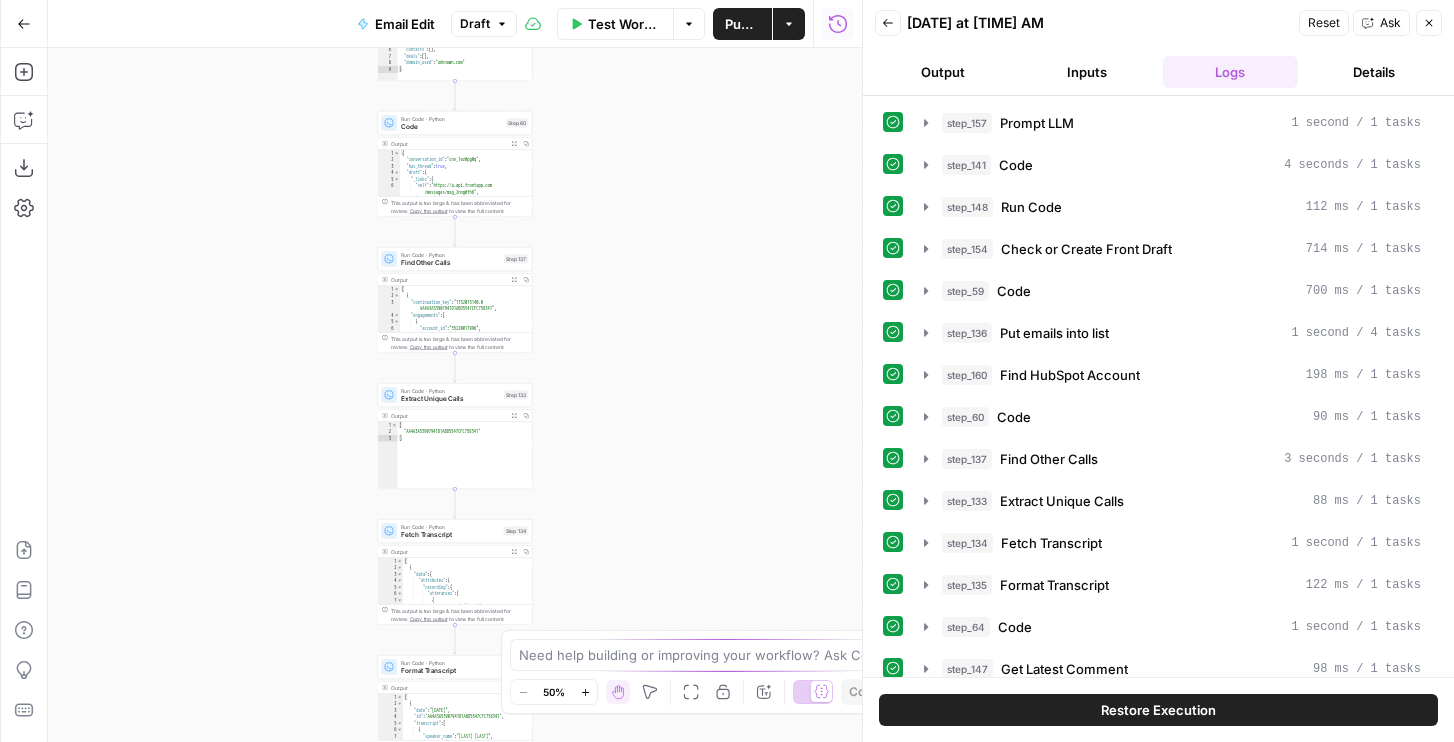 click at bounding box center [-2, 965] 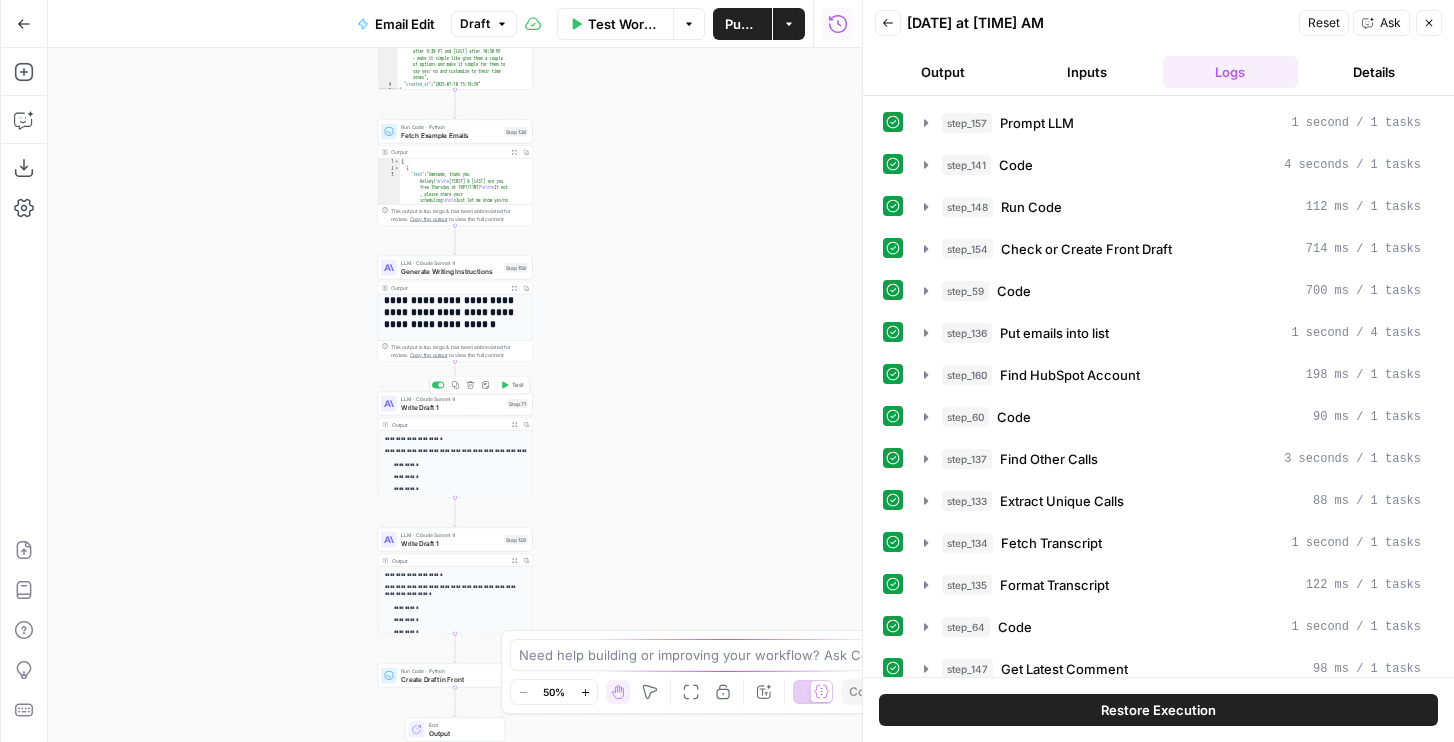 click on "Write Draft 1" at bounding box center [452, 407] 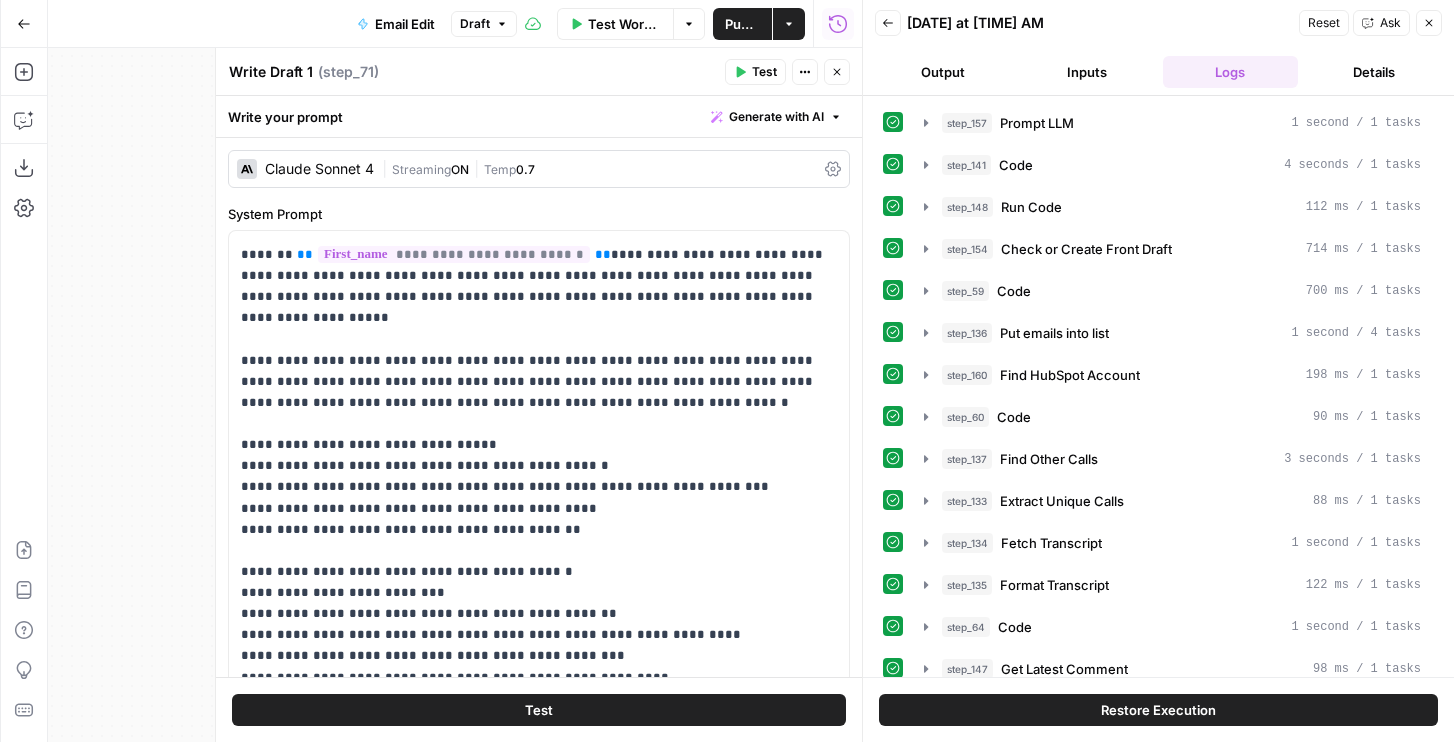 click on "Streaming" at bounding box center (421, 169) 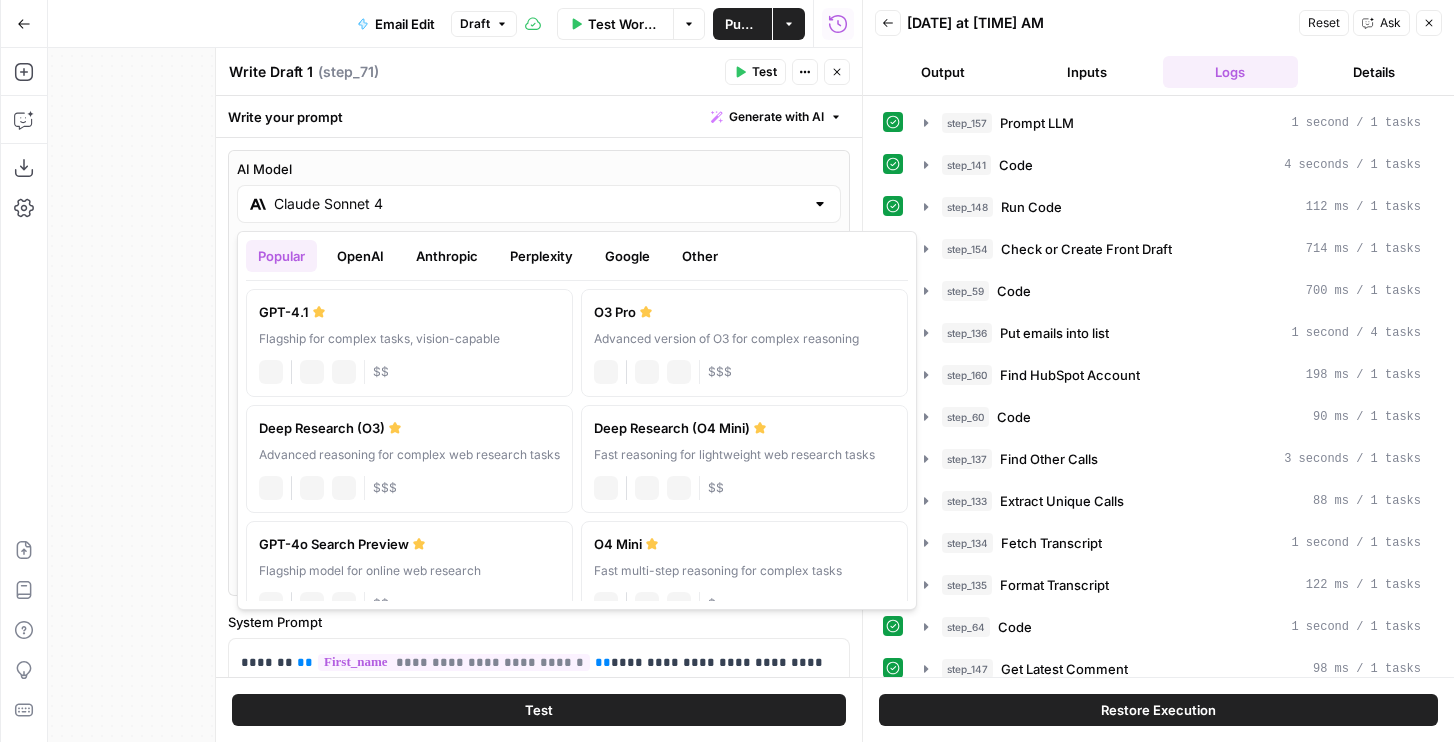 click on "Claude Sonnet 4" at bounding box center [539, 204] 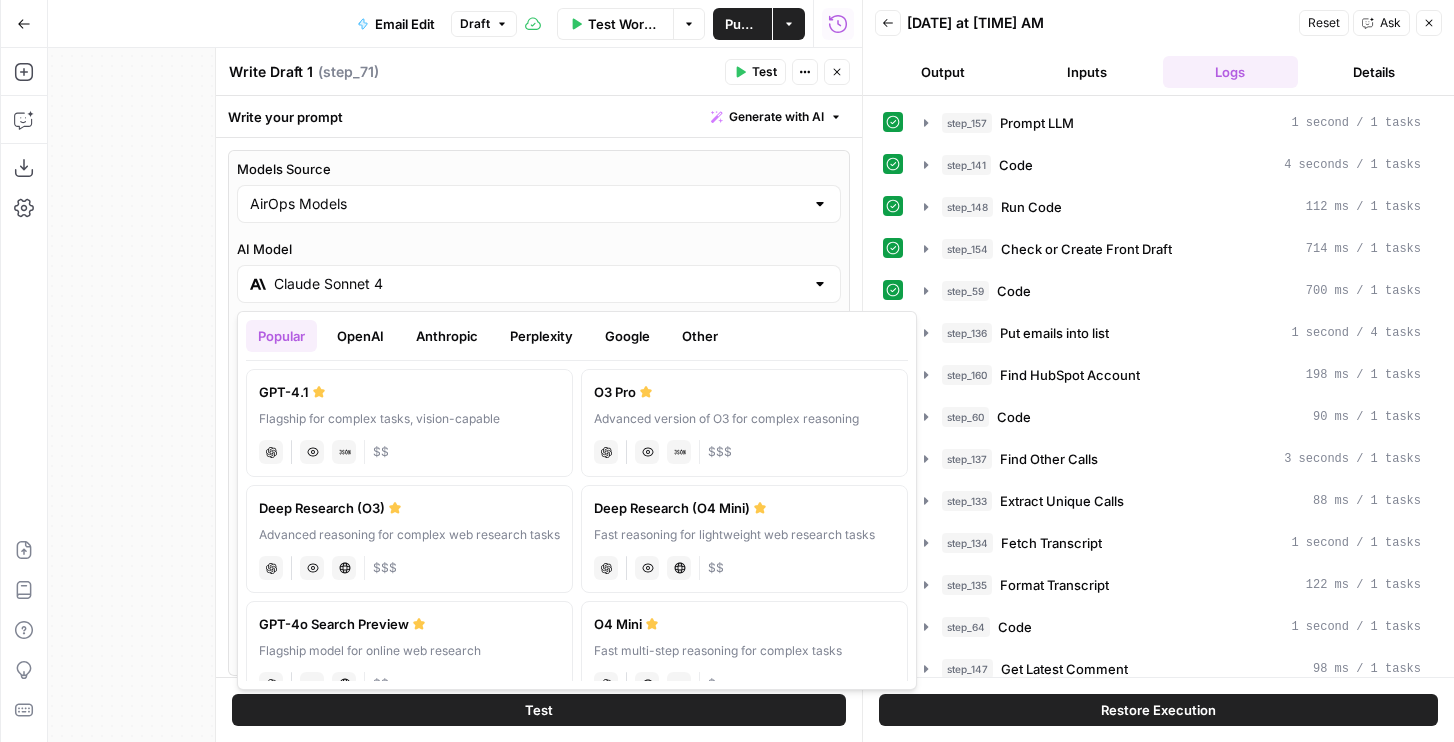 click on "GPT-4.1 Flagship for complex tasks, vision-capable chat Vision Capabilities JSON Mode $$" at bounding box center (409, 423) 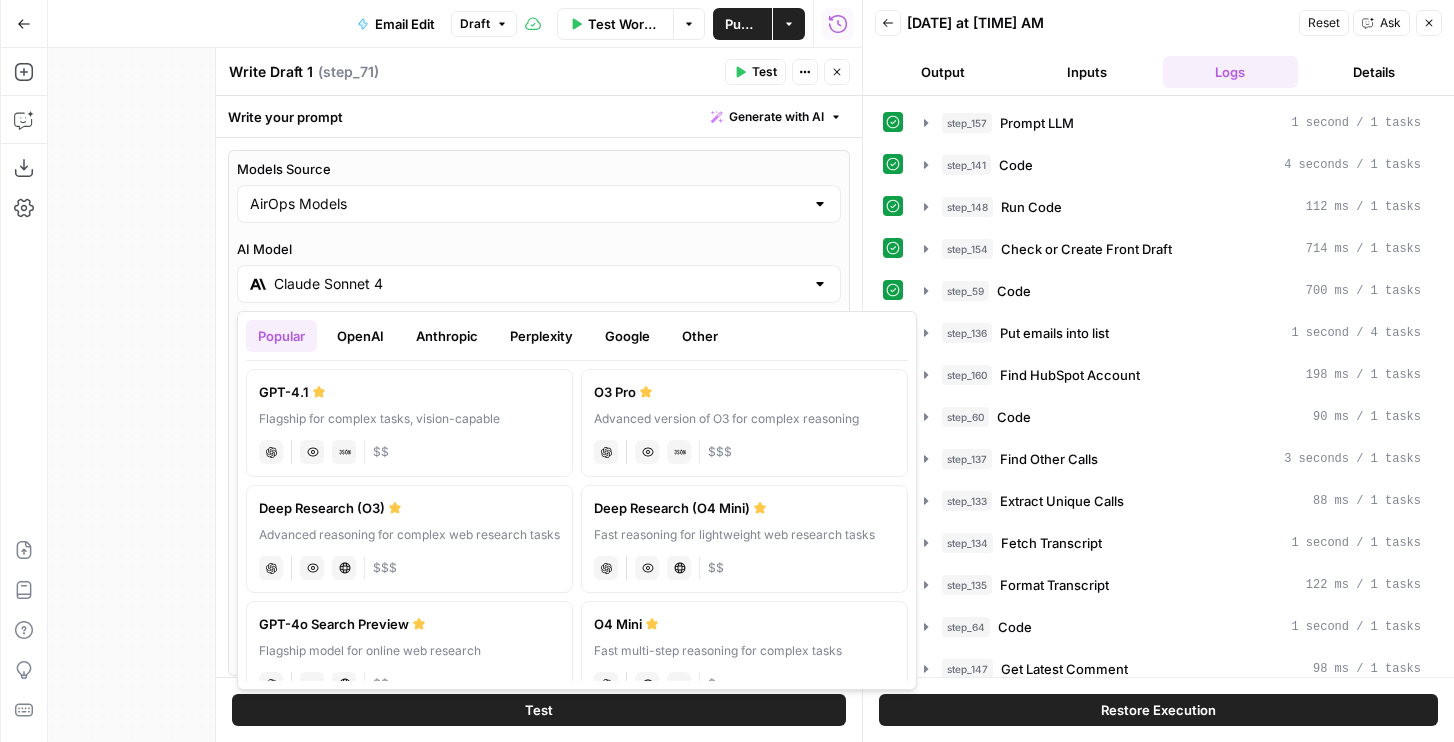 type on "GPT-4.1" 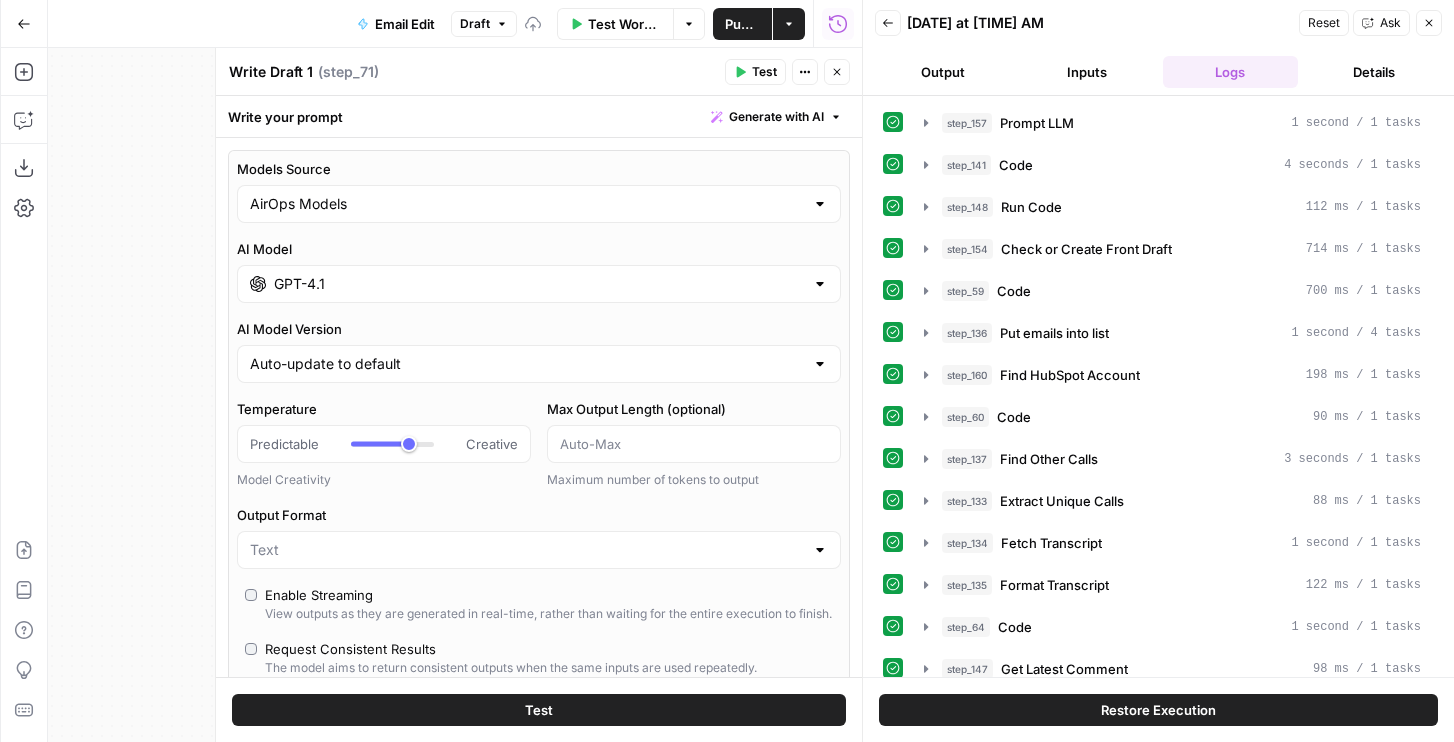 click on "Test" at bounding box center [764, 72] 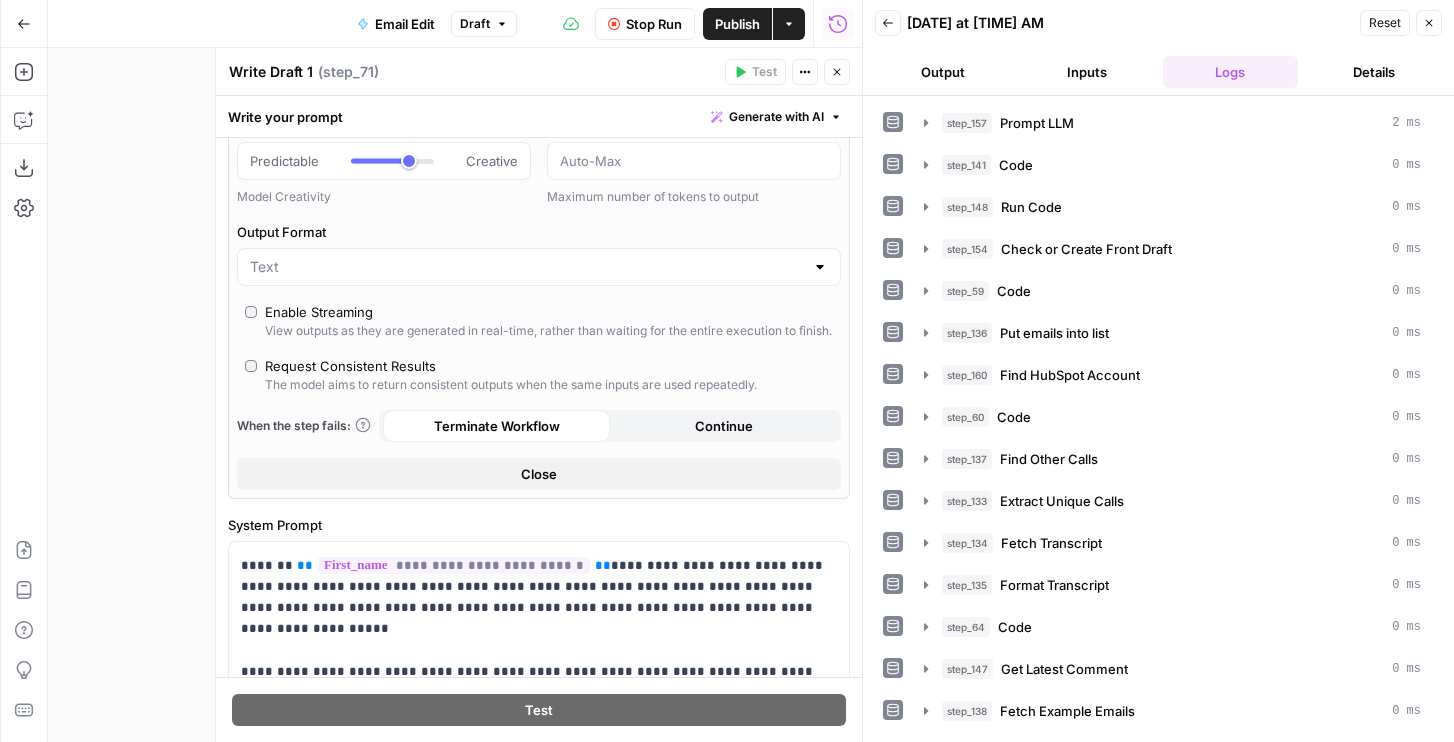 scroll, scrollTop: 401, scrollLeft: 0, axis: vertical 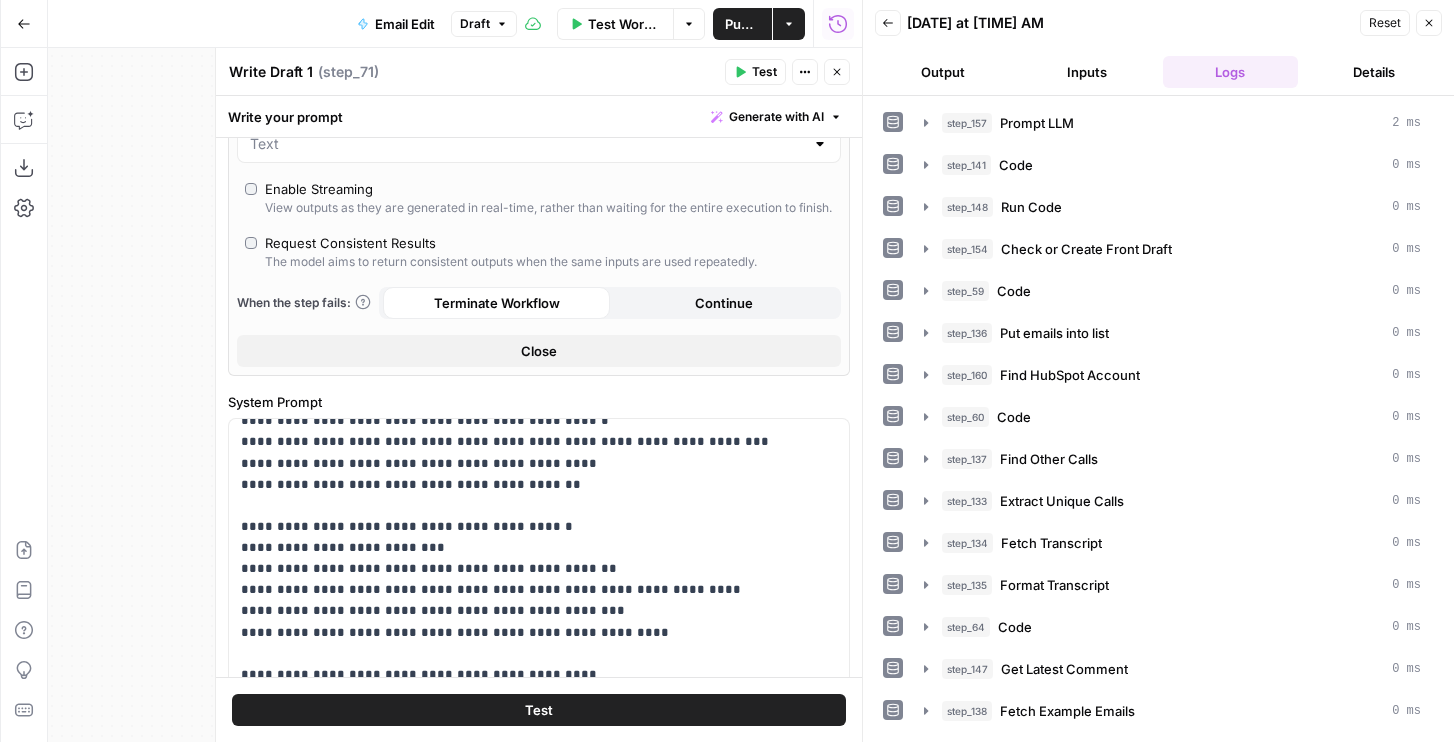 click 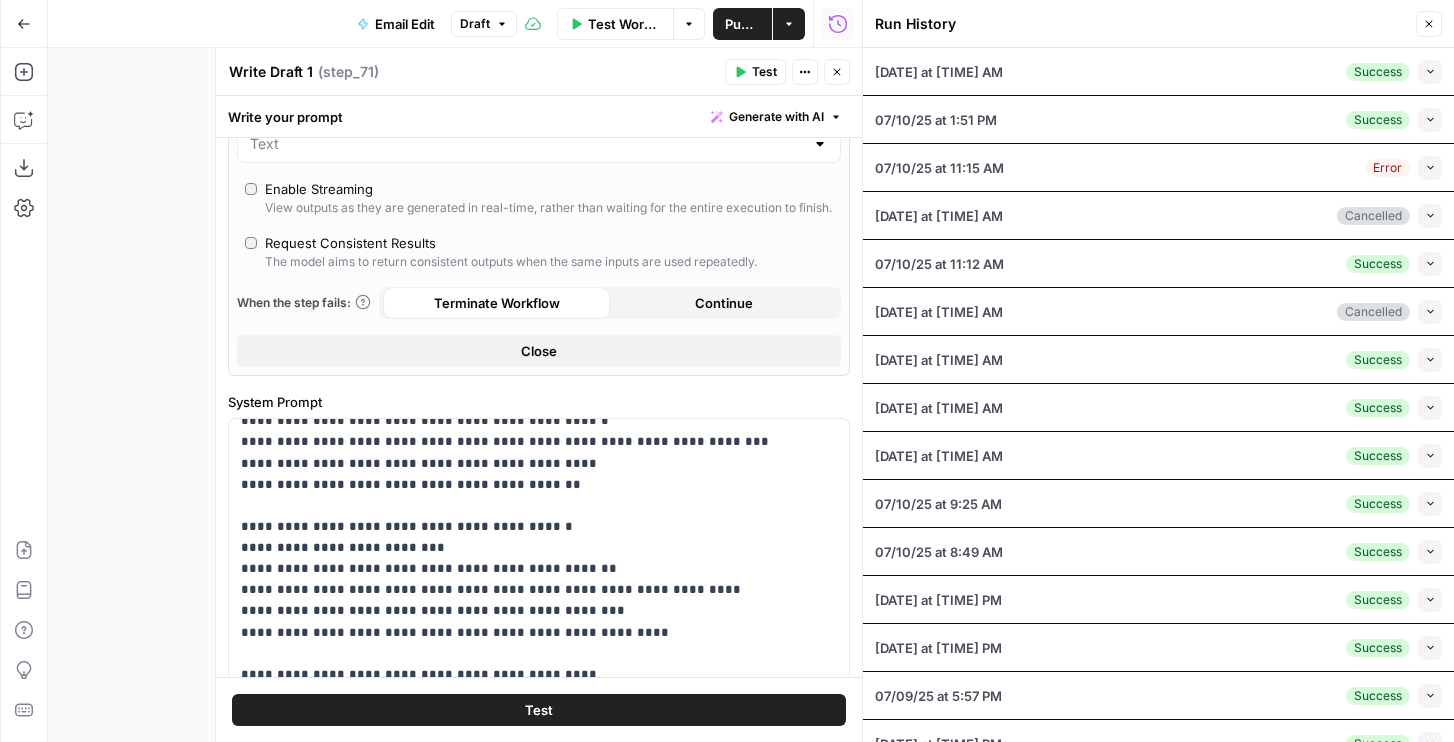 click on "Collapse" at bounding box center [1430, 72] 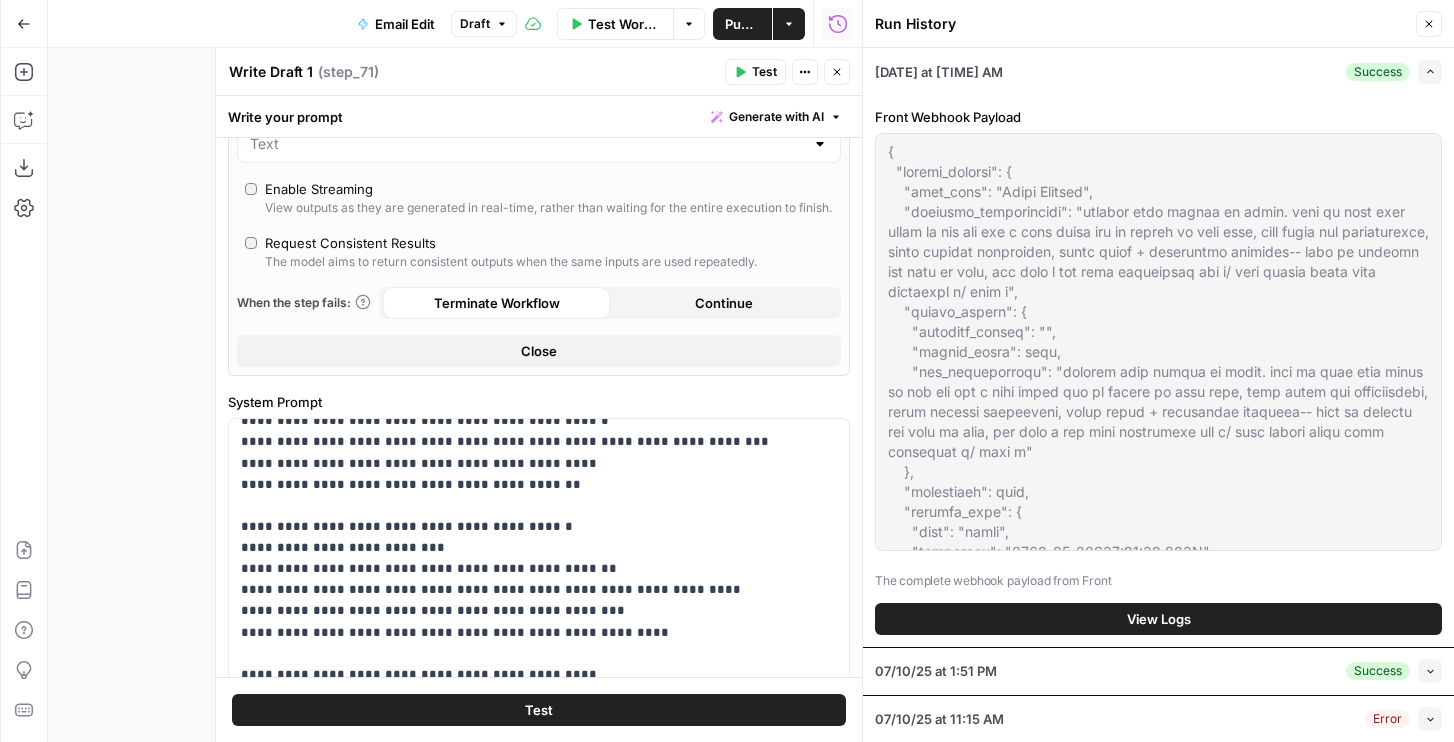 click on "View Logs" at bounding box center (1159, 619) 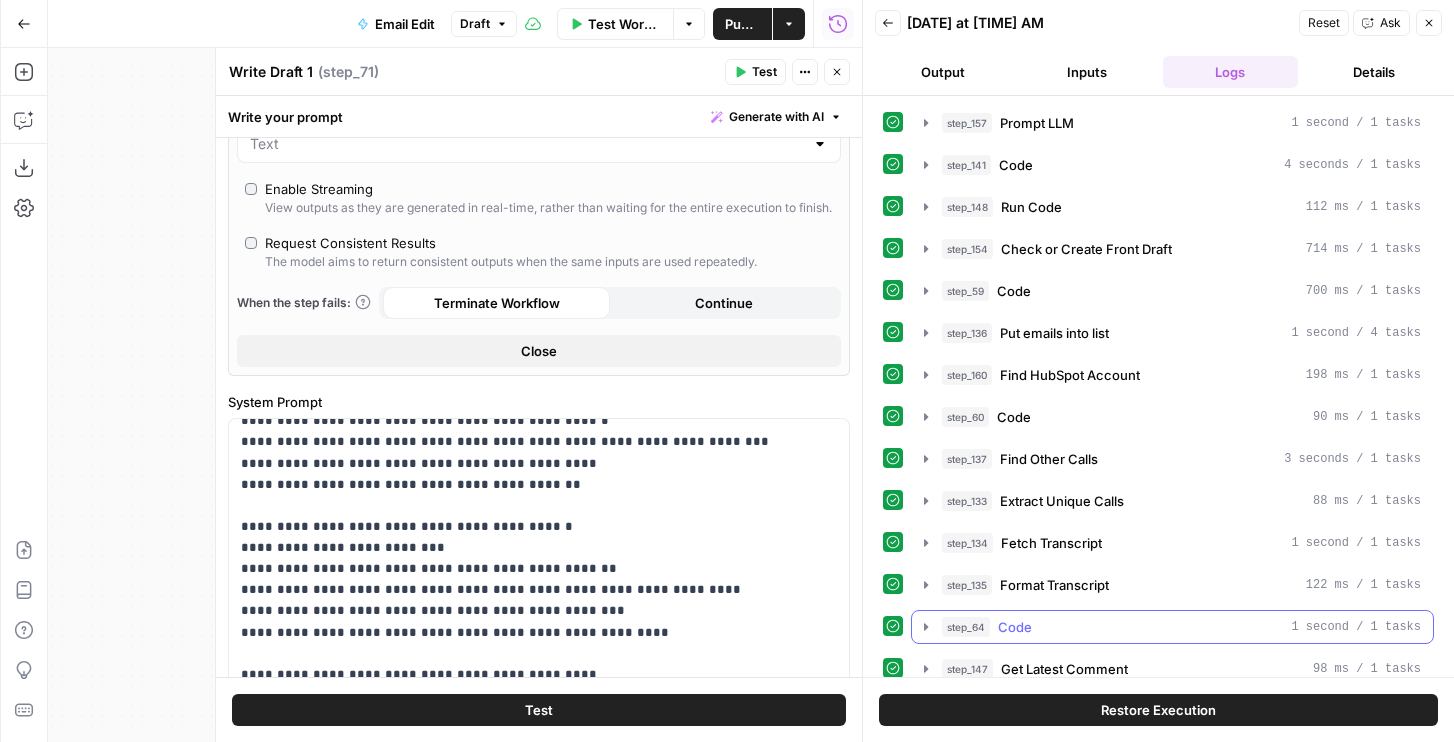 scroll, scrollTop: 224, scrollLeft: 0, axis: vertical 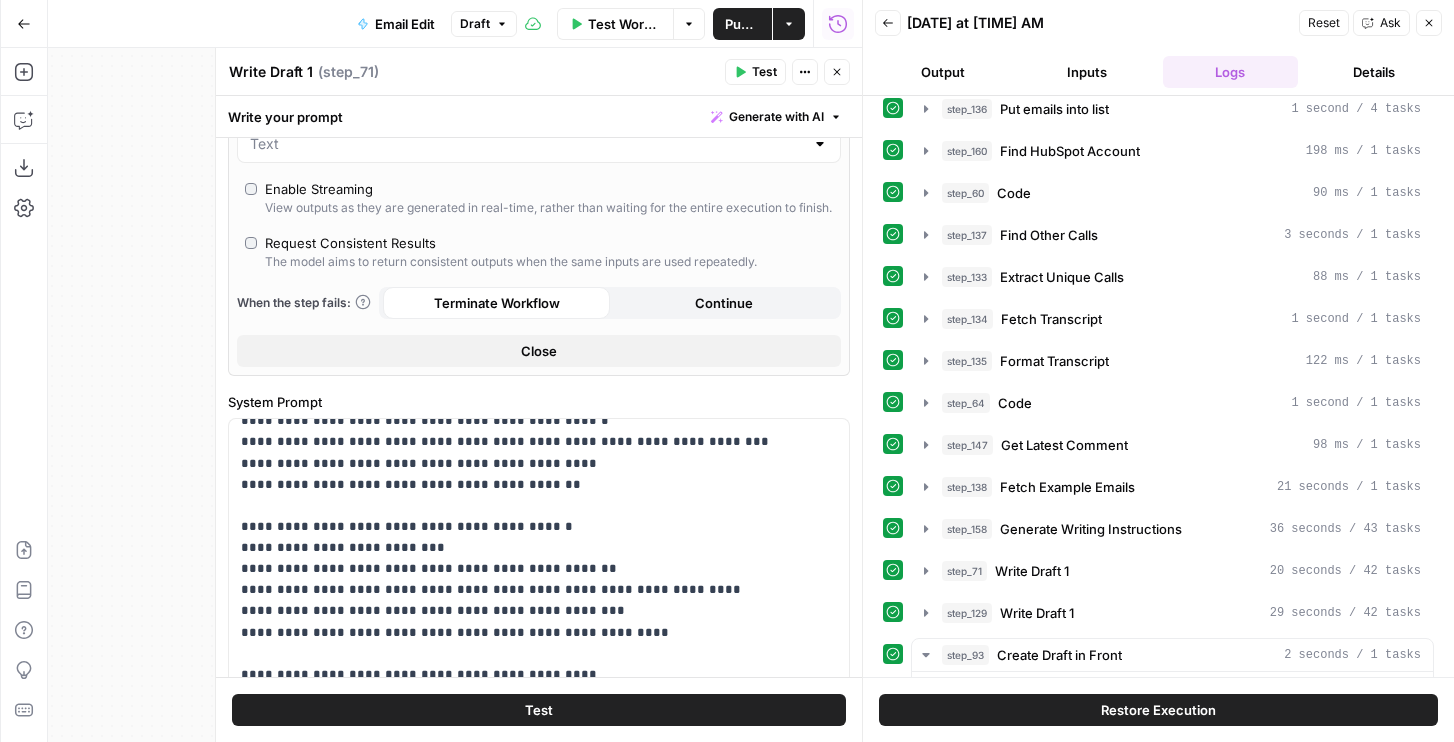 click on "Restore Execution" at bounding box center (1158, 710) 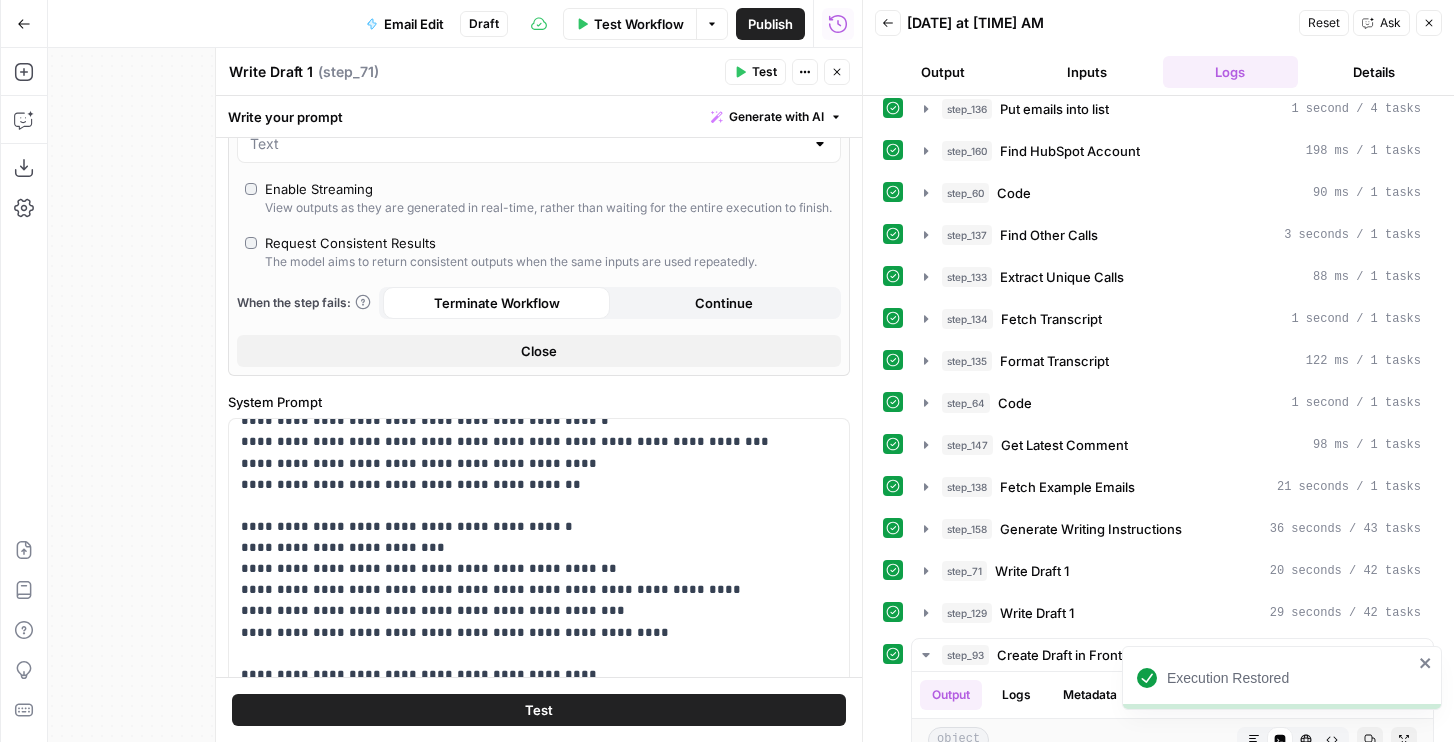 click on "Test" at bounding box center [539, 710] 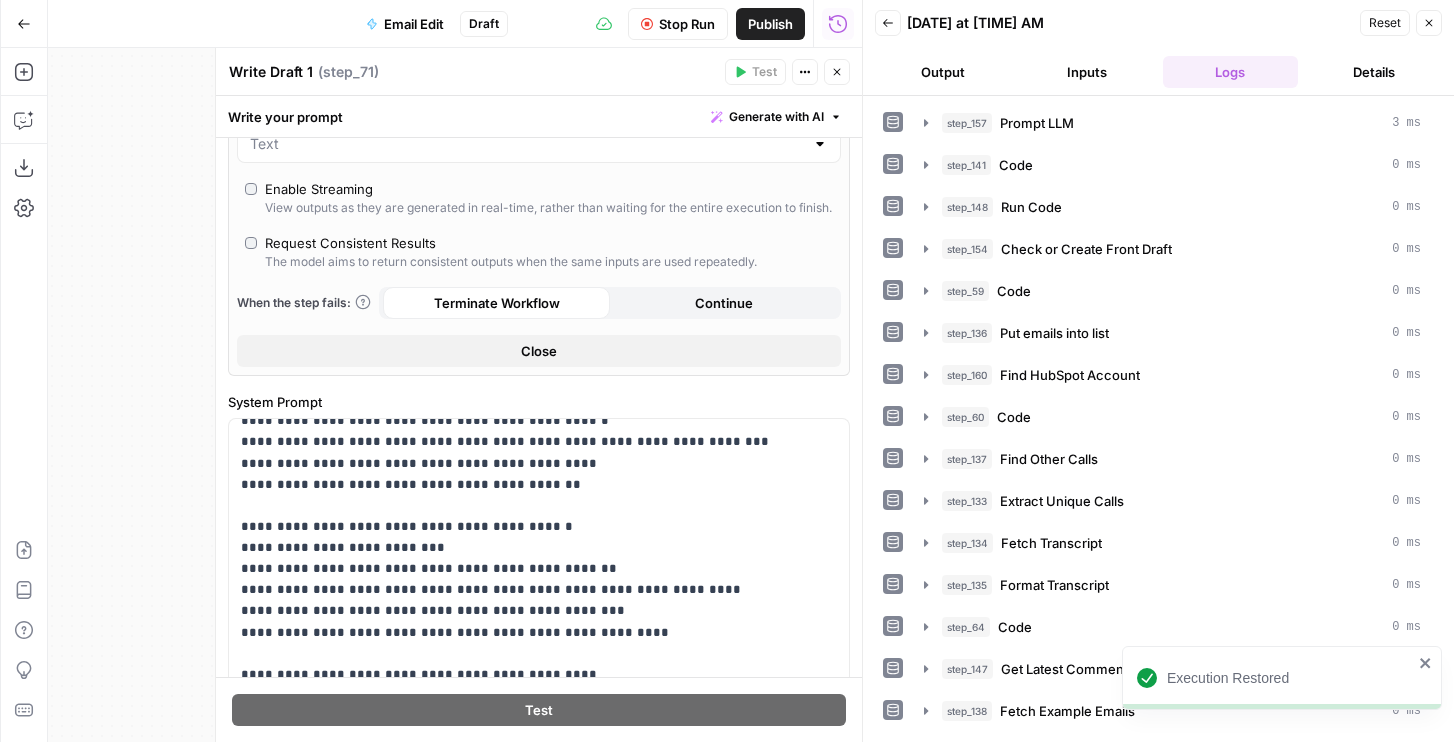 click on "Output" at bounding box center [943, 72] 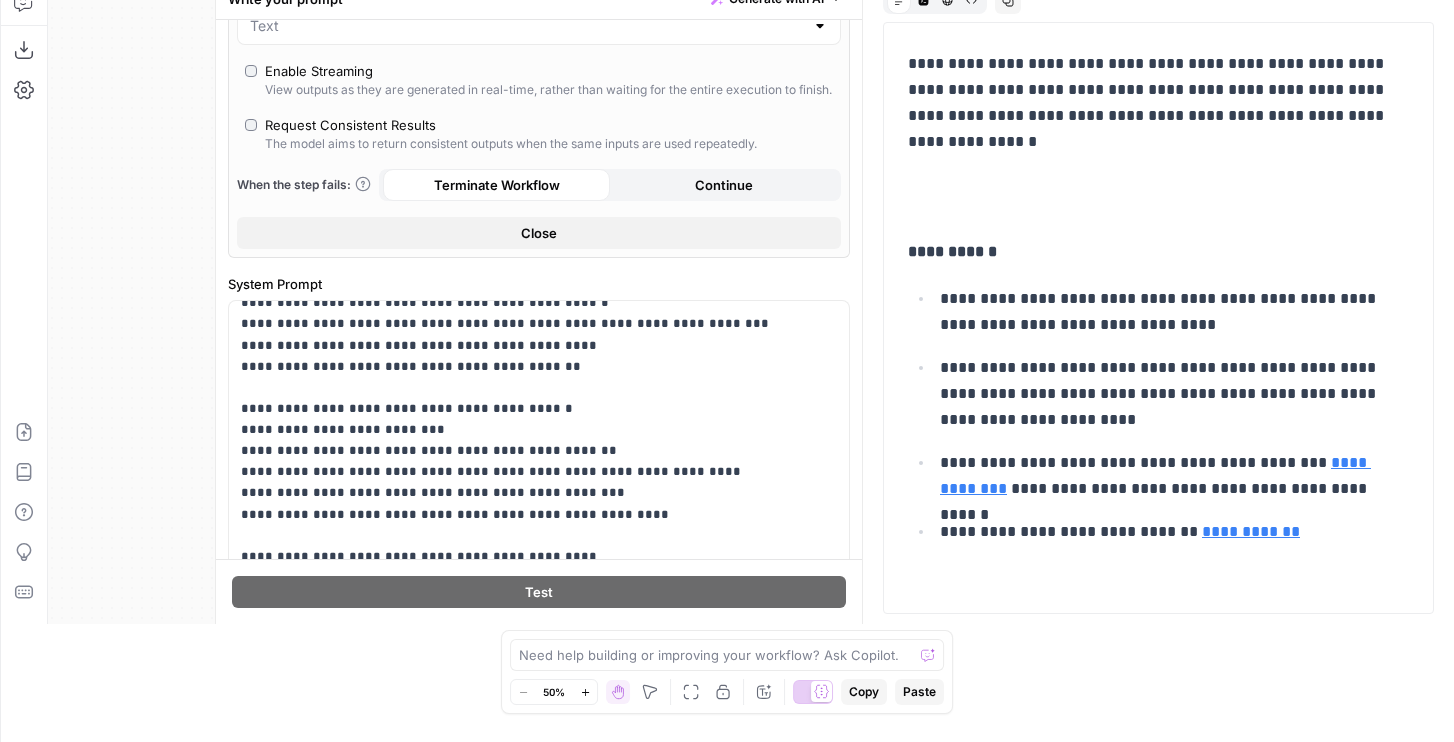 scroll, scrollTop: 133, scrollLeft: 0, axis: vertical 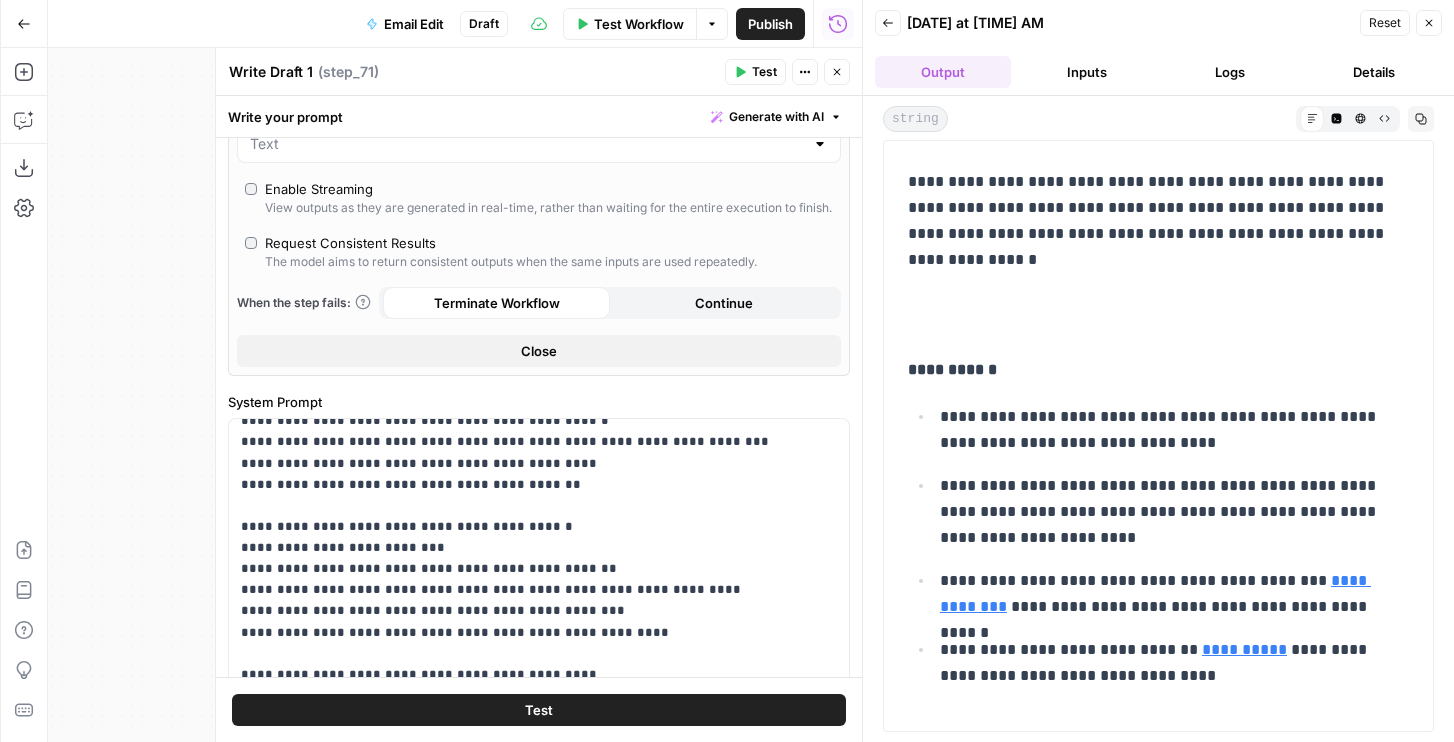 click 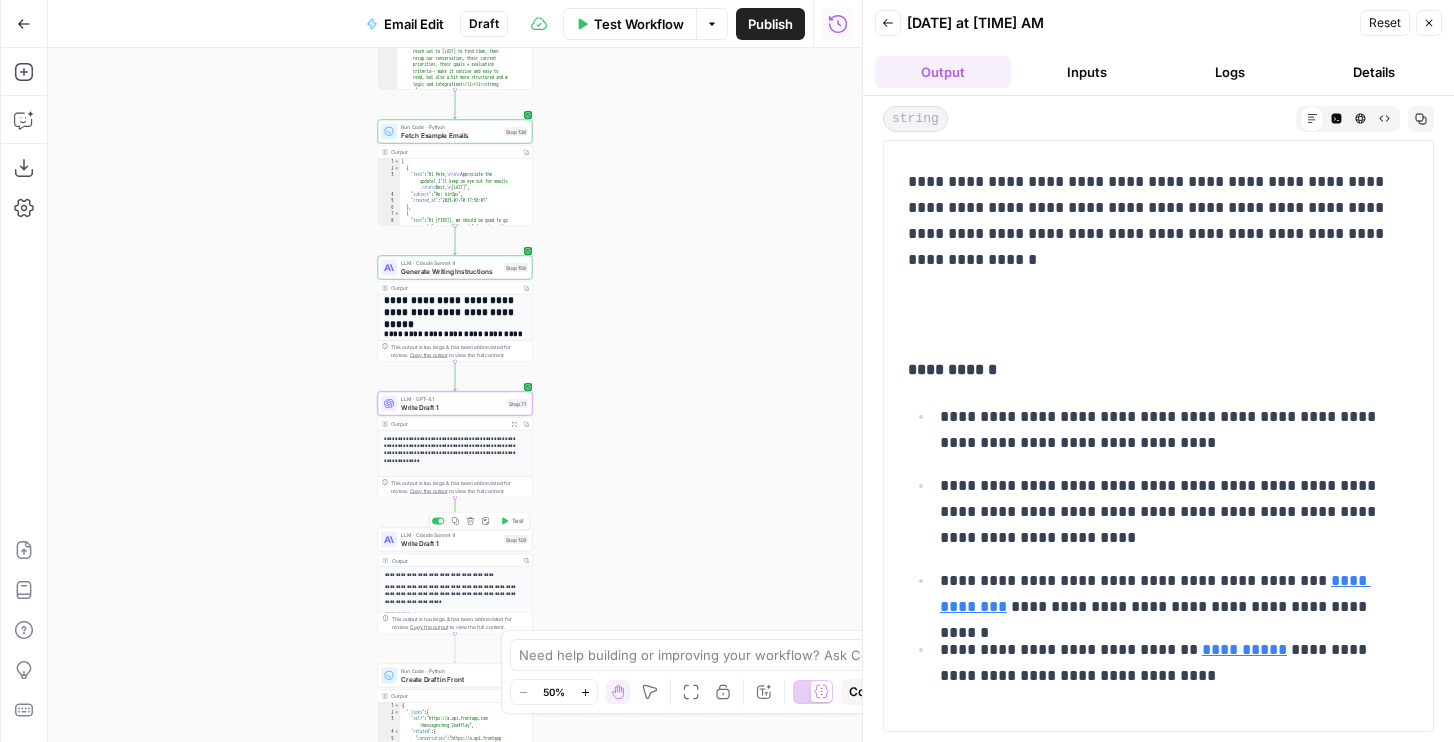 click on "Test" at bounding box center [512, 521] 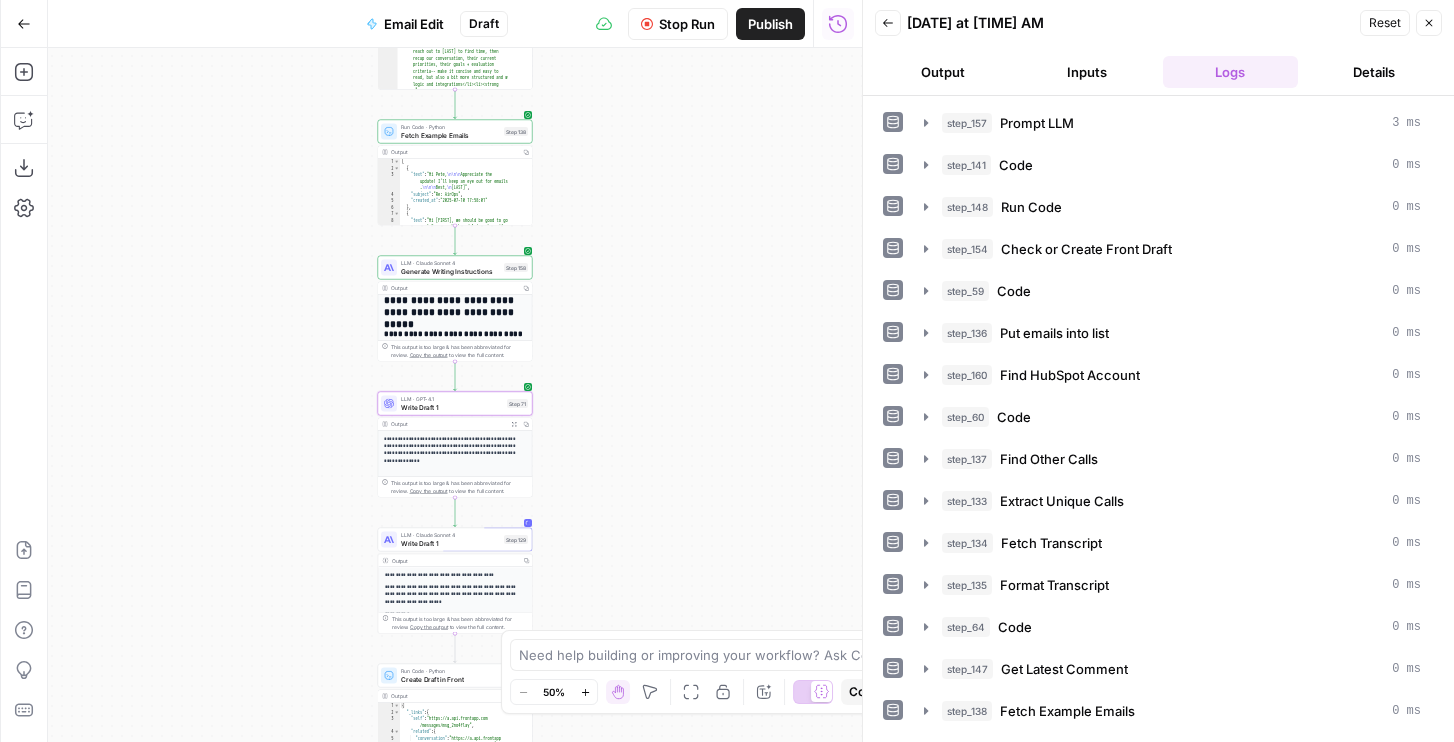 click on "Output" at bounding box center (943, 72) 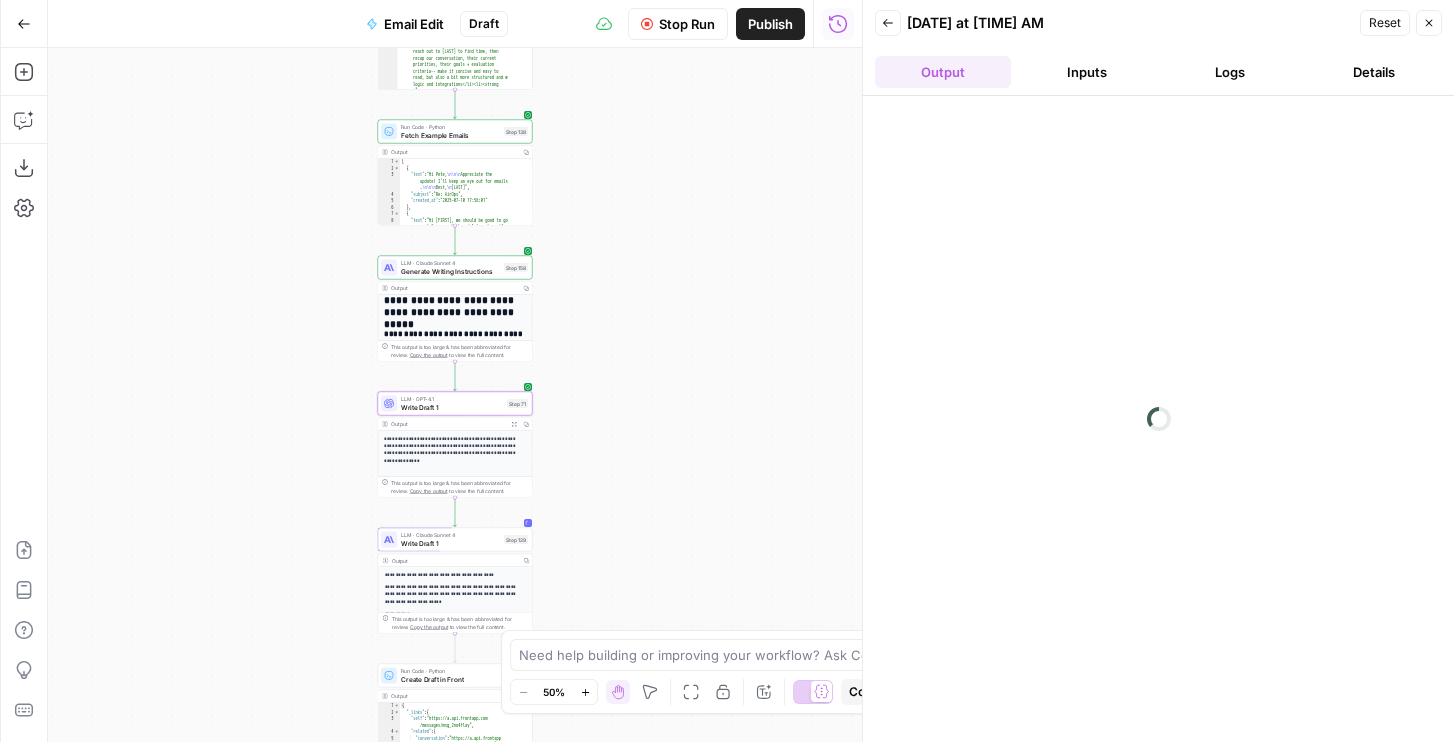 click on "Logs" at bounding box center (1231, 72) 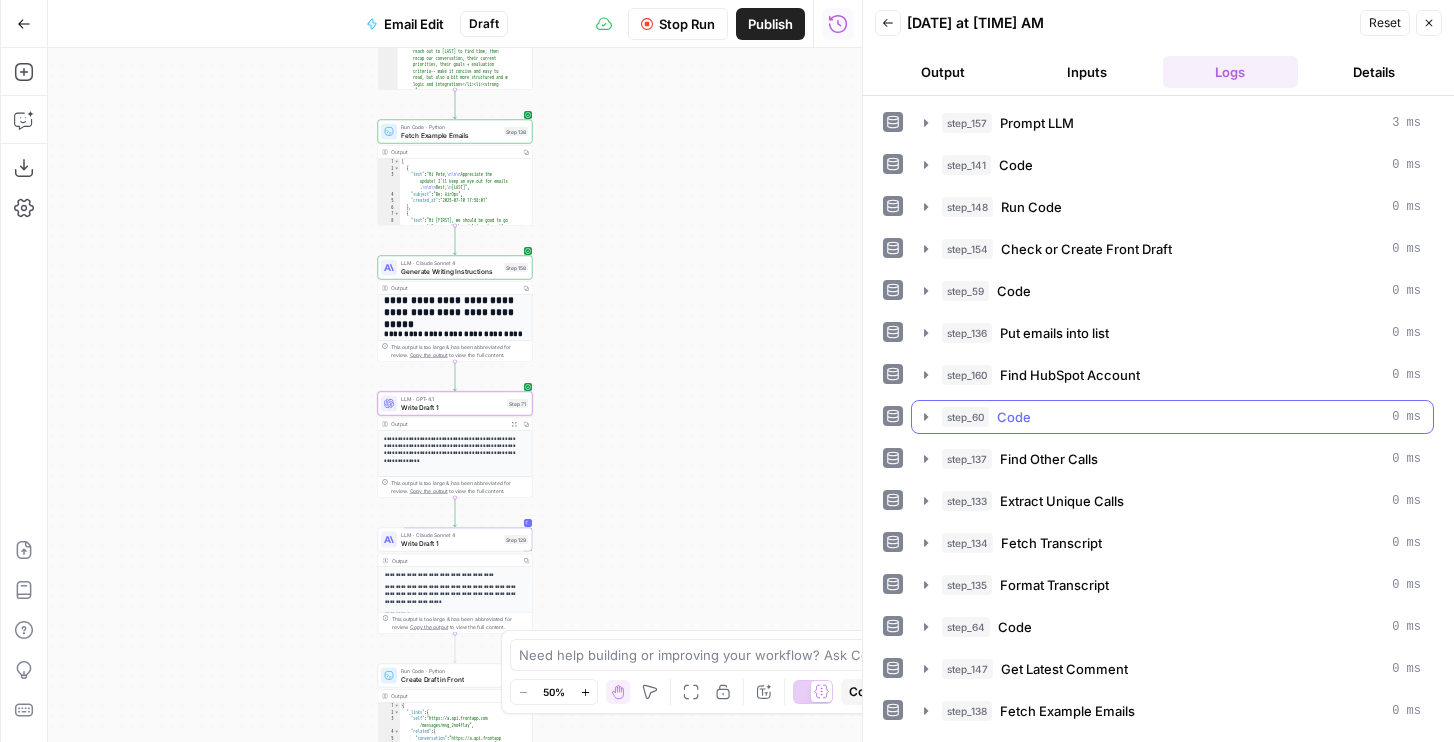 scroll, scrollTop: 116, scrollLeft: 0, axis: vertical 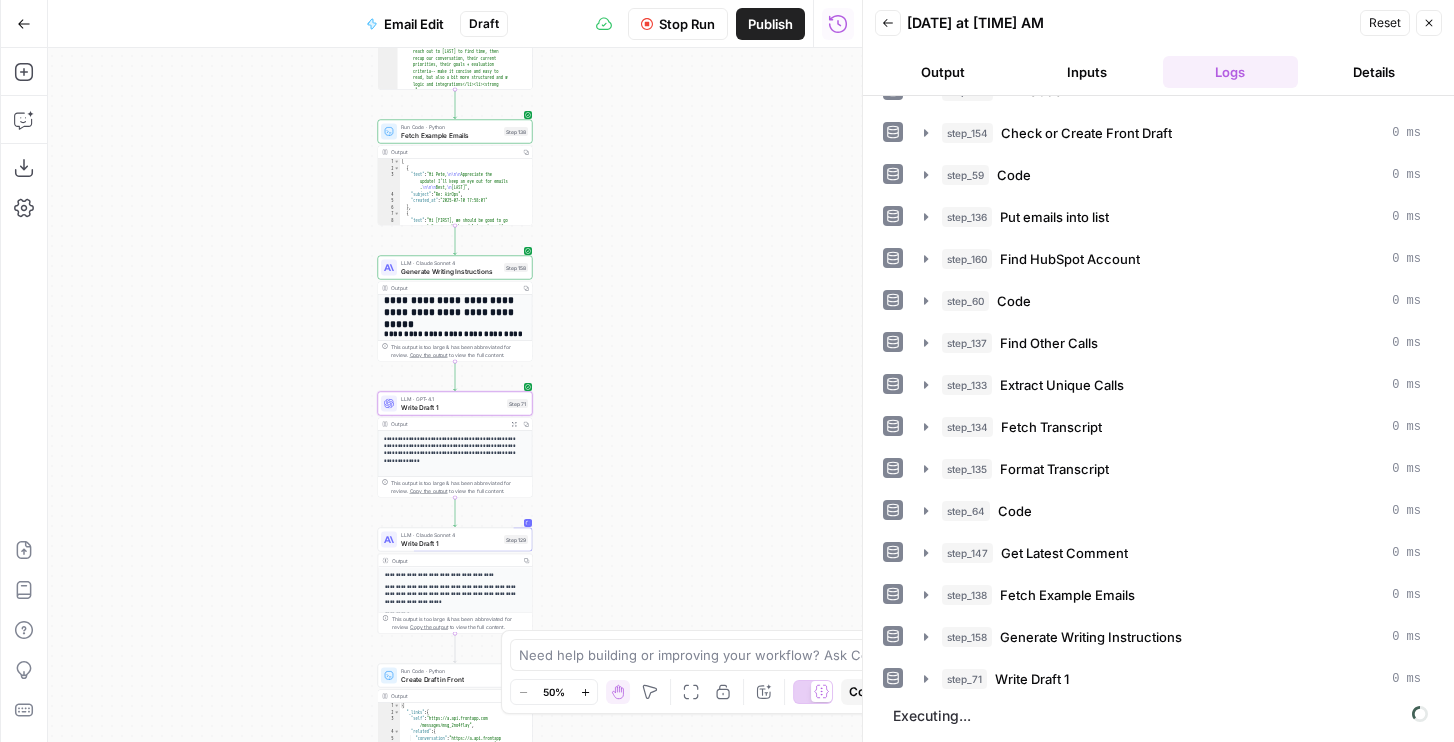 click on "Output" at bounding box center [943, 72] 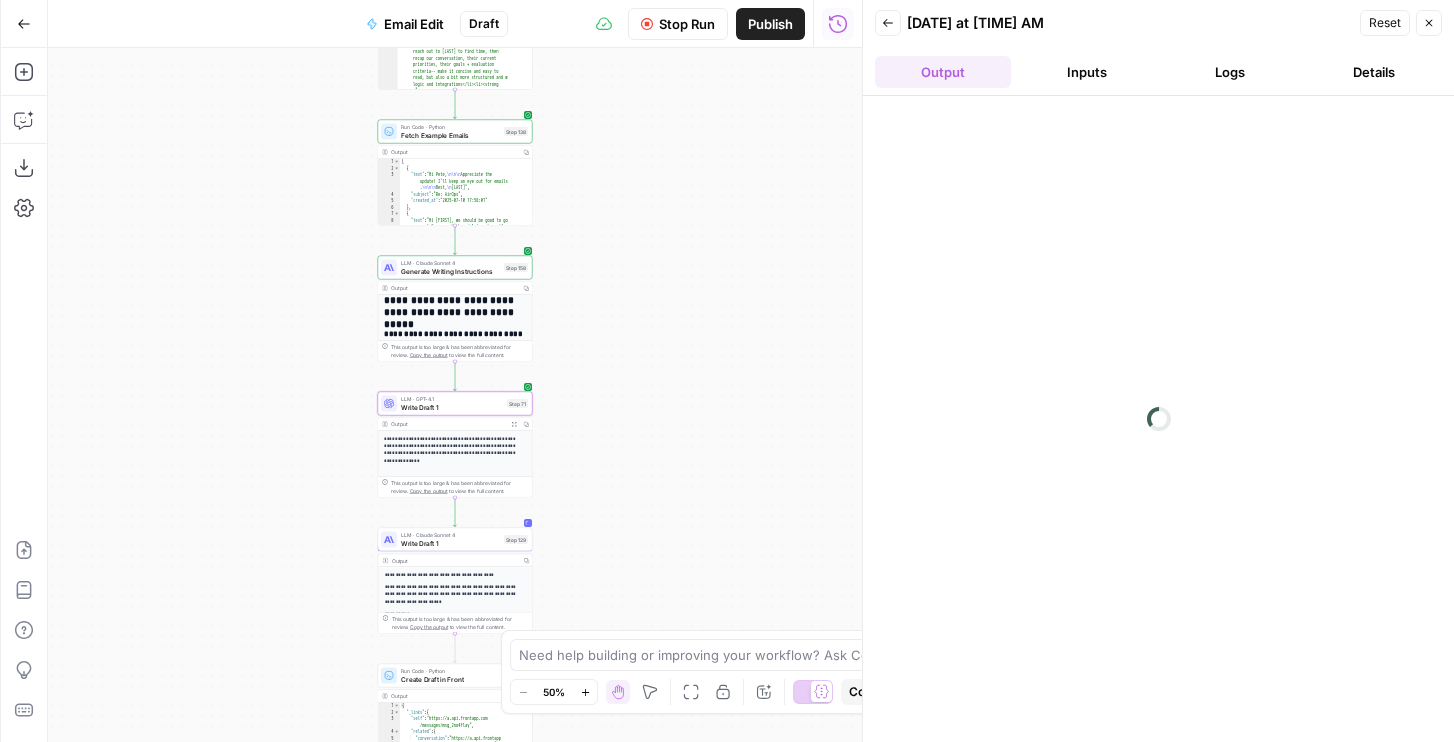 scroll, scrollTop: 0, scrollLeft: 0, axis: both 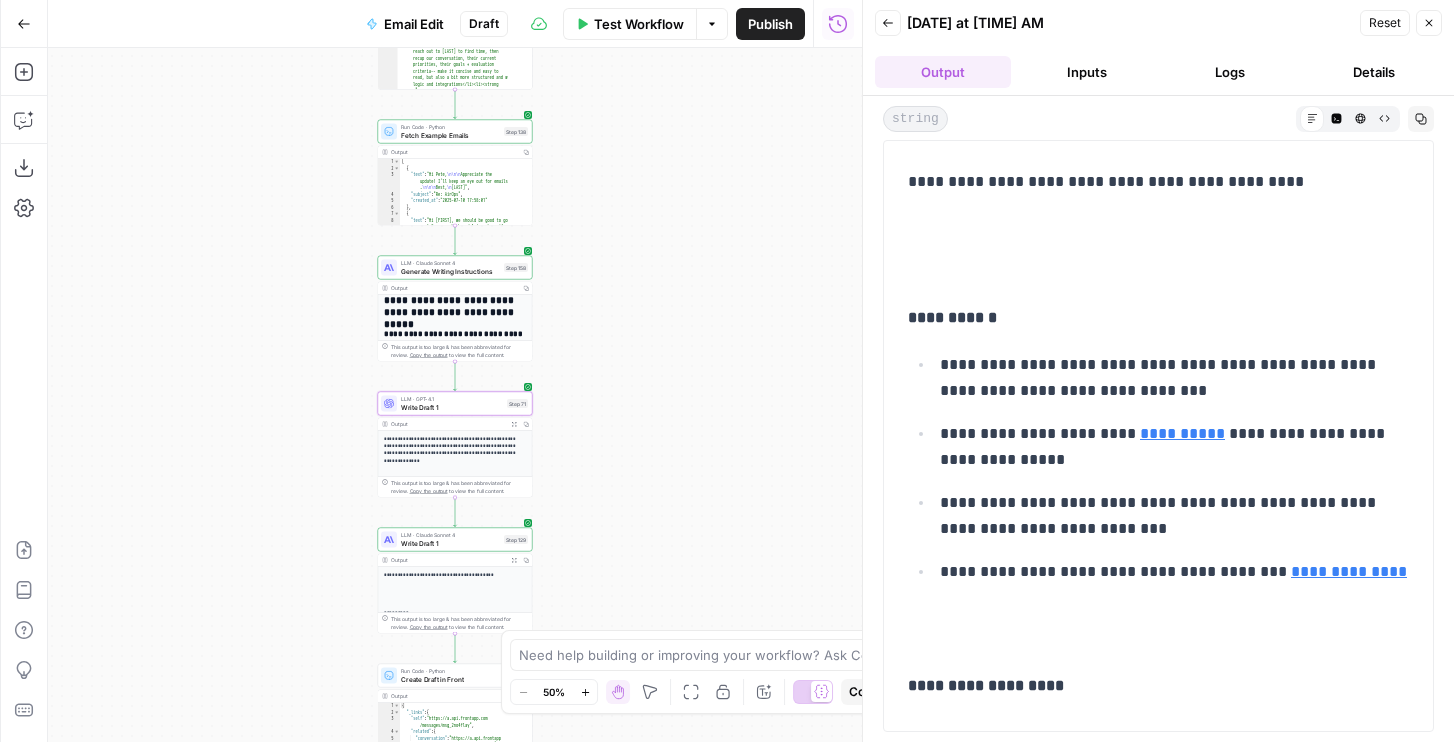click on "Write Draft 1" at bounding box center (452, 407) 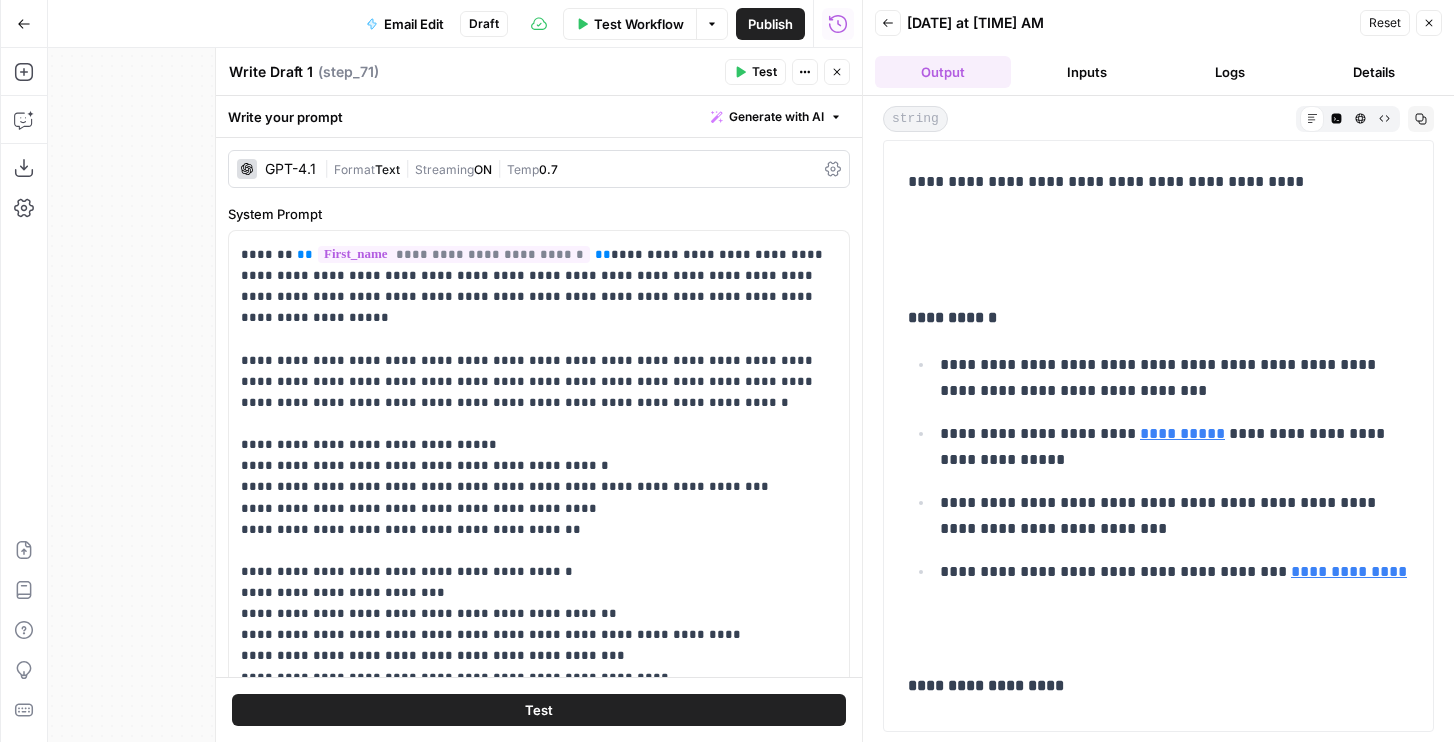 click on "Logs" at bounding box center (1231, 72) 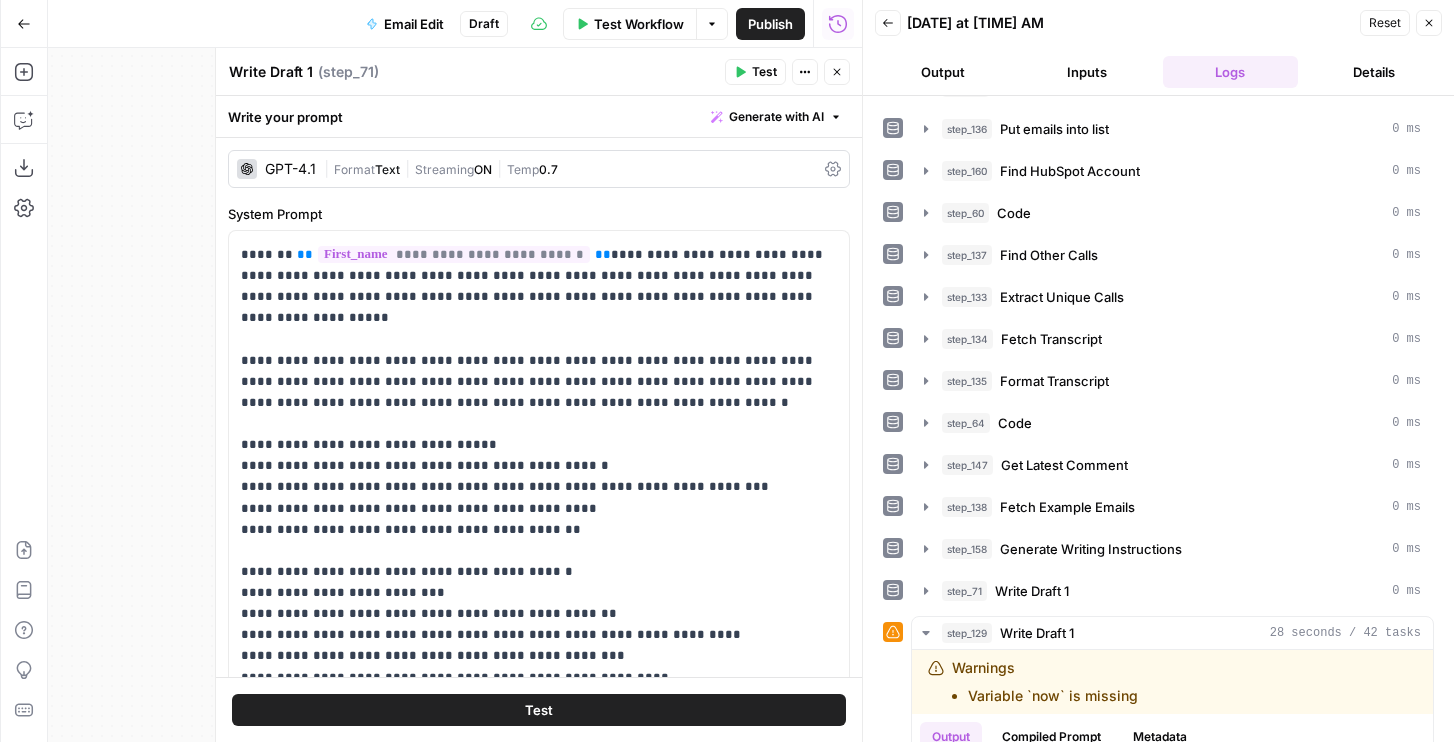 scroll, scrollTop: 310, scrollLeft: 0, axis: vertical 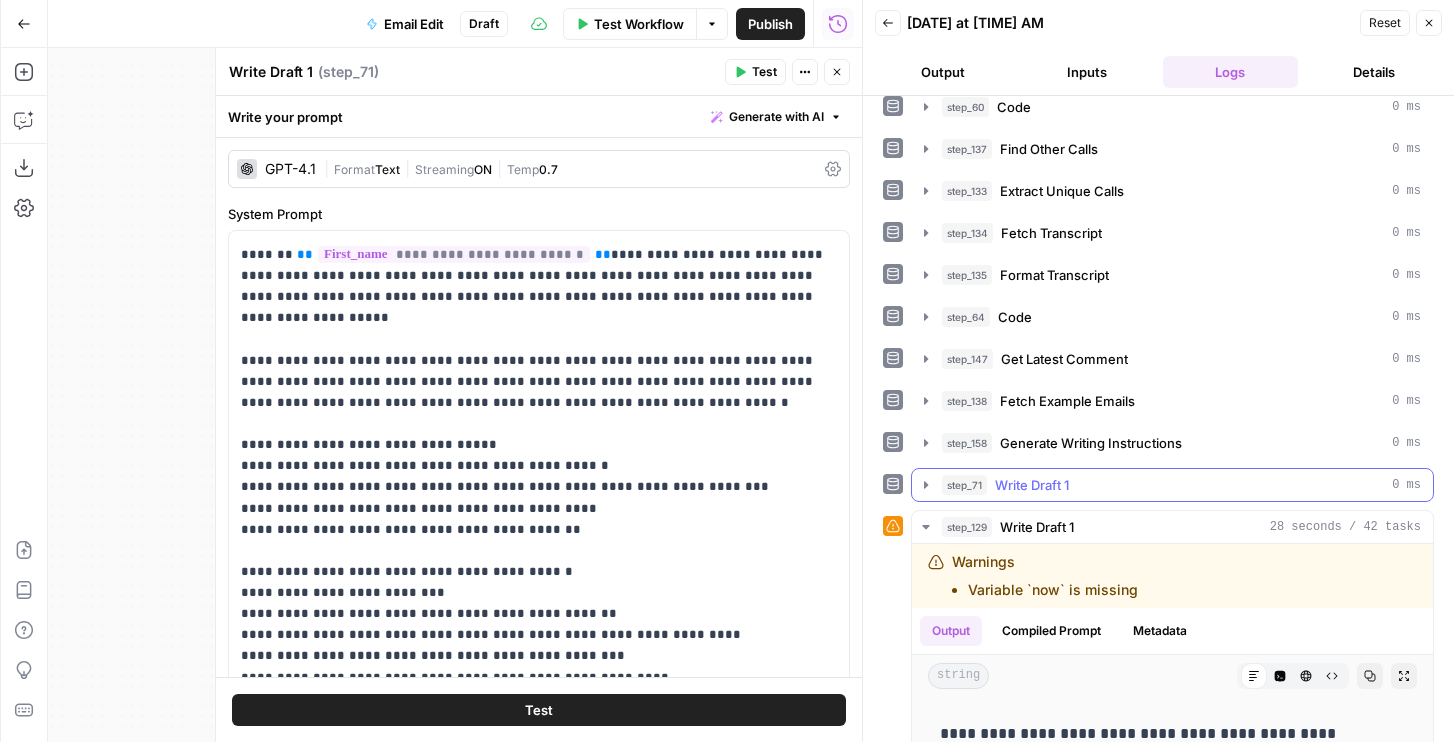 click on "Write Draft 1" at bounding box center (1032, 485) 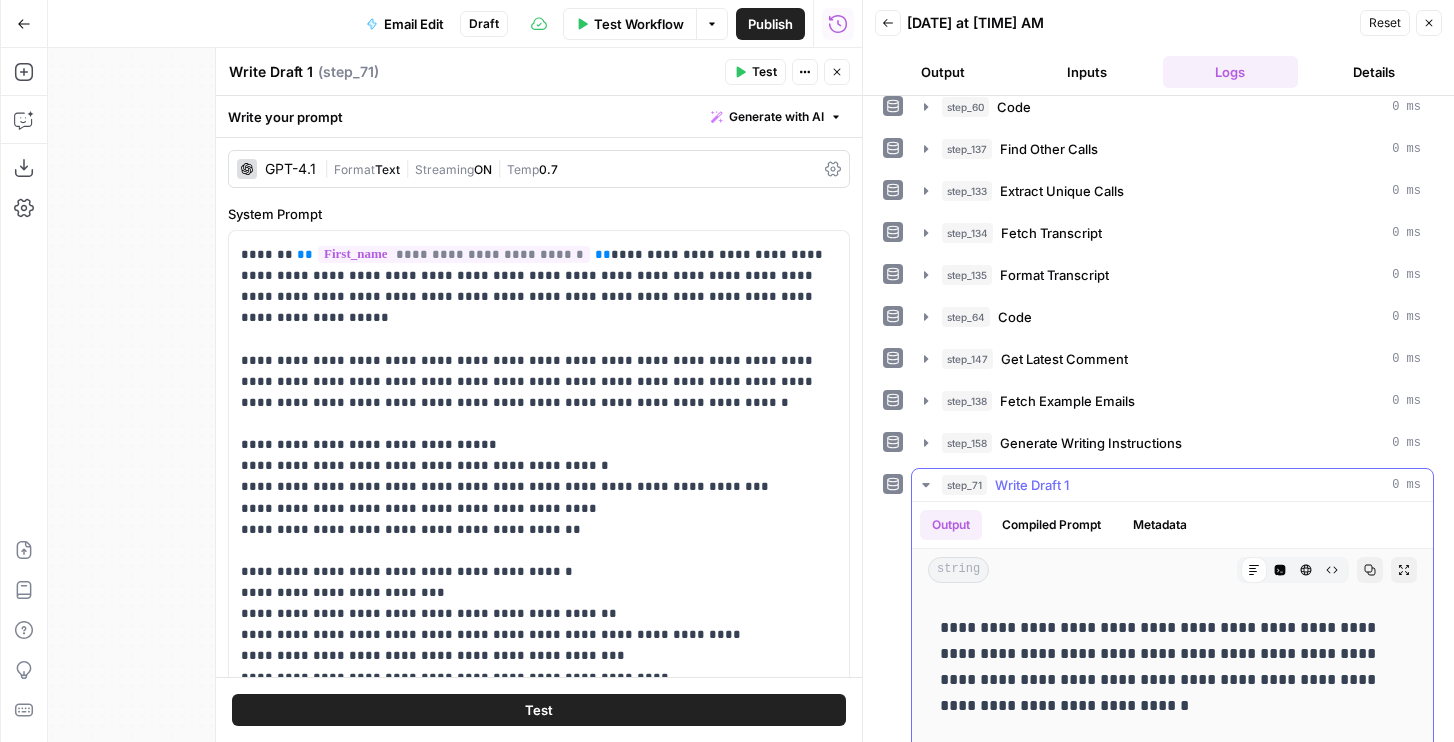 scroll, scrollTop: 580, scrollLeft: 0, axis: vertical 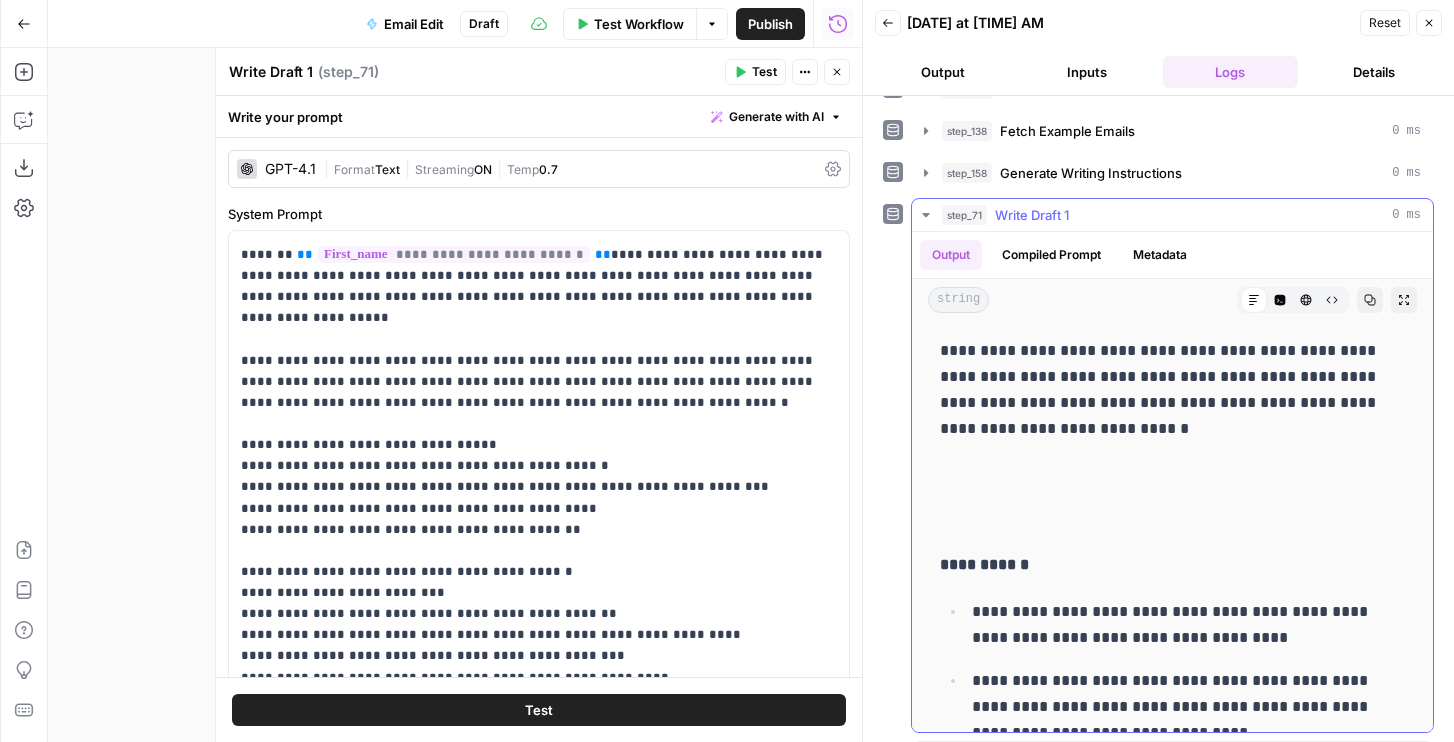 click on "**********" at bounding box center (1172, 390) 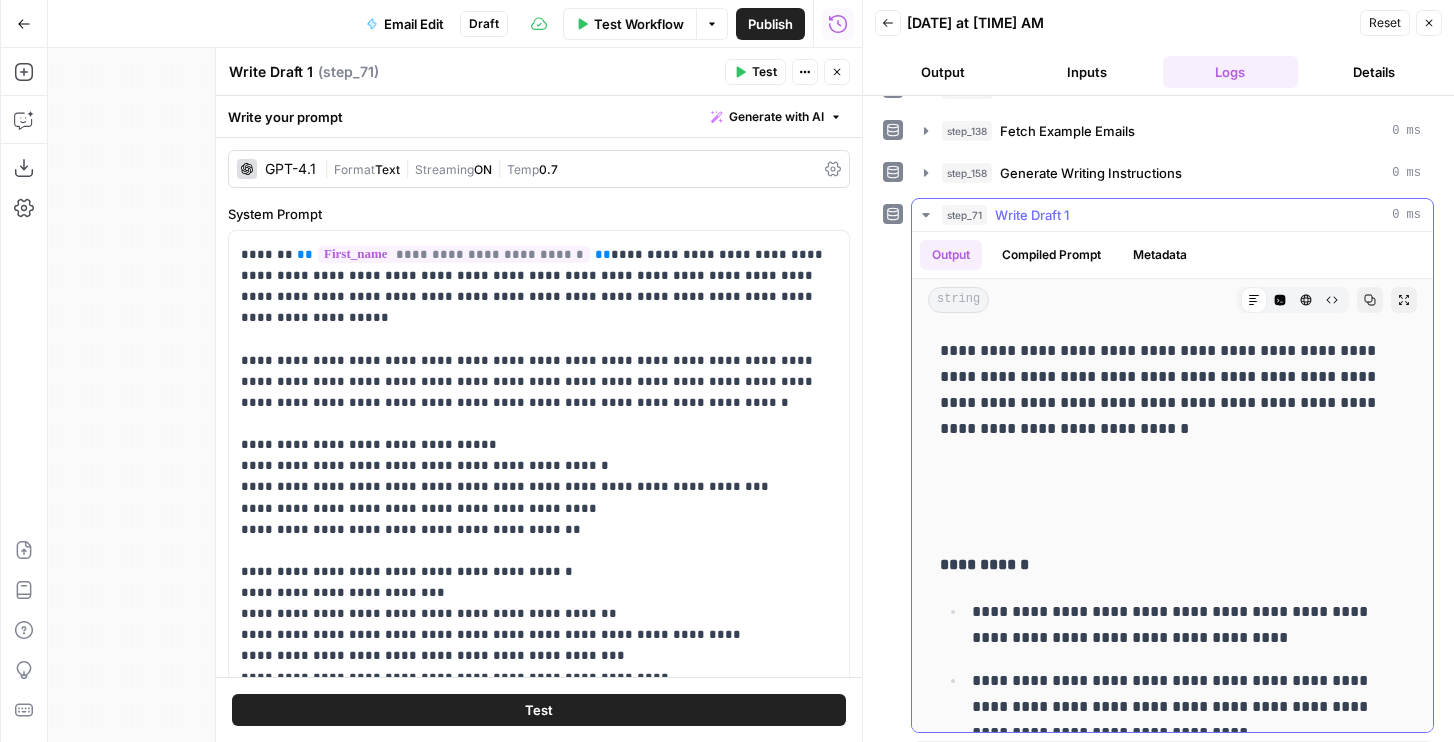 copy on "**********" 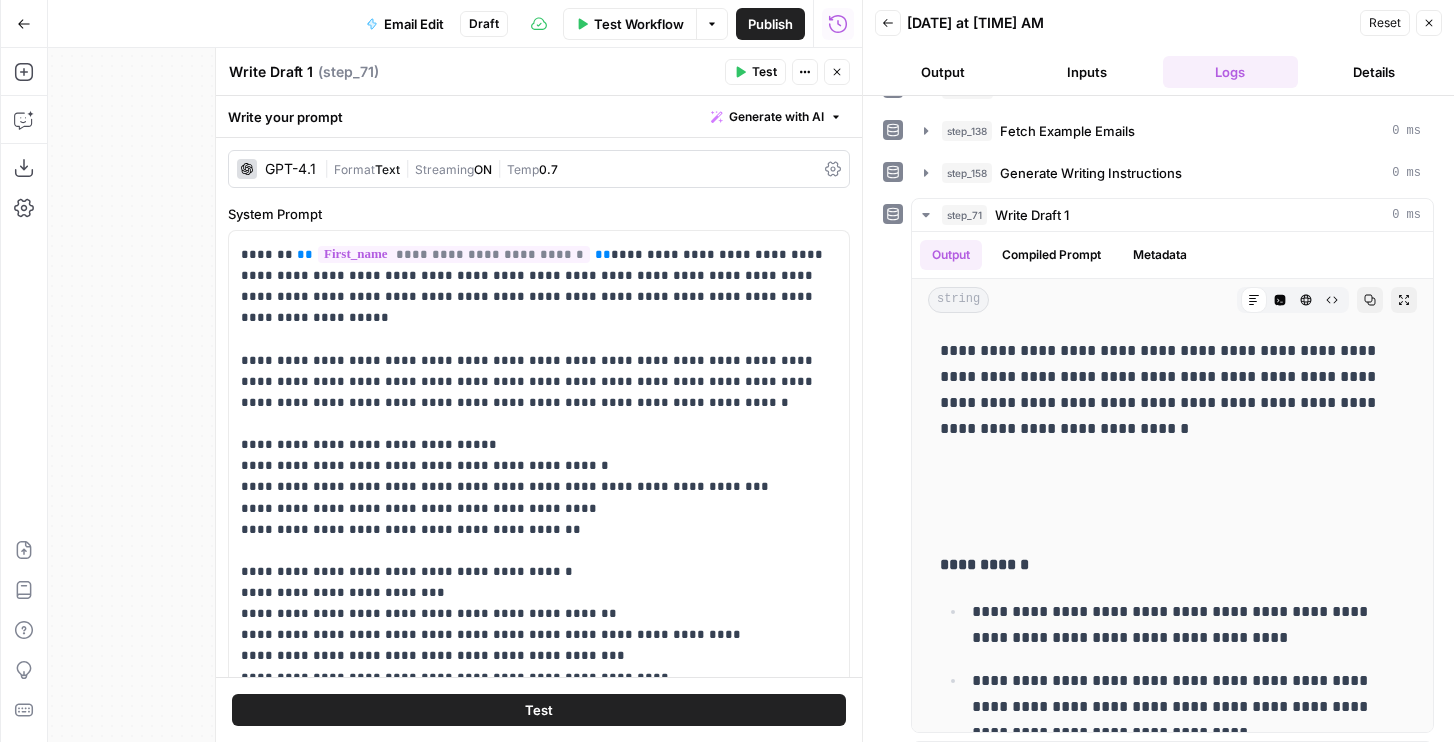 click on "|   Format  Text   |   Streaming  ON   |   Temp  0.7" at bounding box center (570, 169) 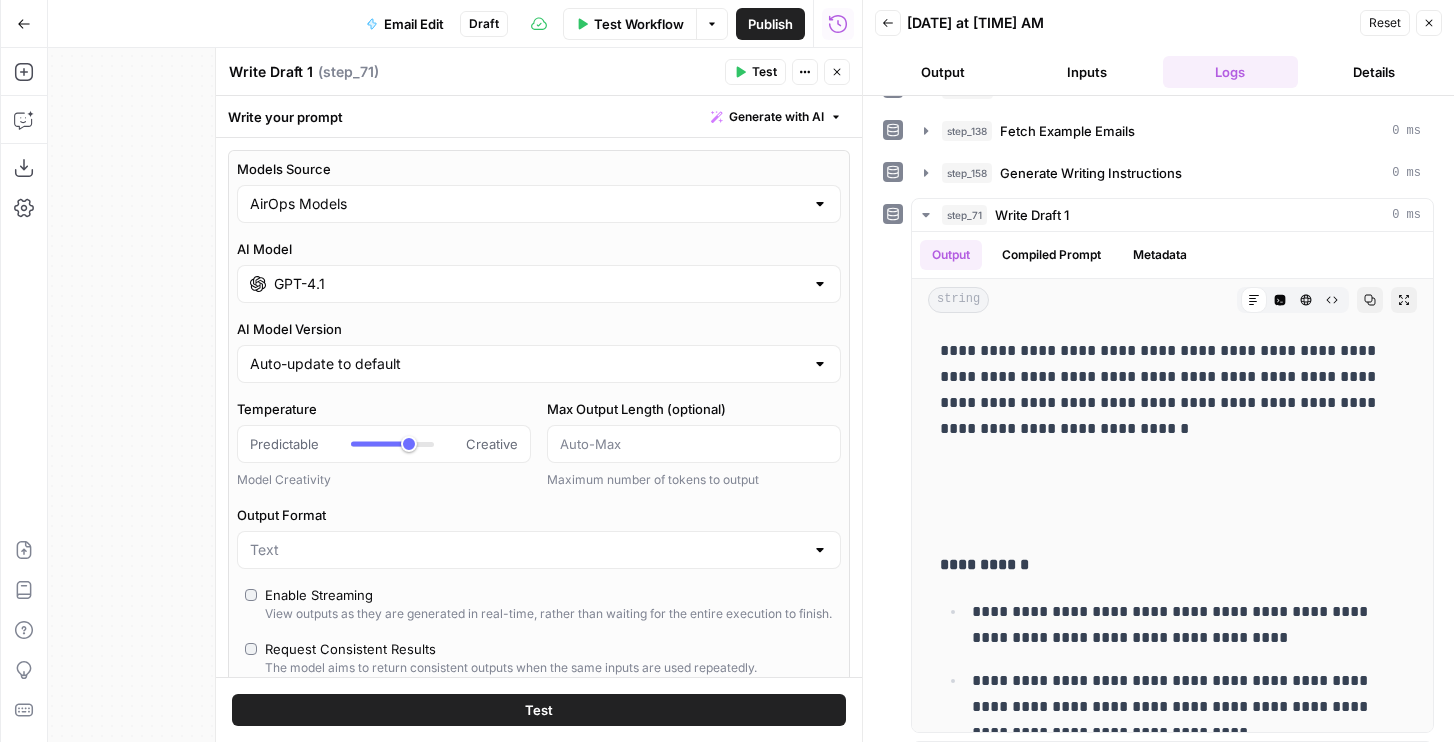 click on "GPT-4.1" at bounding box center [539, 284] 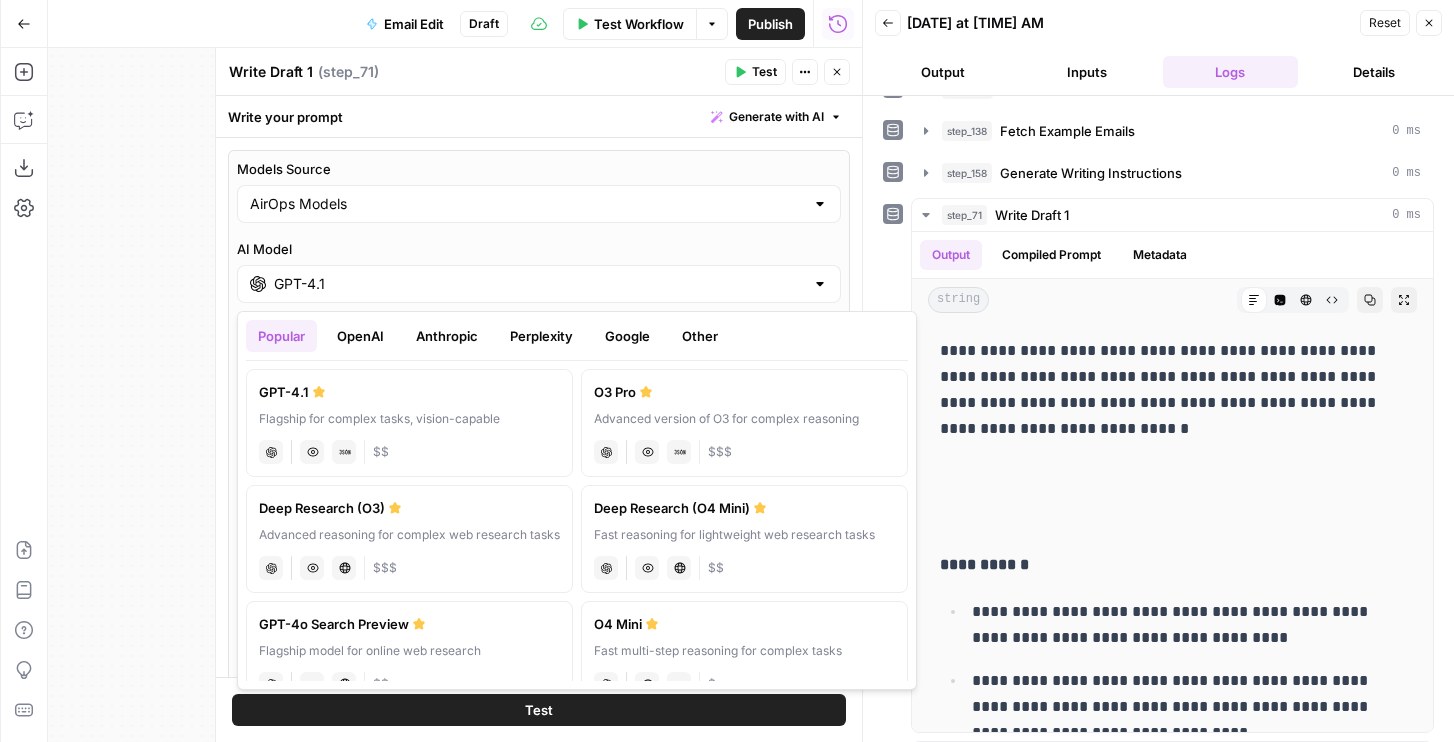 click on "Anthropic" at bounding box center (447, 336) 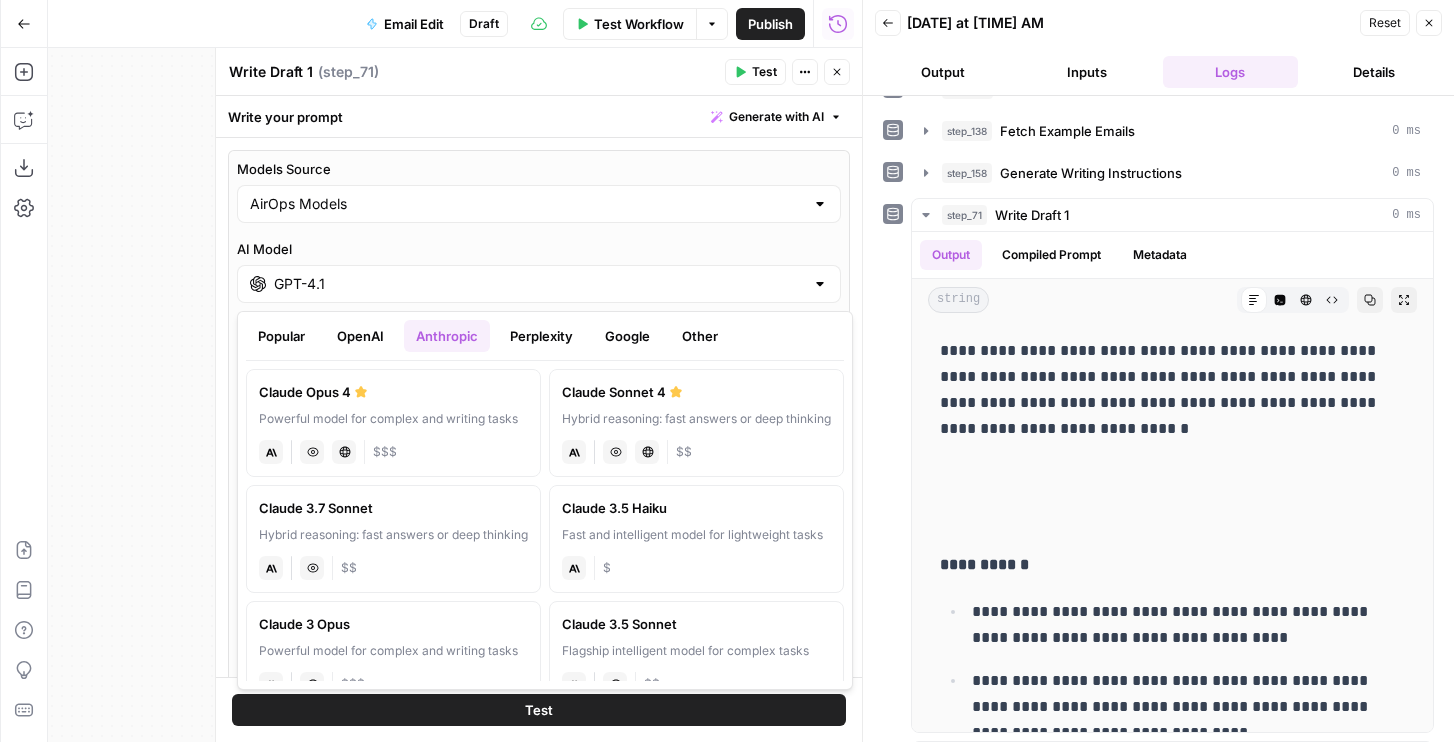 click on "Claude Sonnet 4 Hybrid reasoning: fast answers or deep thinking anthropic Vision Capabilities Live Web Research $$" at bounding box center (696, 423) 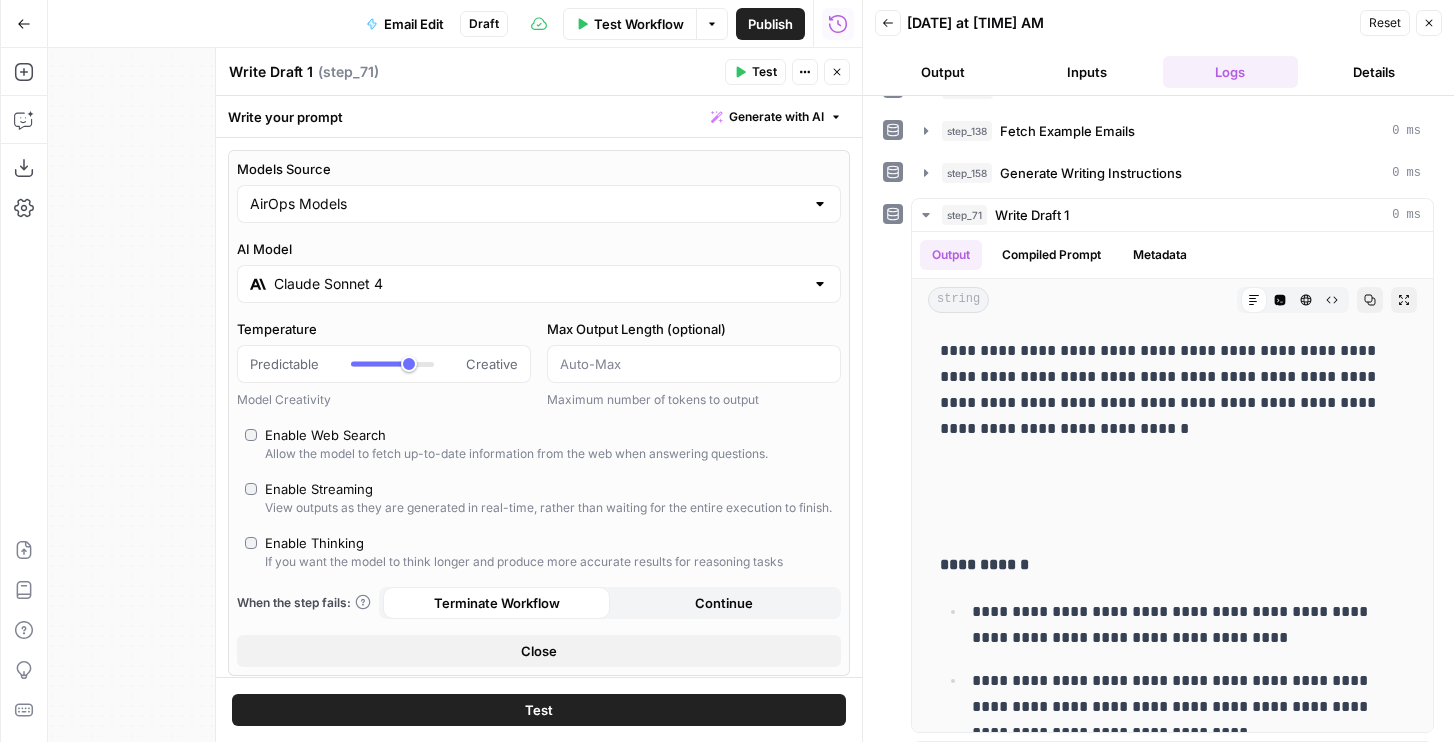 click 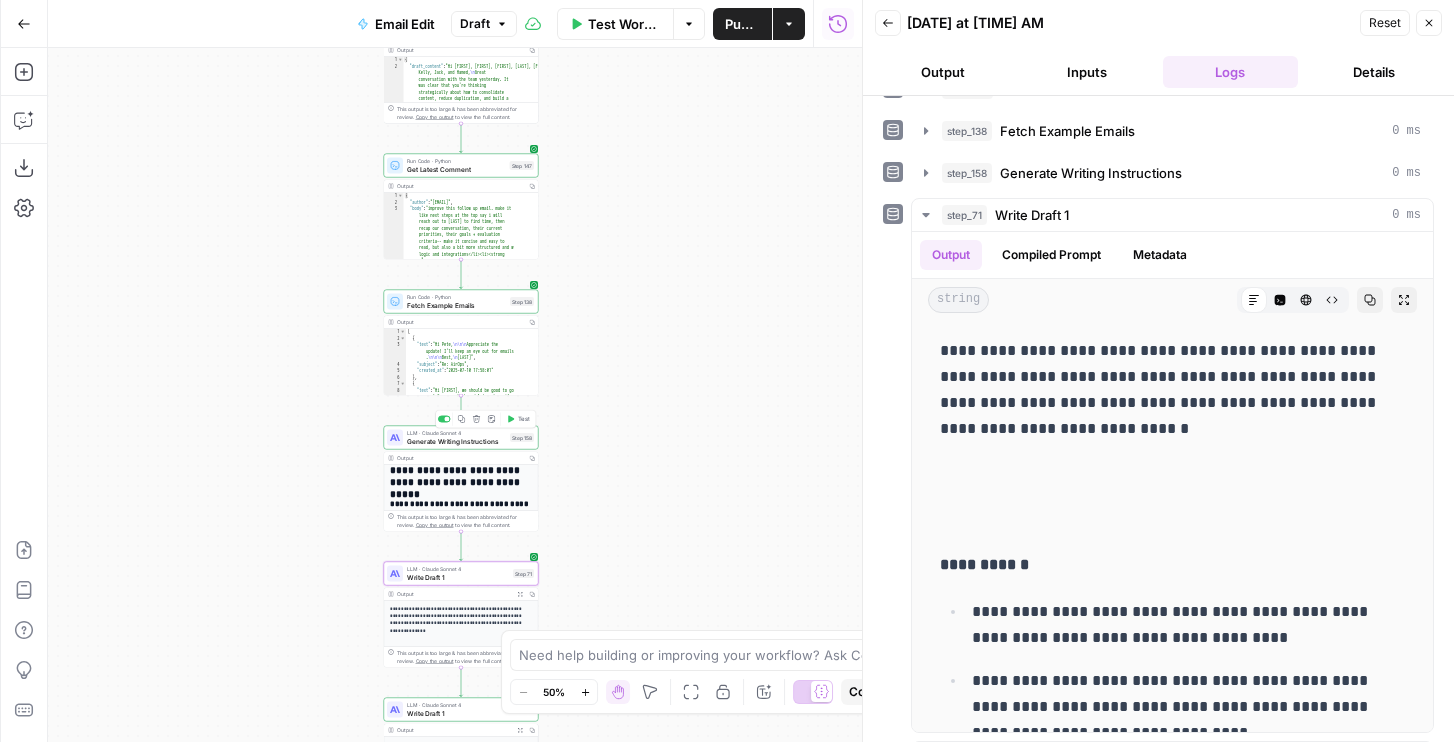click on "Generate Writing Instructions" at bounding box center [456, 441] 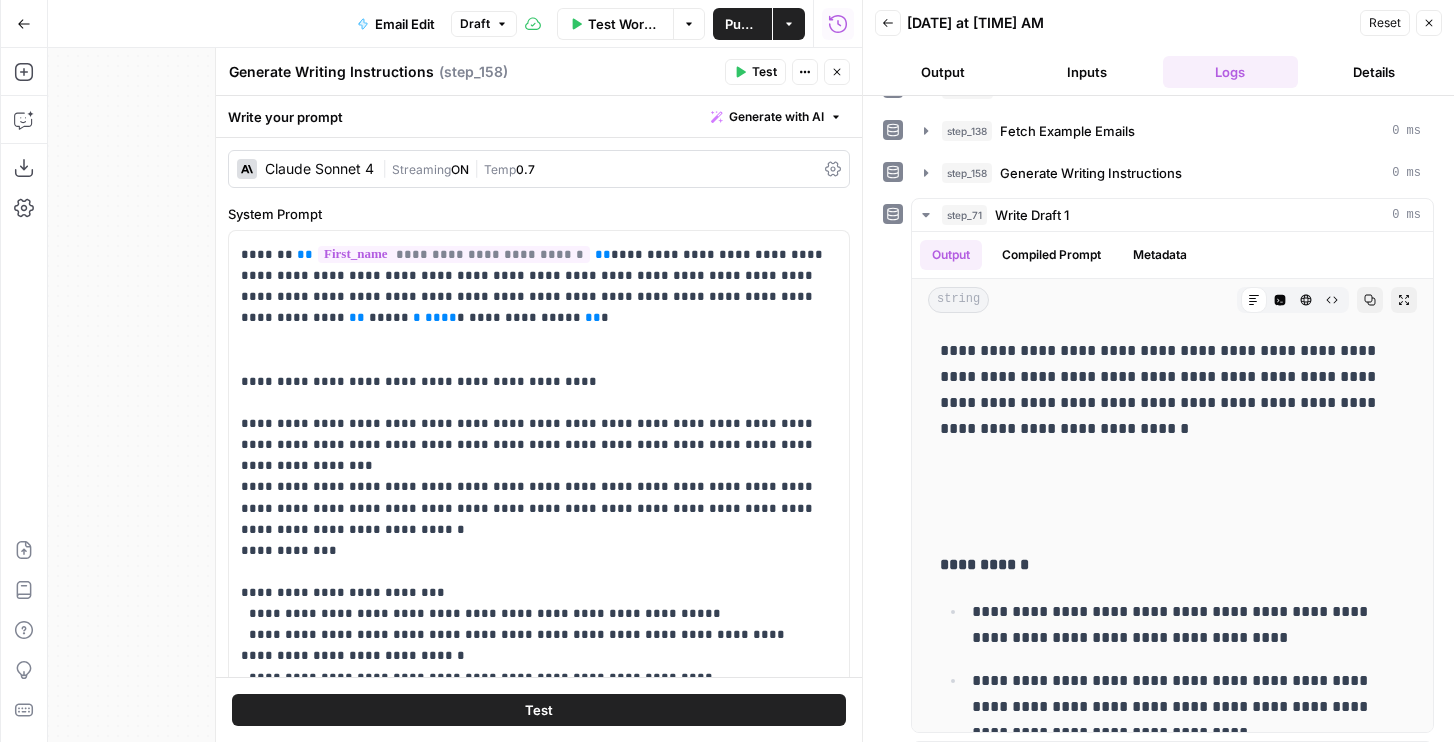 click on "Streaming" at bounding box center (421, 169) 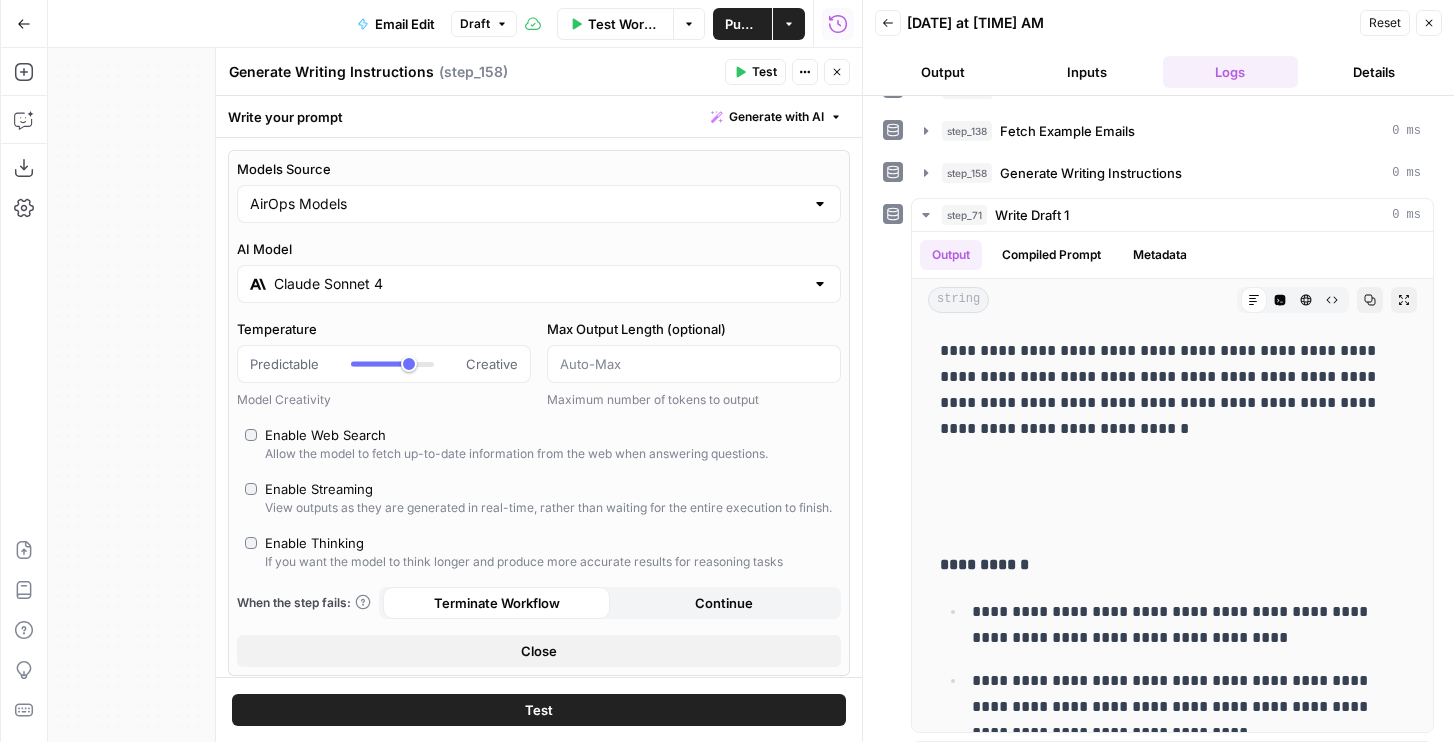 click on "Models Source AirOps Models AI Model Claude Sonnet 4 Temperature Predictable Creative Model Creativity Max Output Length (optional) Maximum number of tokens to output Enable Web Search Allow the model to fetch up-to-date information from the web when answering questions. Enable Streaming View outputs as they are generated in real-time, rather than waiting for the entire execution to finish. Enable Thinking If you want the model to think longer and produce more accurate results for reasoning tasks When the step fails: Terminate Workflow Continue Close" at bounding box center [539, 413] 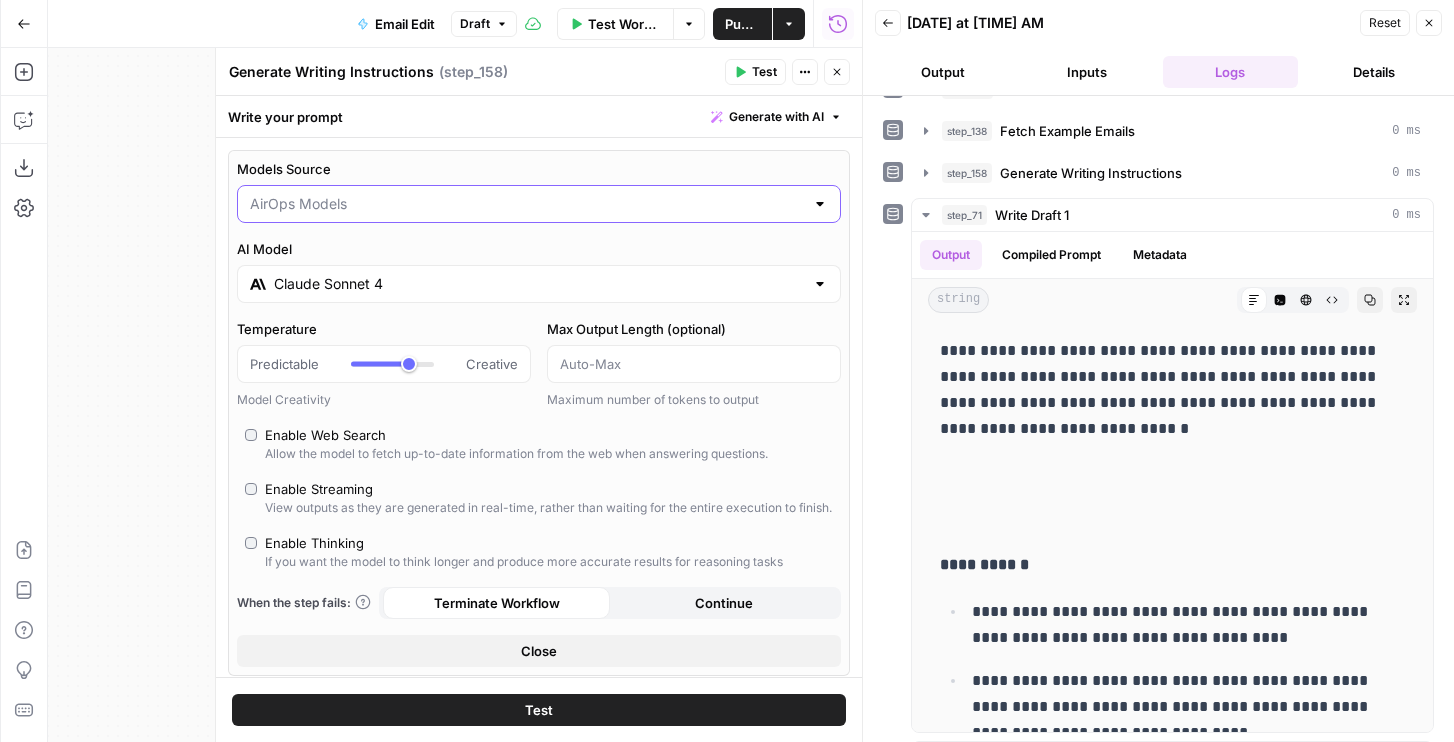 click on "Models Source" at bounding box center (527, 204) 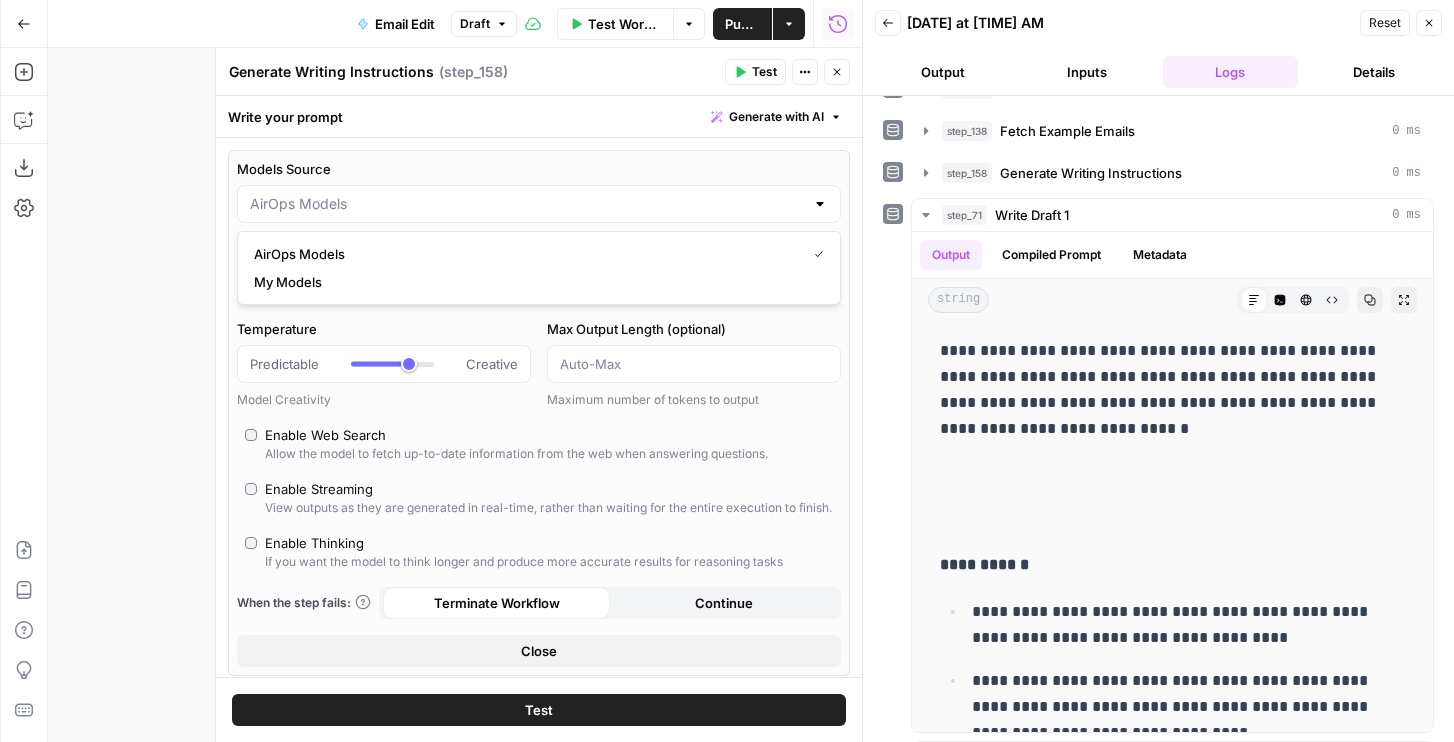 type on "AirOps Models" 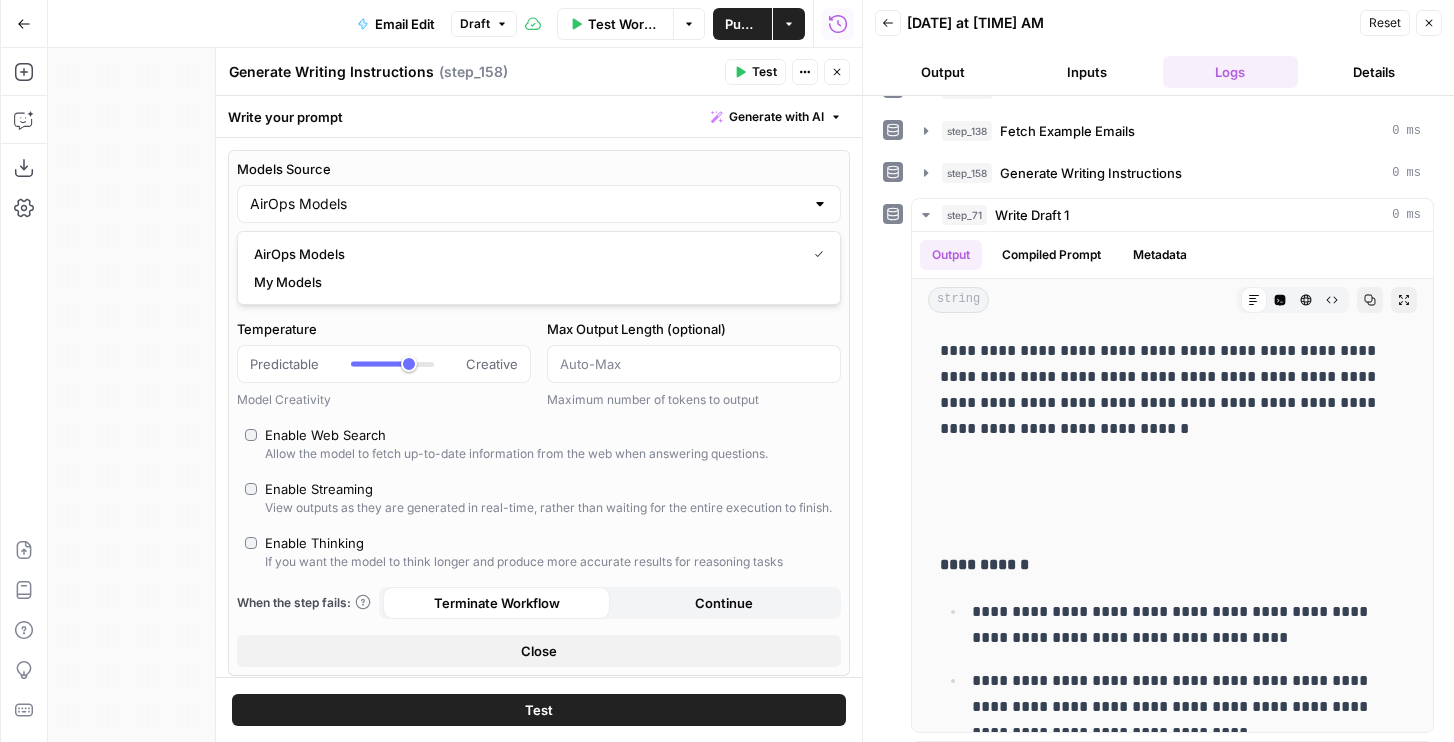 click on "Models Source AirOps Models AI Model Claude Sonnet 4 Temperature Predictable Creative Model Creativity Max Output Length (optional) Maximum number of tokens to output Enable Web Search Allow the model to fetch up-to-date information from the web when answering questions. Enable Streaming View outputs as they are generated in real-time, rather than waiting for the entire execution to finish. Enable Thinking If you want the model to think longer and produce more accurate results for reasoning tasks When the step fails: Terminate Workflow Continue Close" at bounding box center [539, 413] 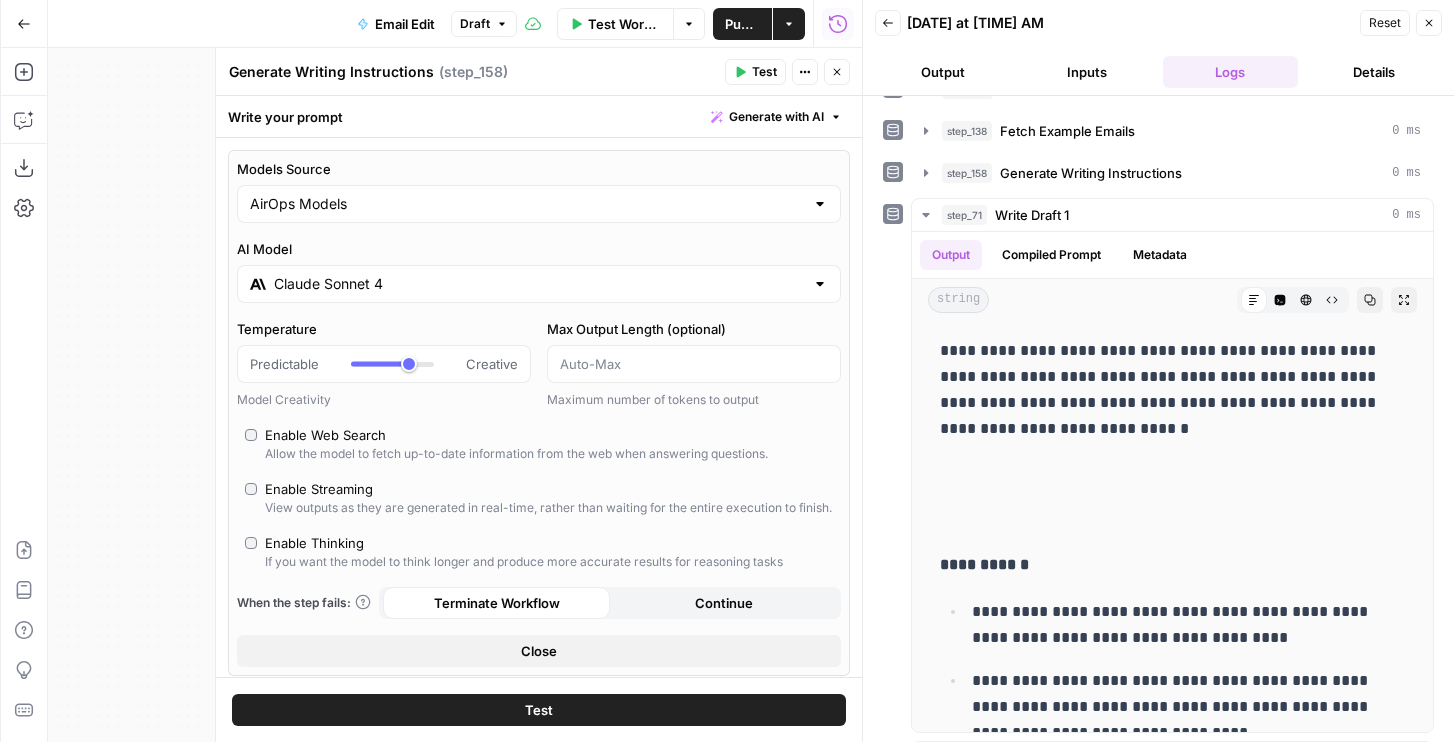 click on "Claude Sonnet 4" at bounding box center [539, 284] 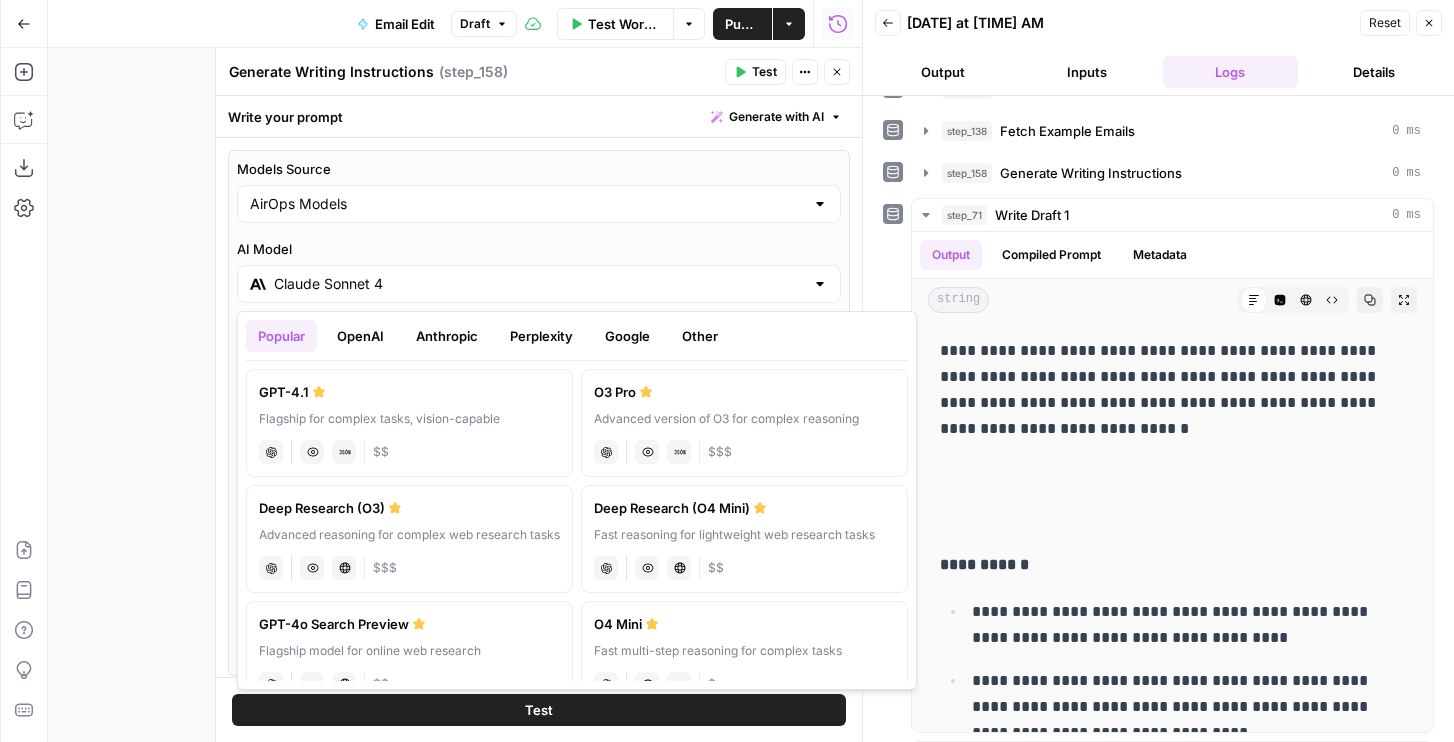 click on "Google" at bounding box center [627, 336] 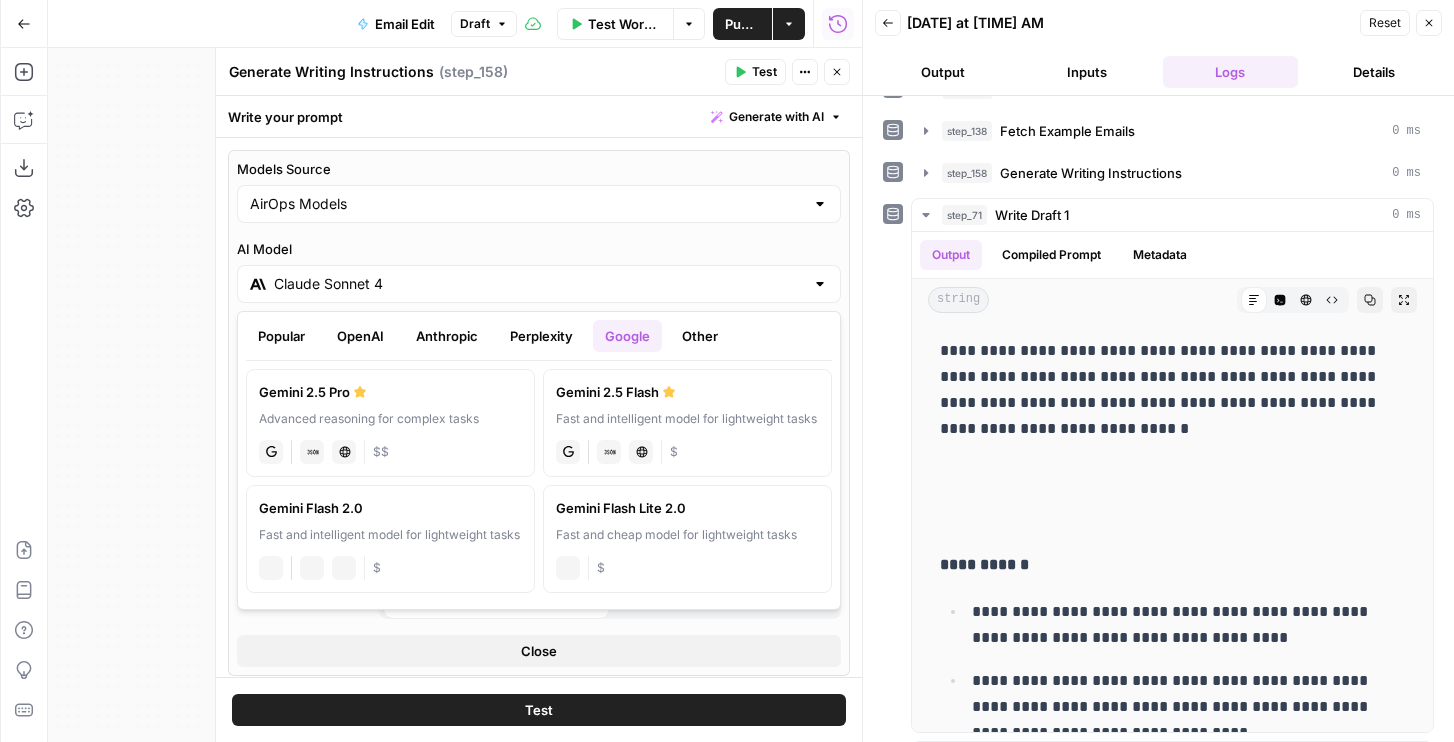click on "Gemini 2.5 Pro Advanced reasoning for complex tasks gemini JSON Mode Live Web Research $$" at bounding box center (390, 423) 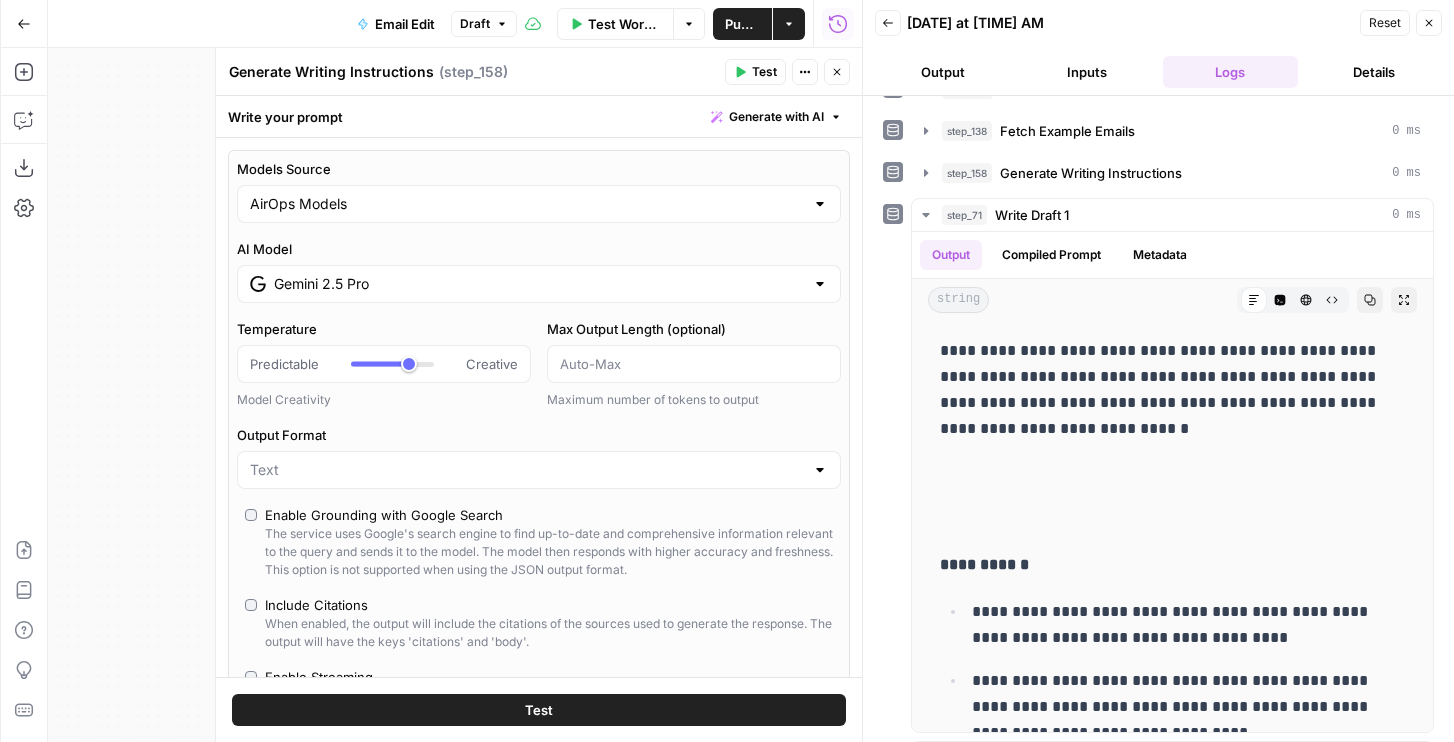 click 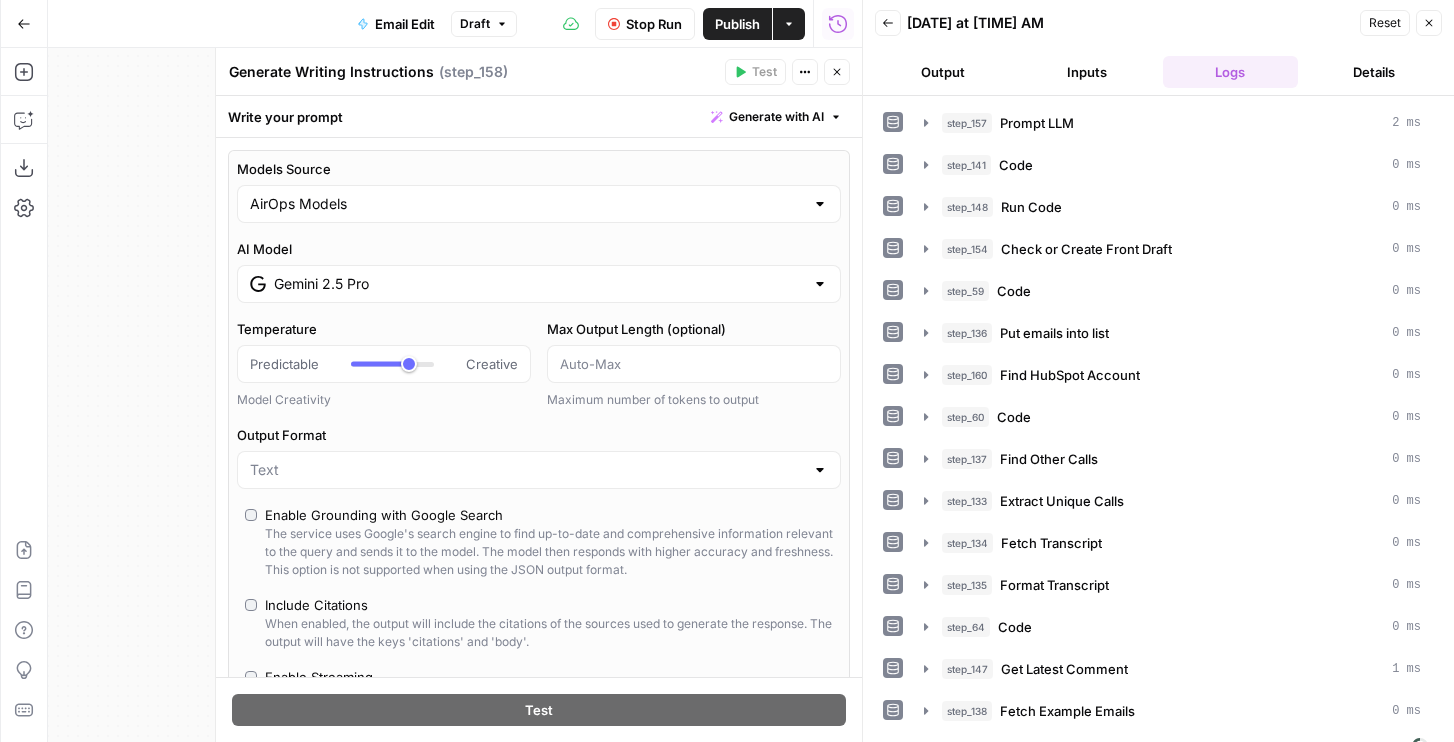 click on "Back [DATE] at [TIME] AM Reset Close Output Inputs Logs Details" at bounding box center (1158, 48) 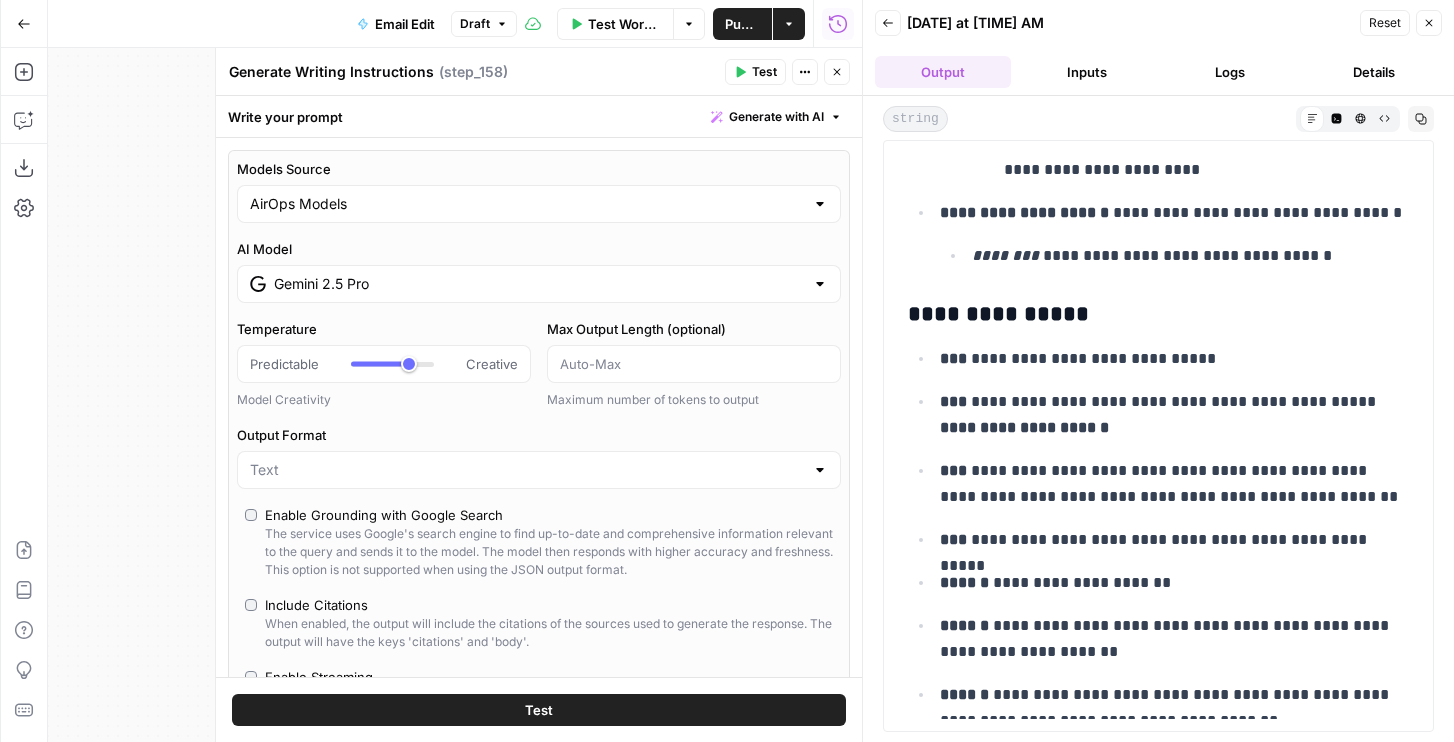 scroll, scrollTop: 3899, scrollLeft: 0, axis: vertical 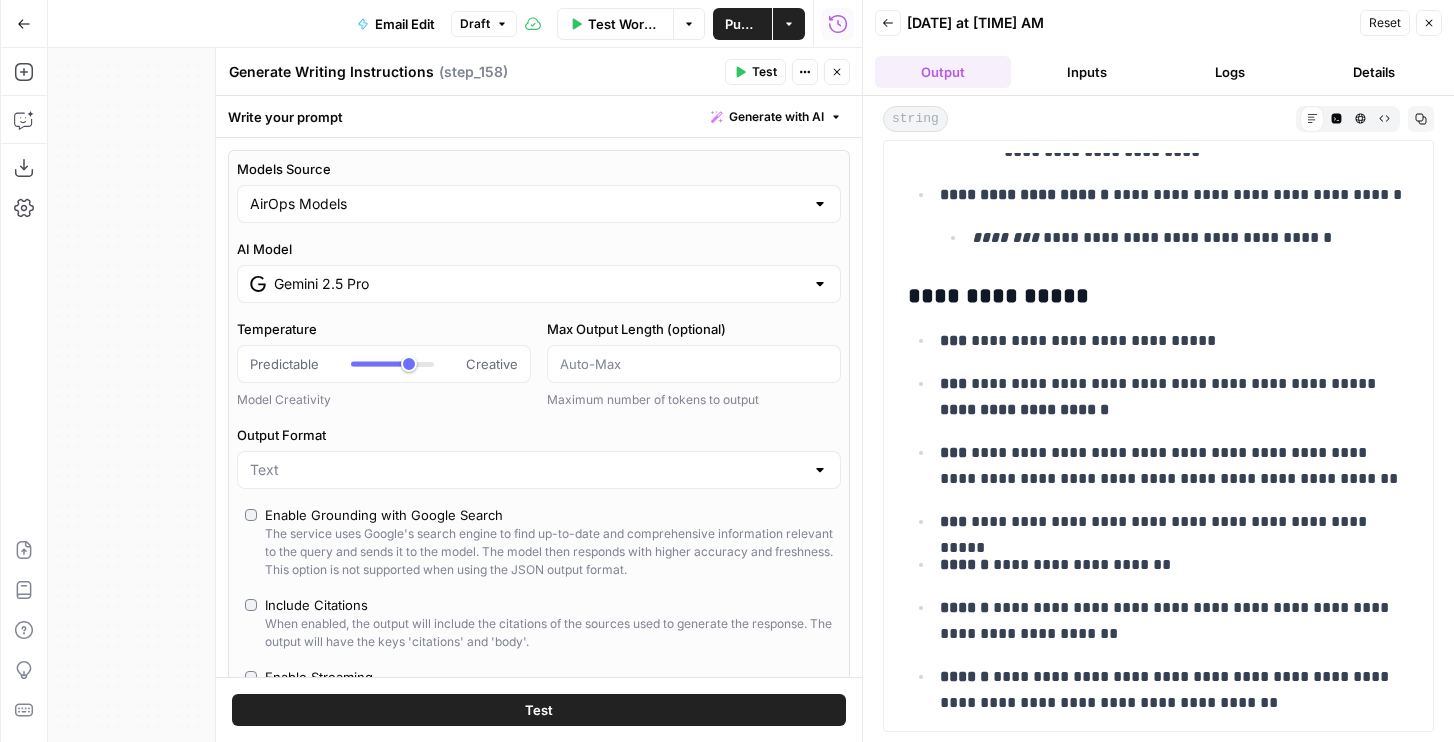 click on "Close" at bounding box center (837, 72) 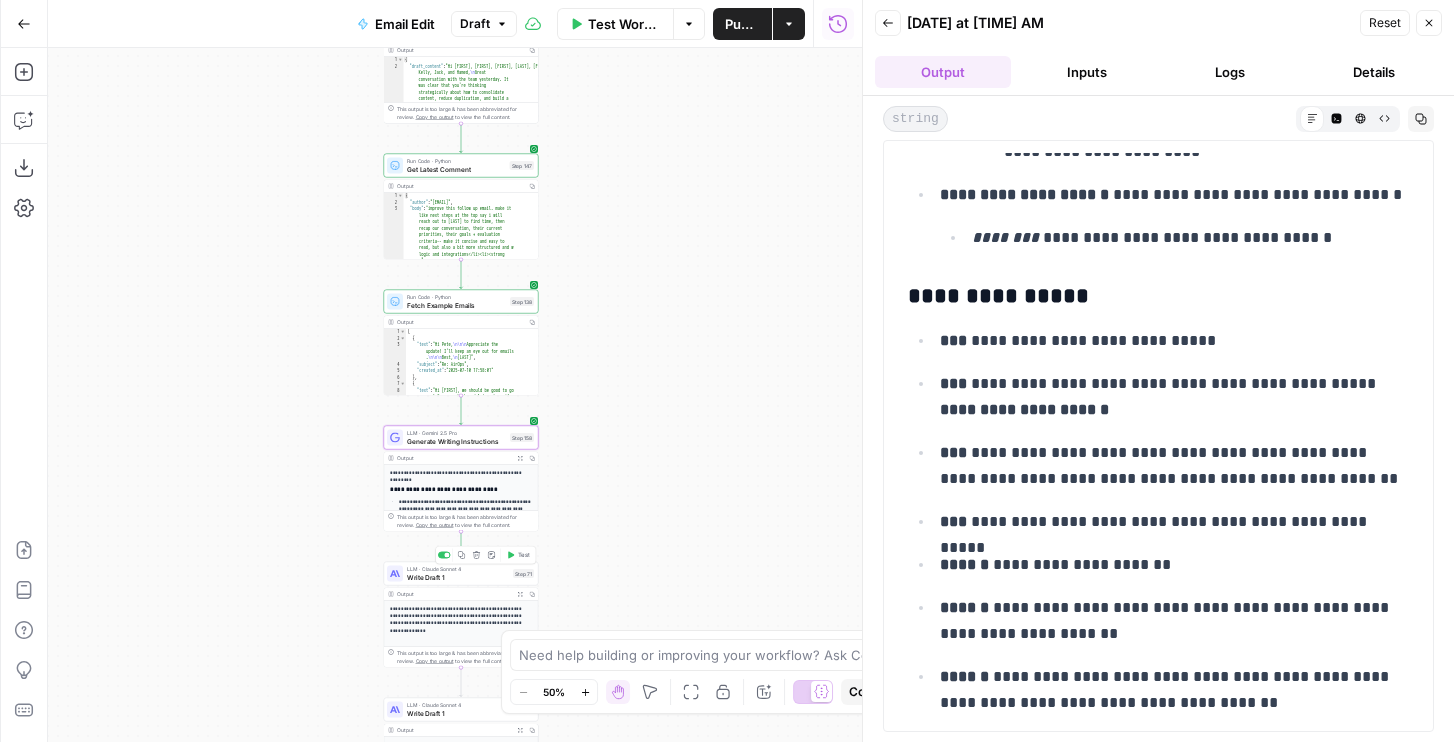 click on "Test" at bounding box center [524, 555] 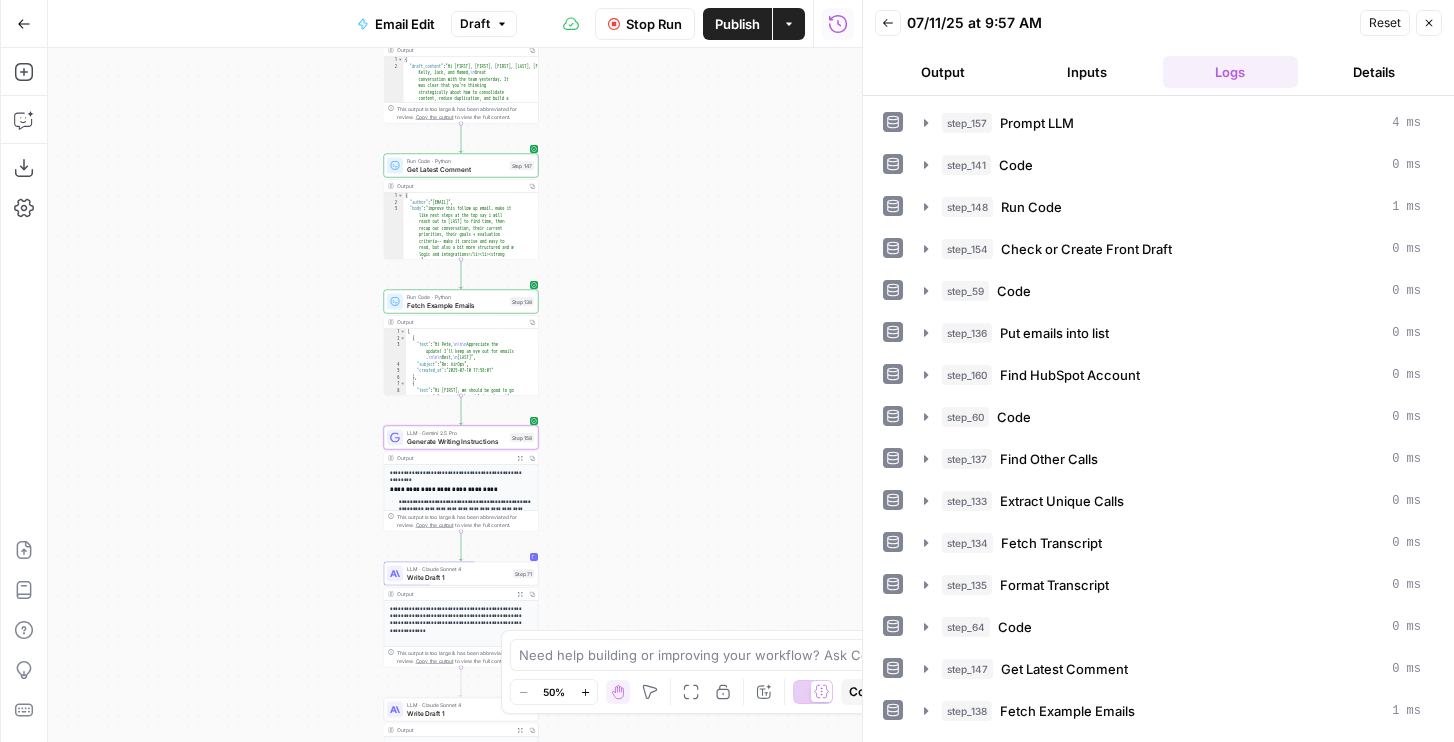 scroll, scrollTop: 74, scrollLeft: 0, axis: vertical 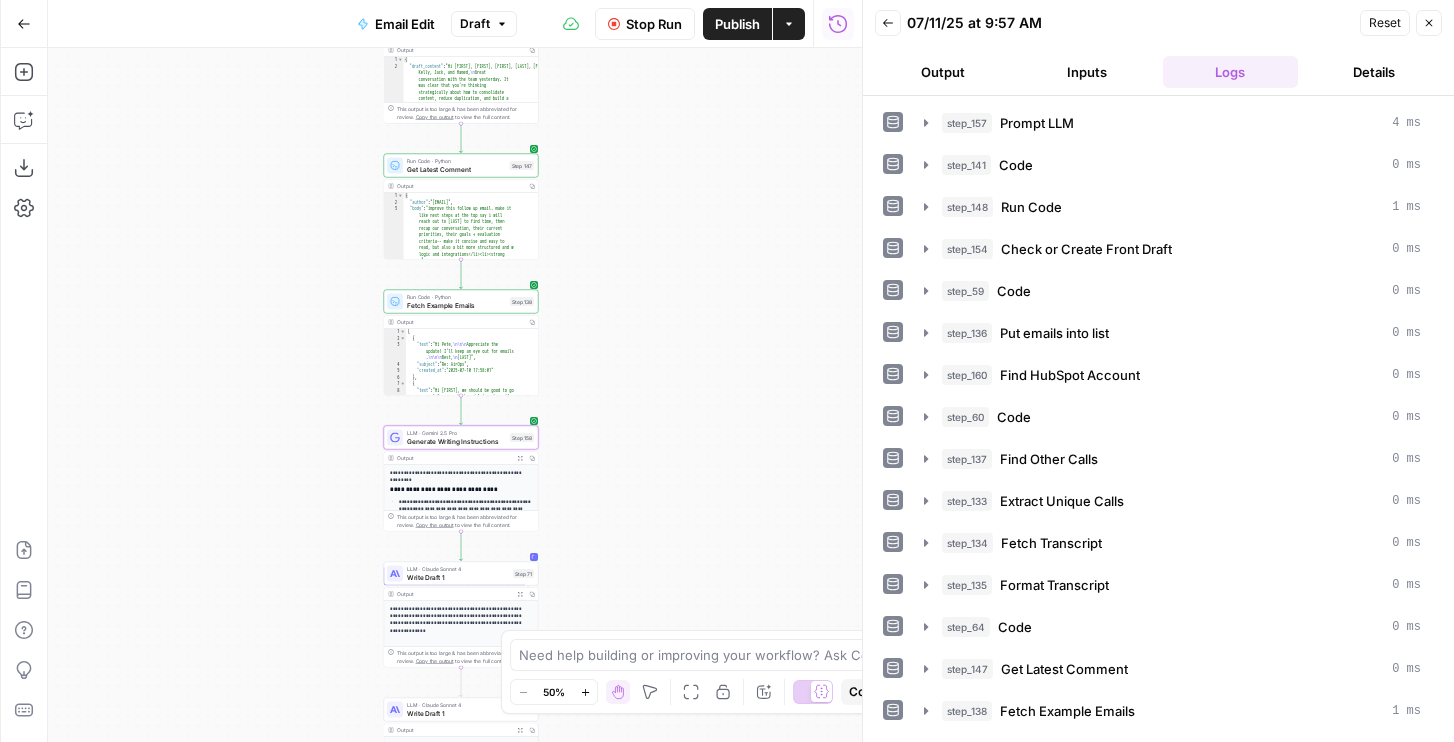 click on "Output" at bounding box center [943, 72] 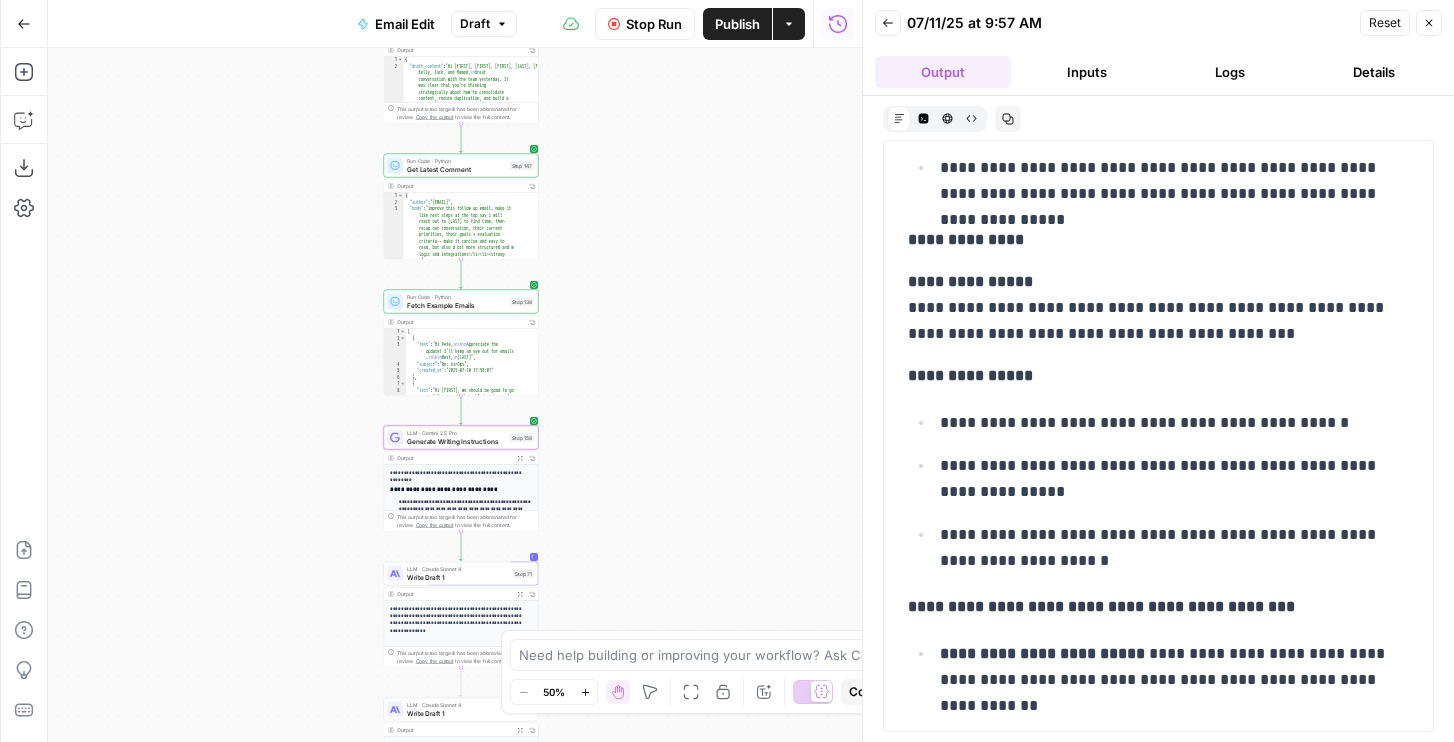 scroll, scrollTop: 248, scrollLeft: 0, axis: vertical 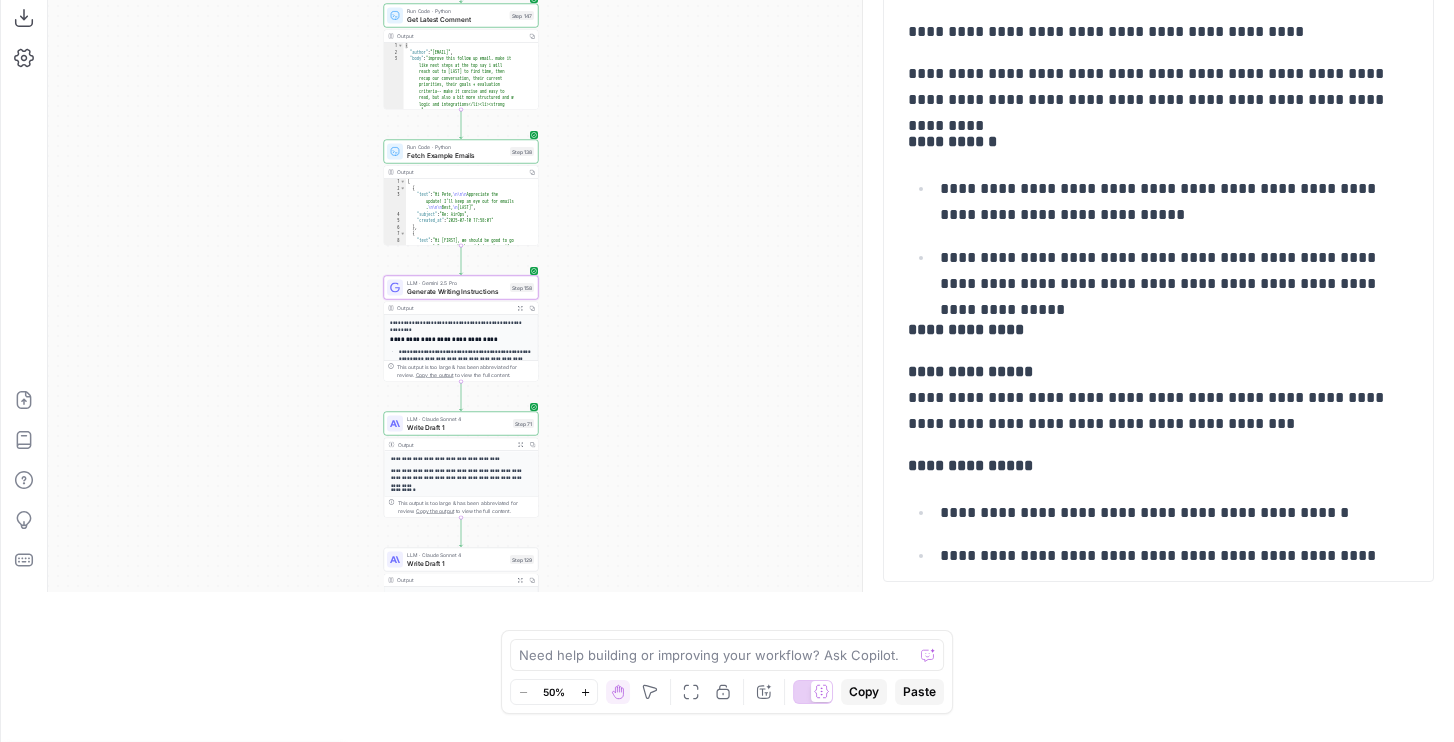 drag, startPoint x: 959, startPoint y: 557, endPoint x: 919, endPoint y: 172, distance: 387.07236 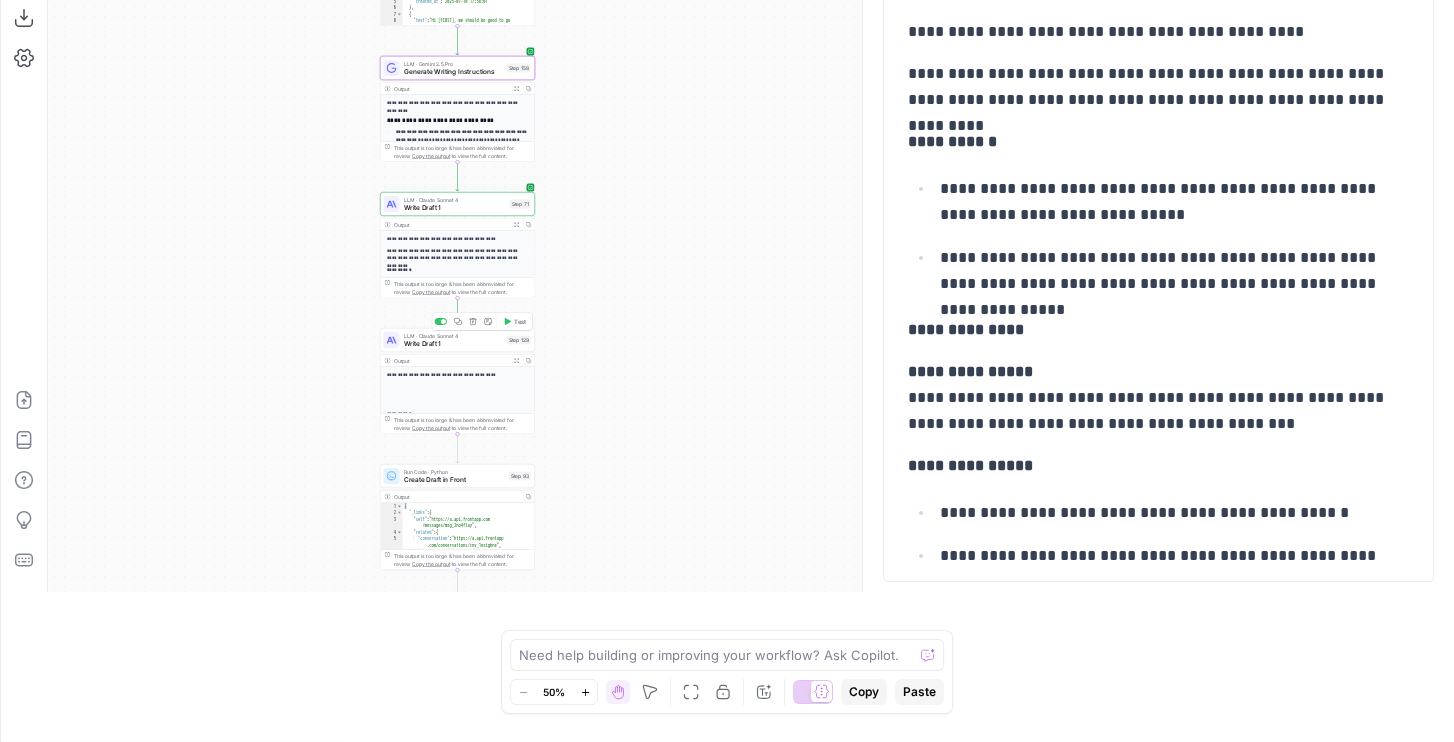 click on "Test" at bounding box center (520, 321) 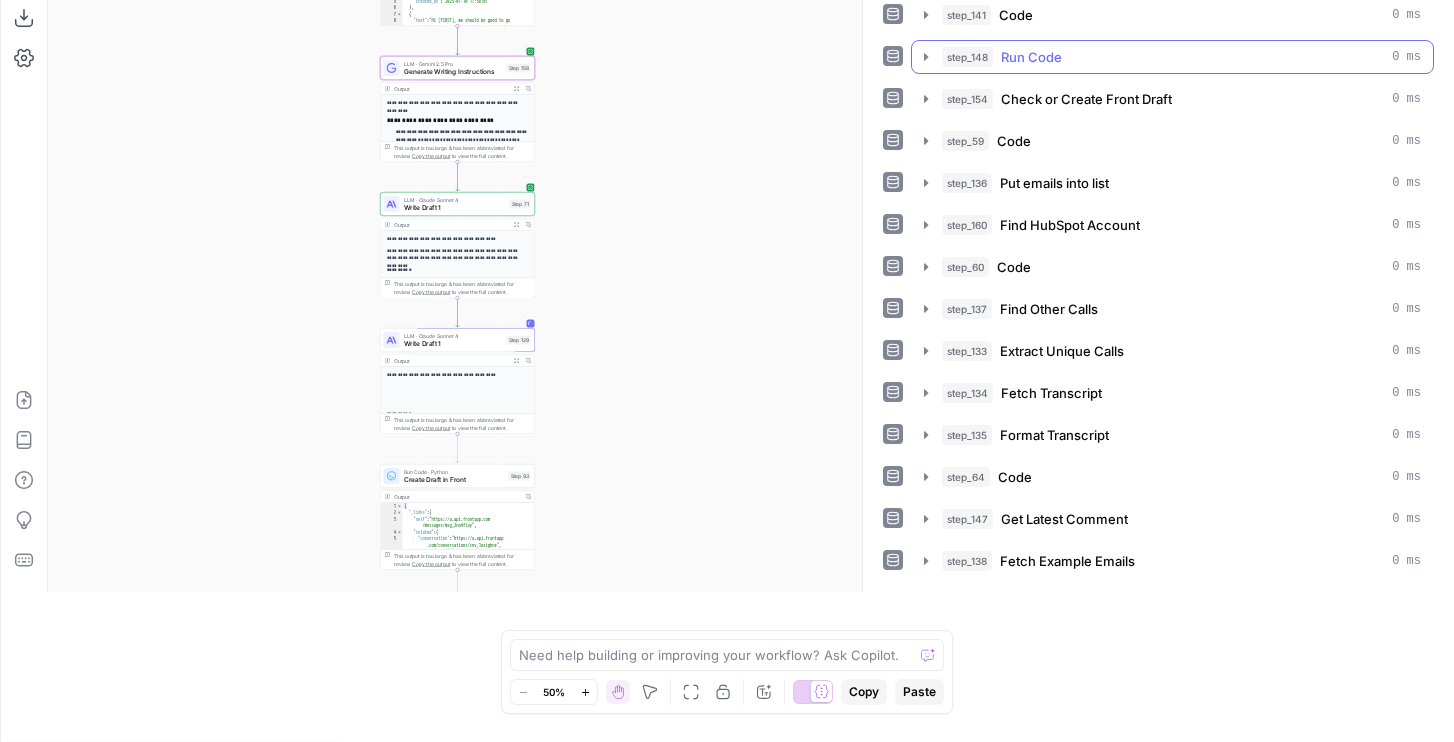 scroll, scrollTop: 0, scrollLeft: 0, axis: both 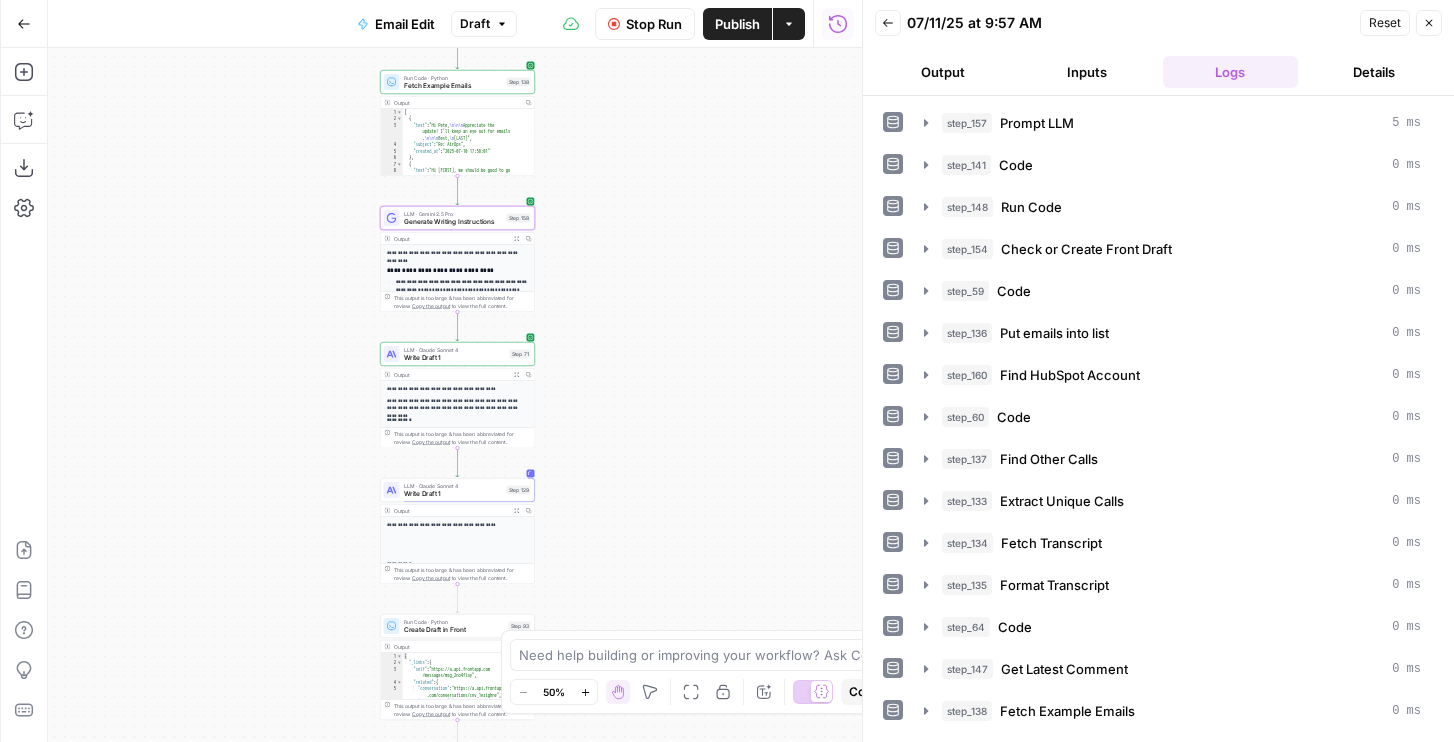 click on "Output" at bounding box center [943, 72] 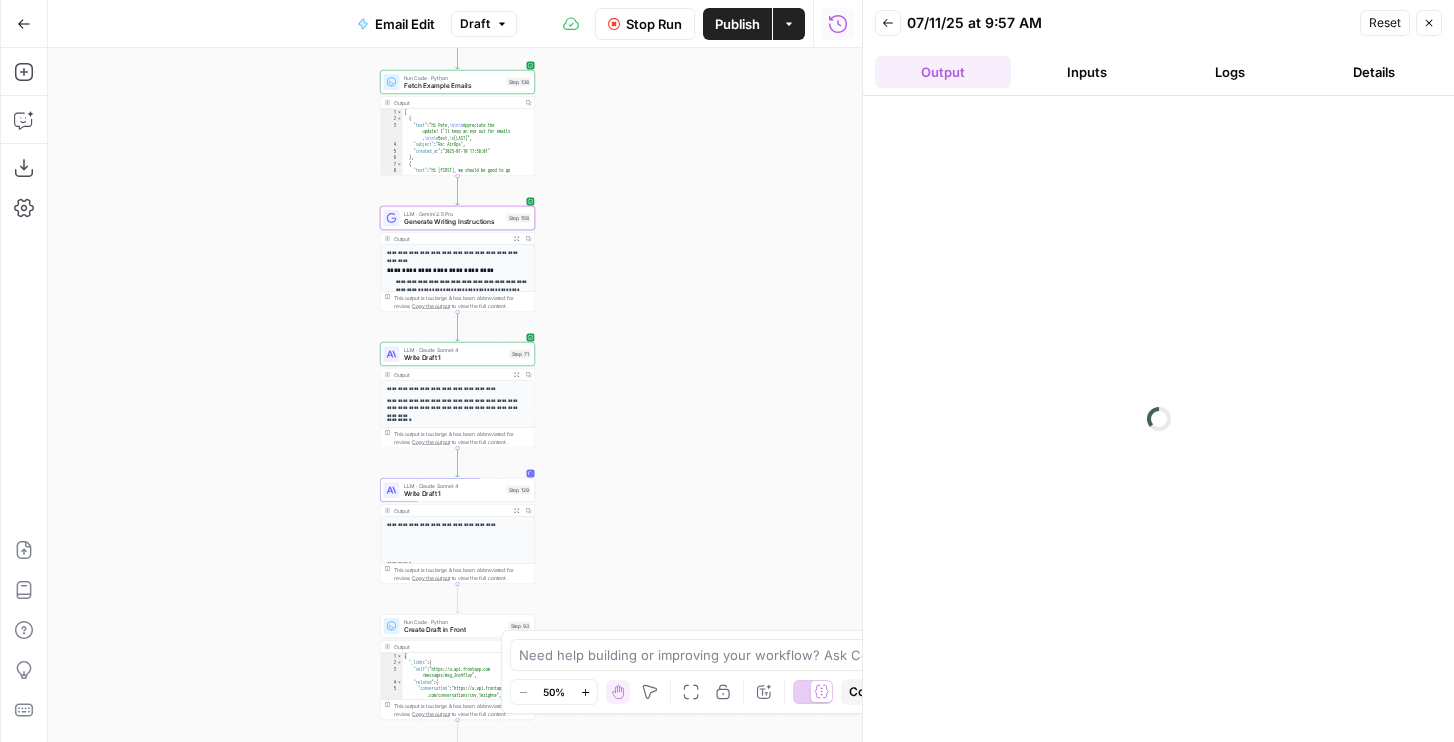 click on "Inputs" at bounding box center (1087, 72) 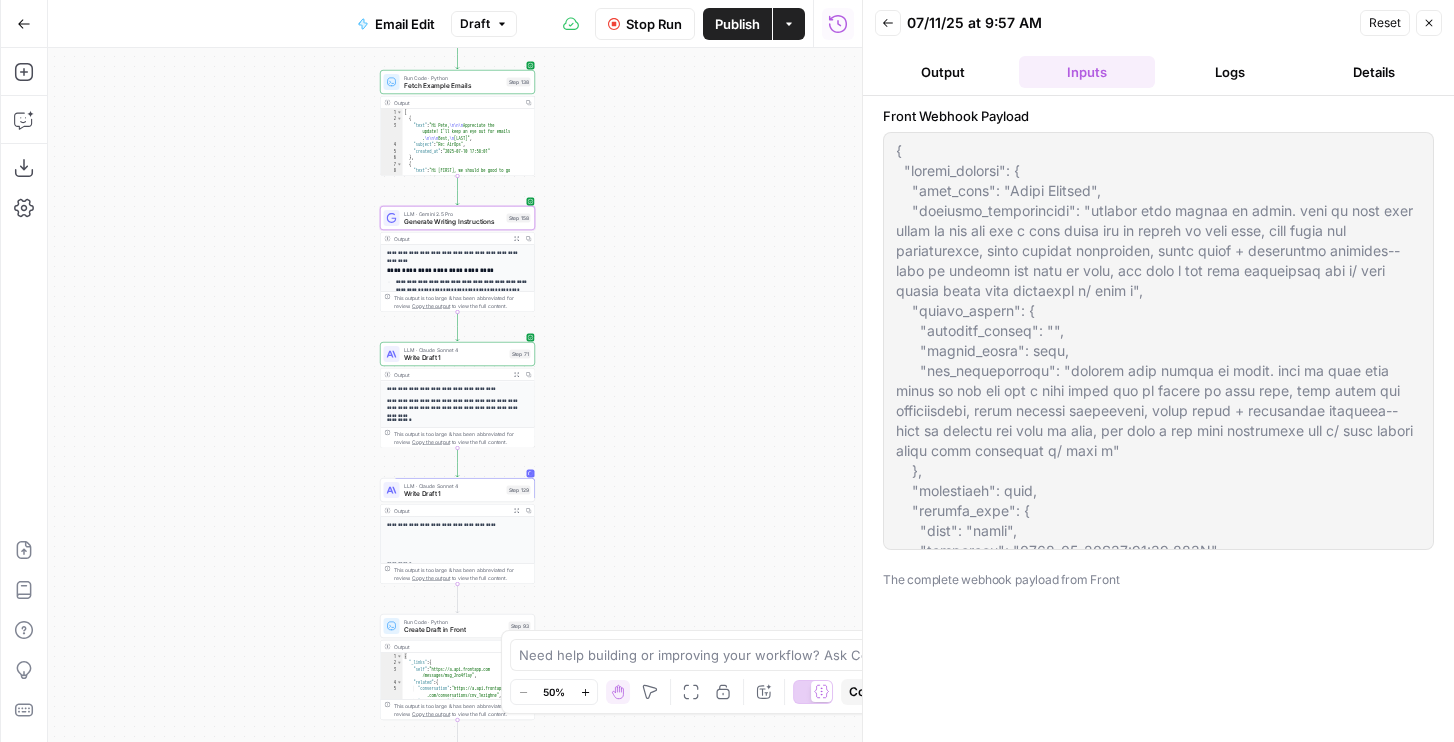 click on "Logs" at bounding box center [1231, 72] 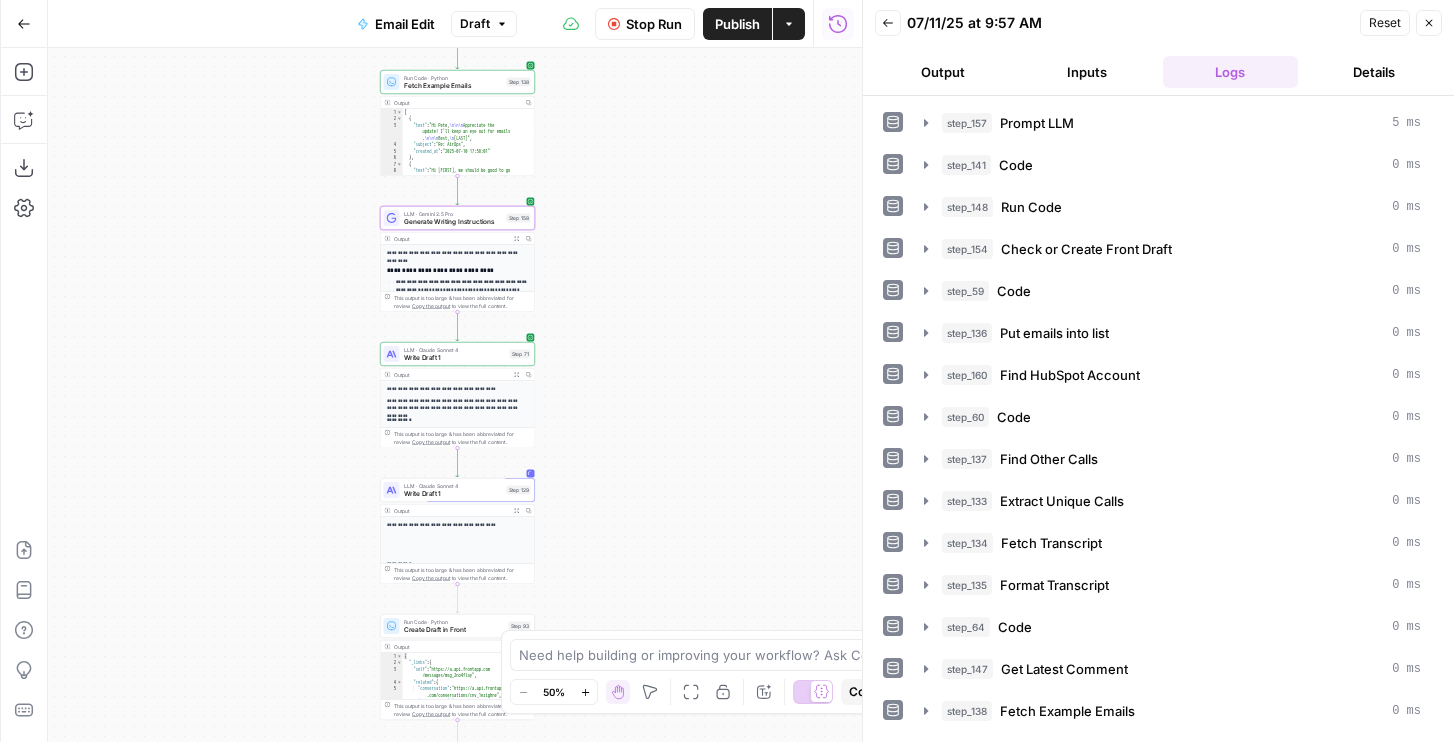 click on "Output" at bounding box center (943, 72) 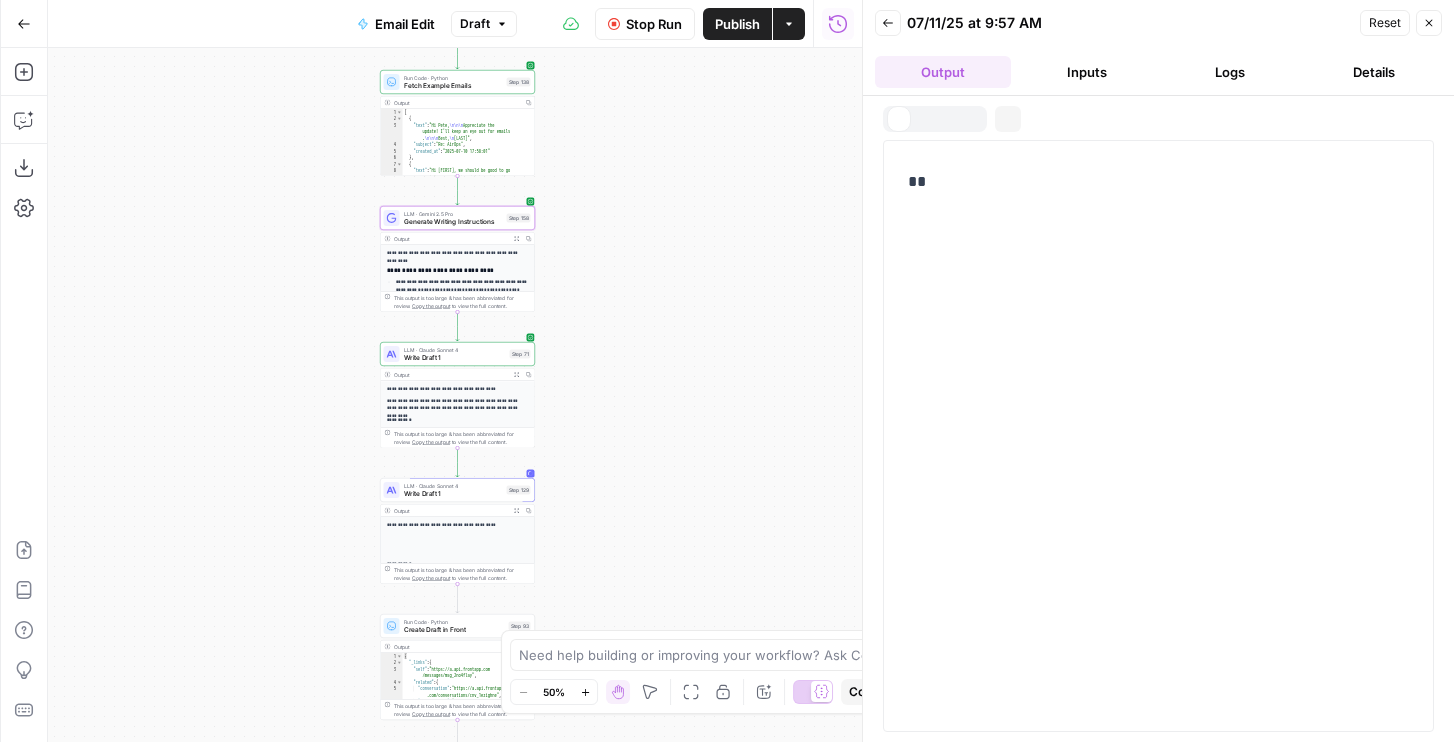 click 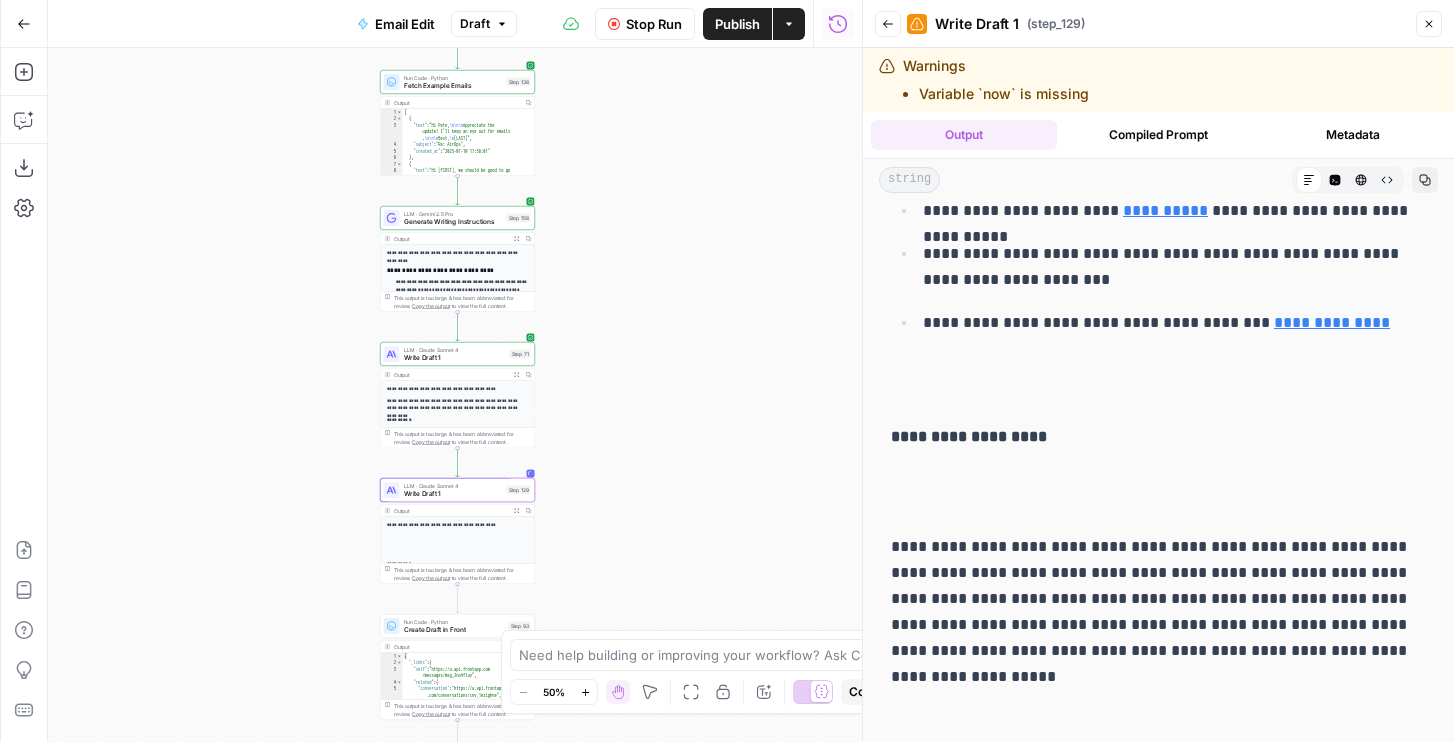 scroll, scrollTop: 298, scrollLeft: 0, axis: vertical 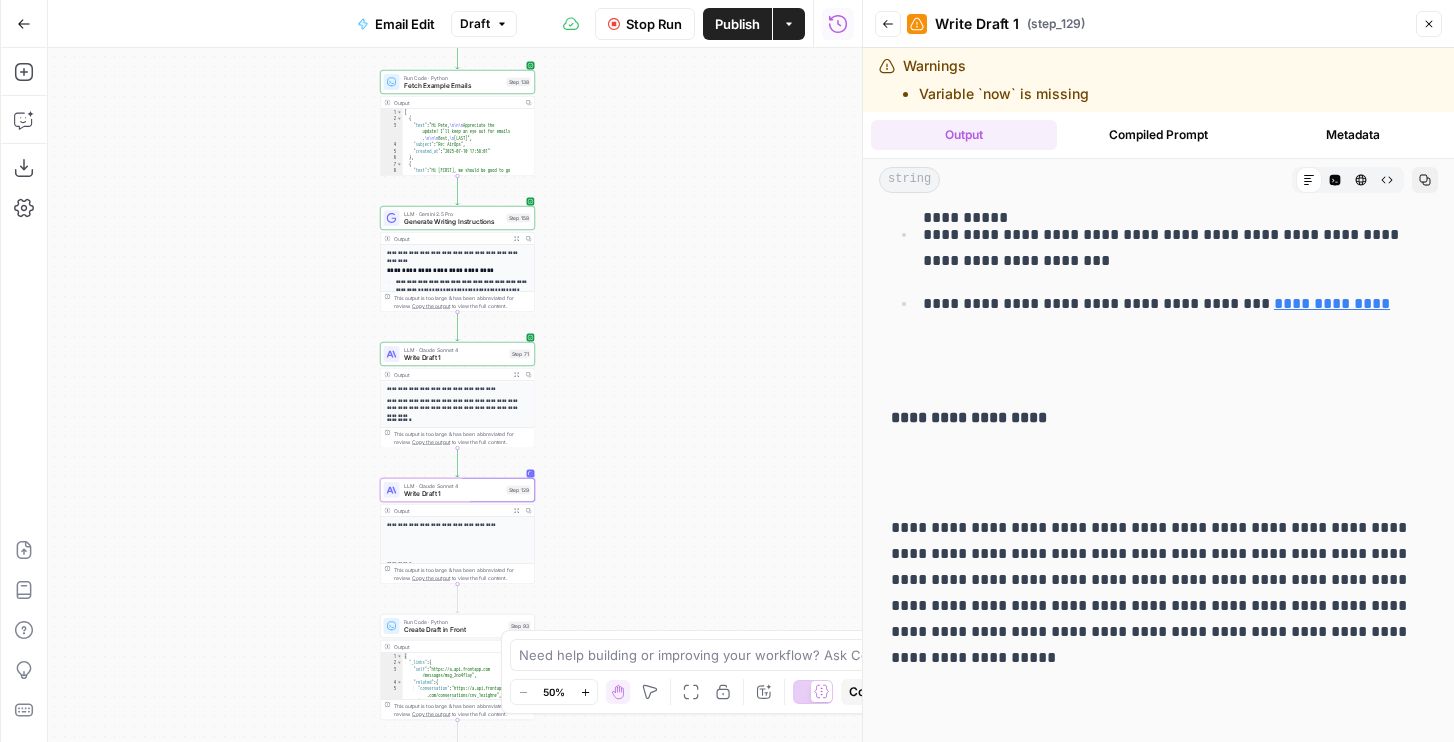 click 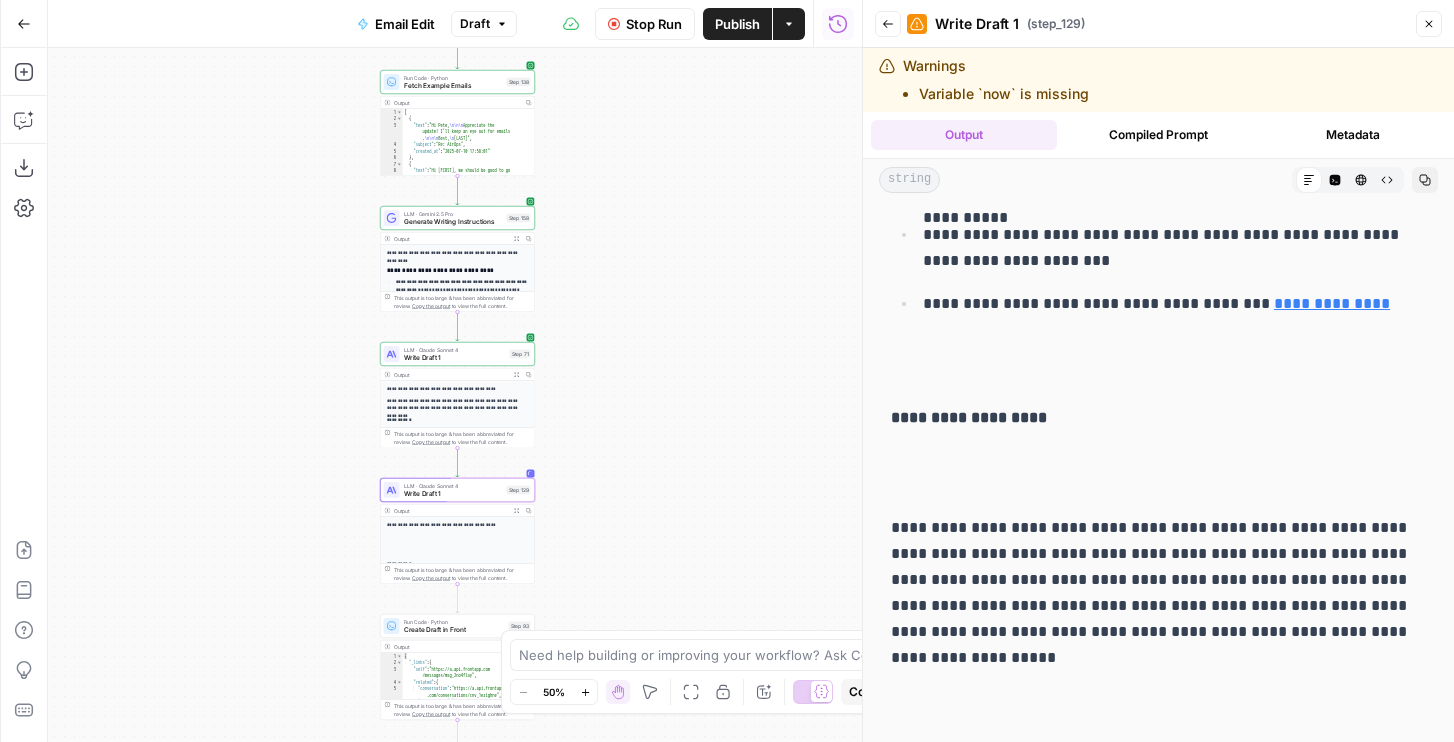 click 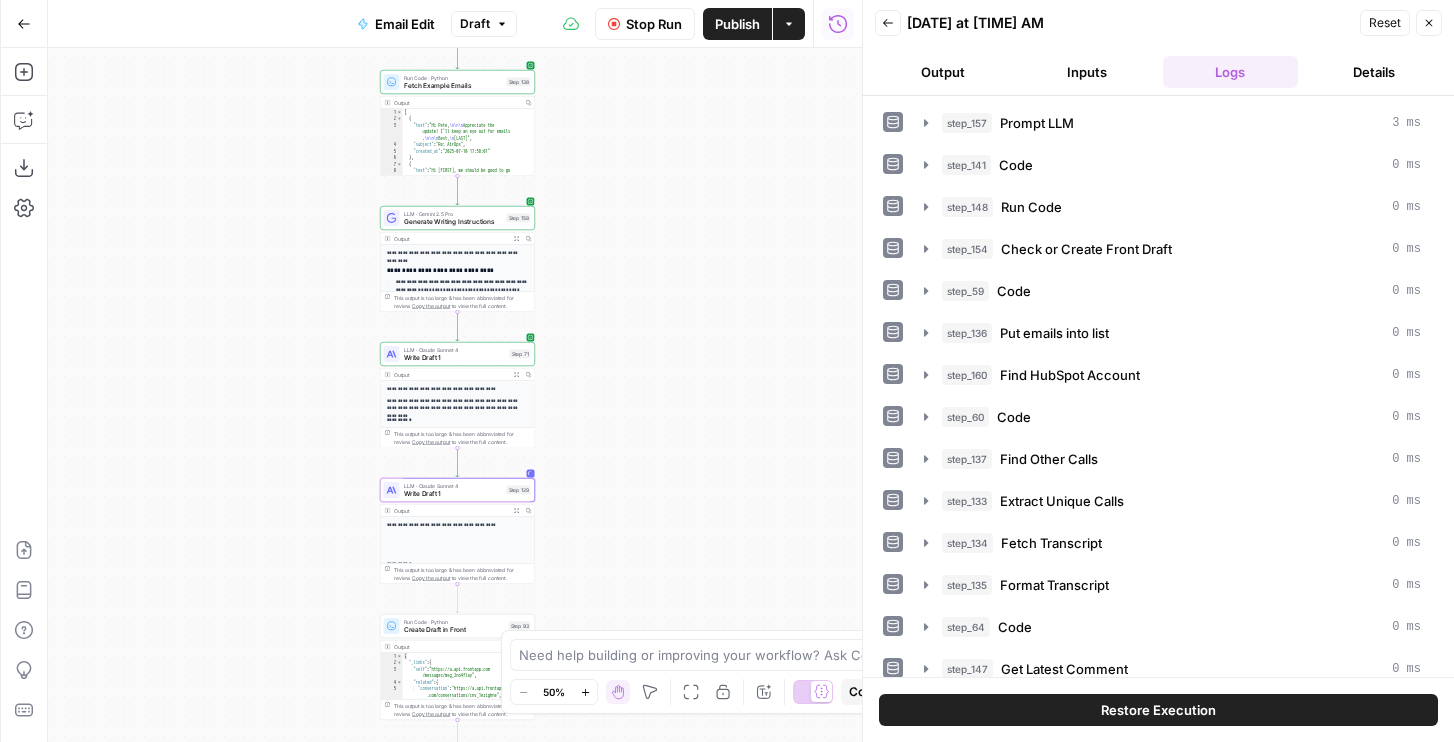 click on "Output" at bounding box center [943, 72] 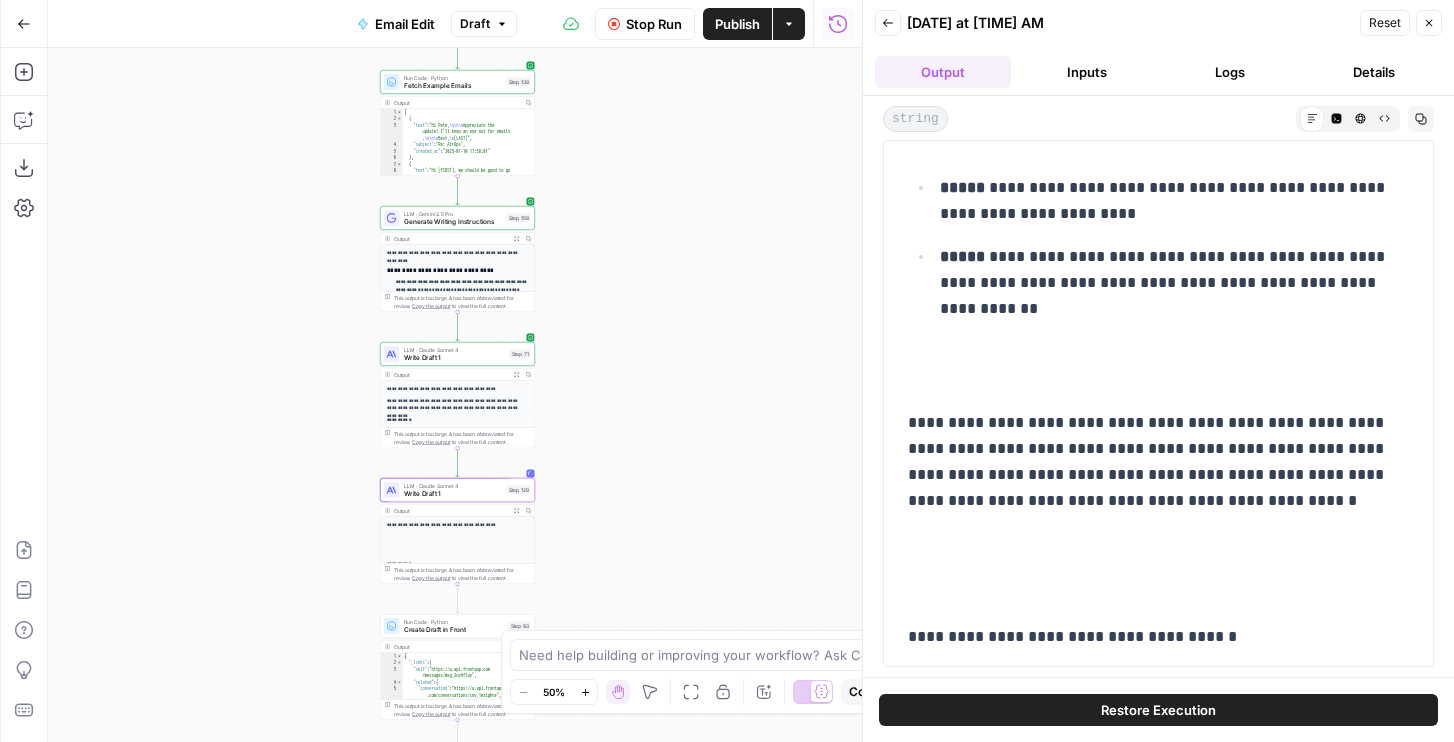 scroll, scrollTop: 1464, scrollLeft: 0, axis: vertical 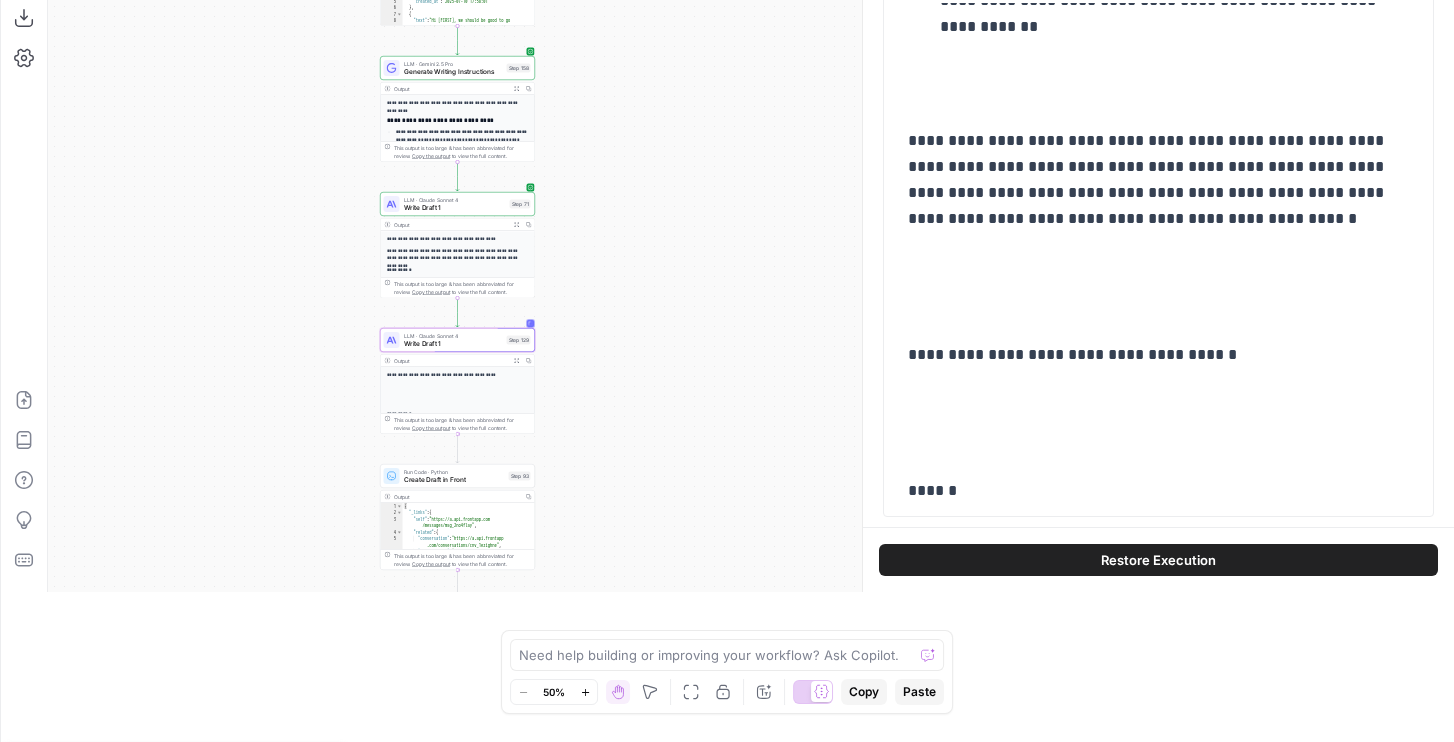 click on "Write Draft 1" at bounding box center (453, 344) 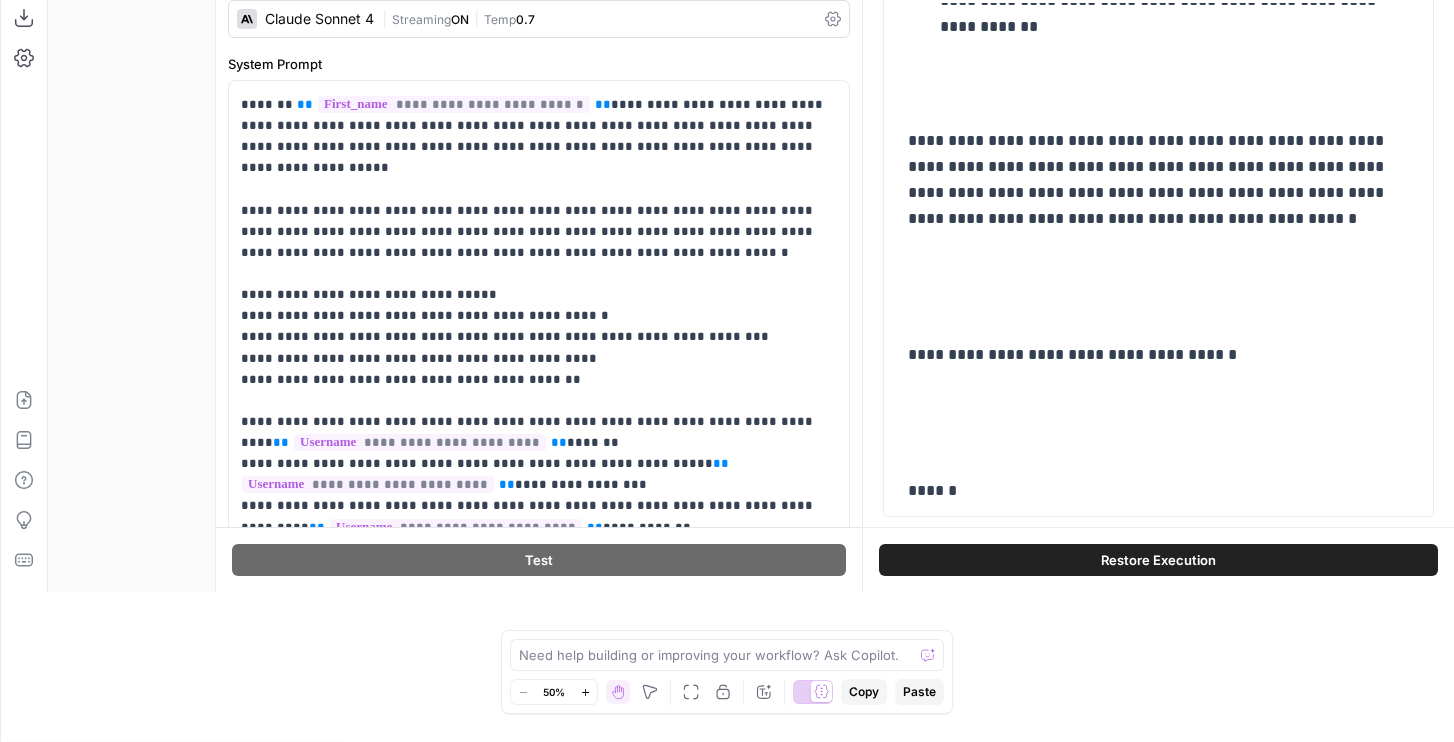 scroll, scrollTop: 0, scrollLeft: 0, axis: both 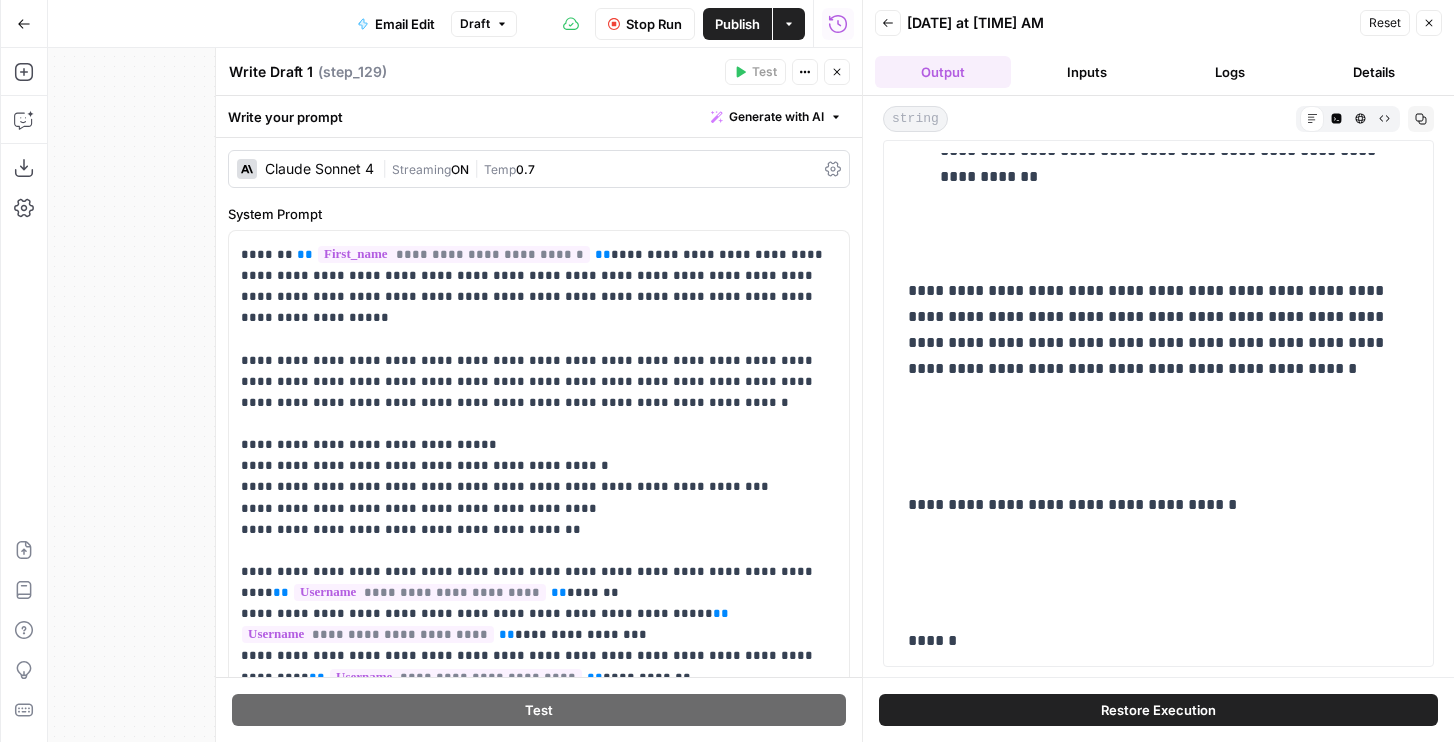 click 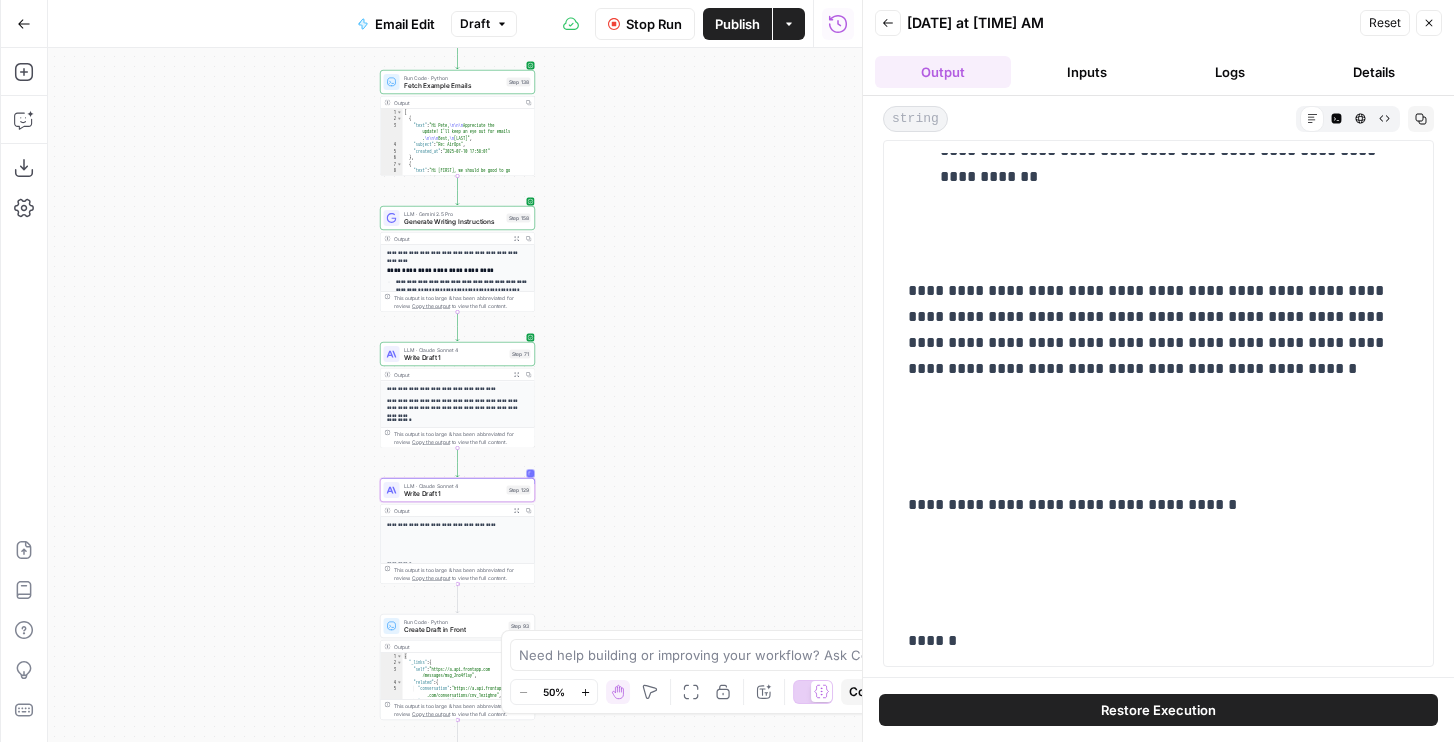 click on "LLM · Claude Sonnet 4 Write Draft 1 Step 129 Copy step Delete step Add Note Test" at bounding box center [457, 490] 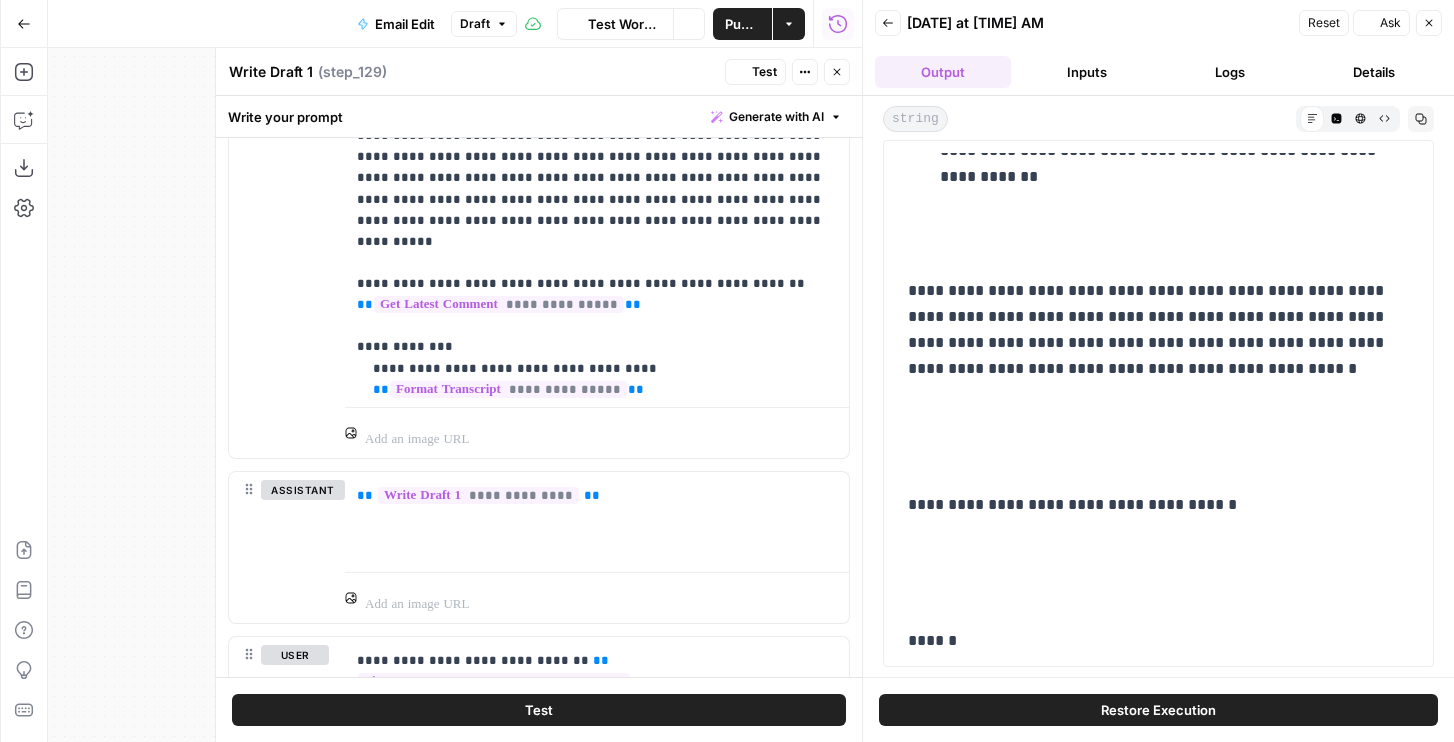 scroll, scrollTop: 1879, scrollLeft: 0, axis: vertical 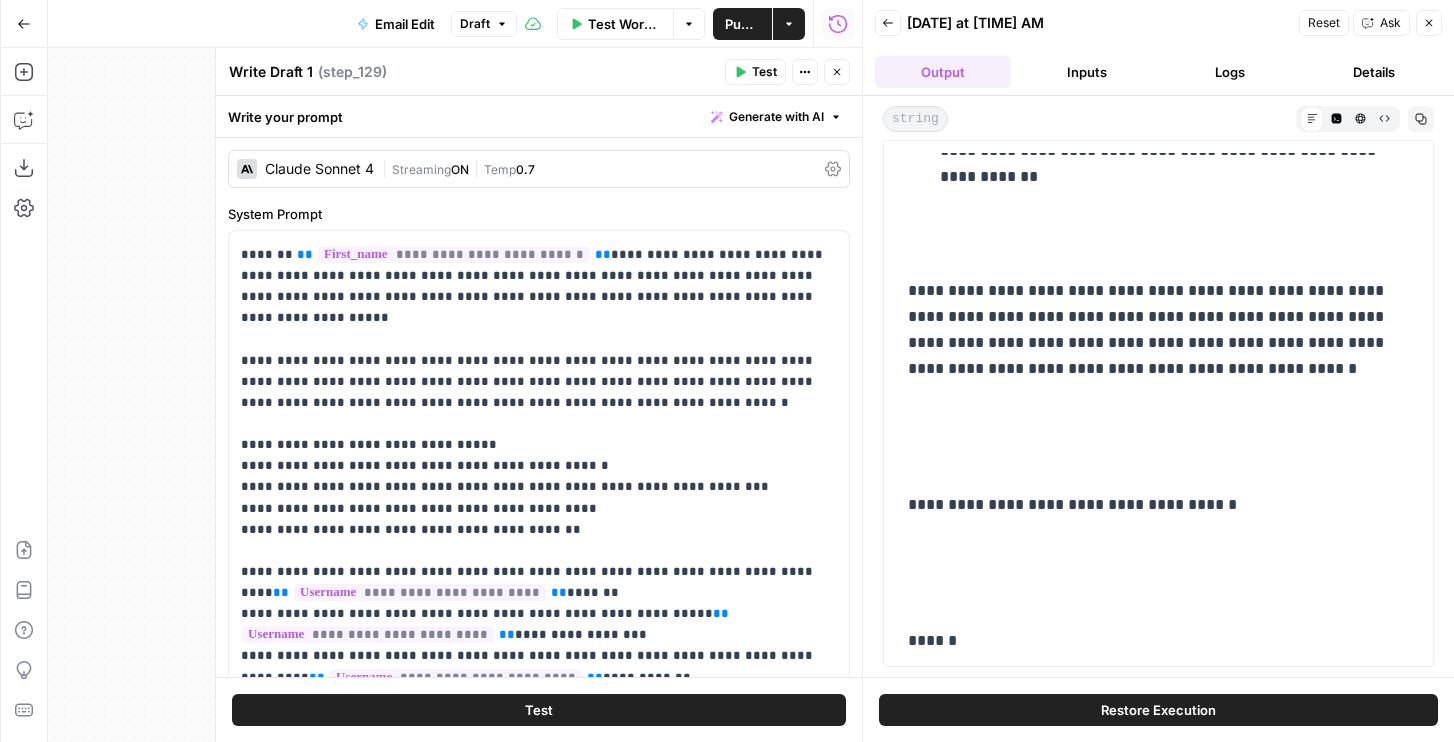click on "Logs" at bounding box center [1231, 72] 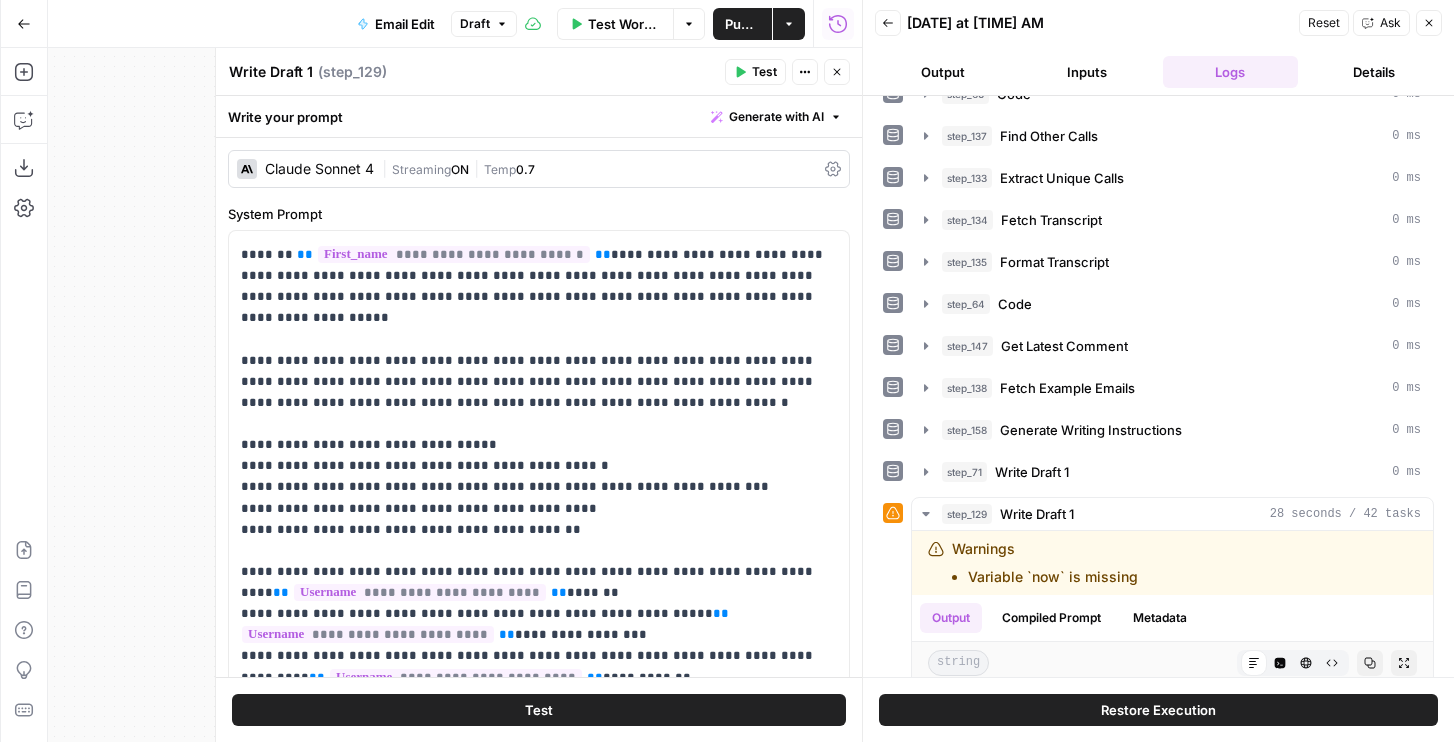 scroll, scrollTop: 364, scrollLeft: 0, axis: vertical 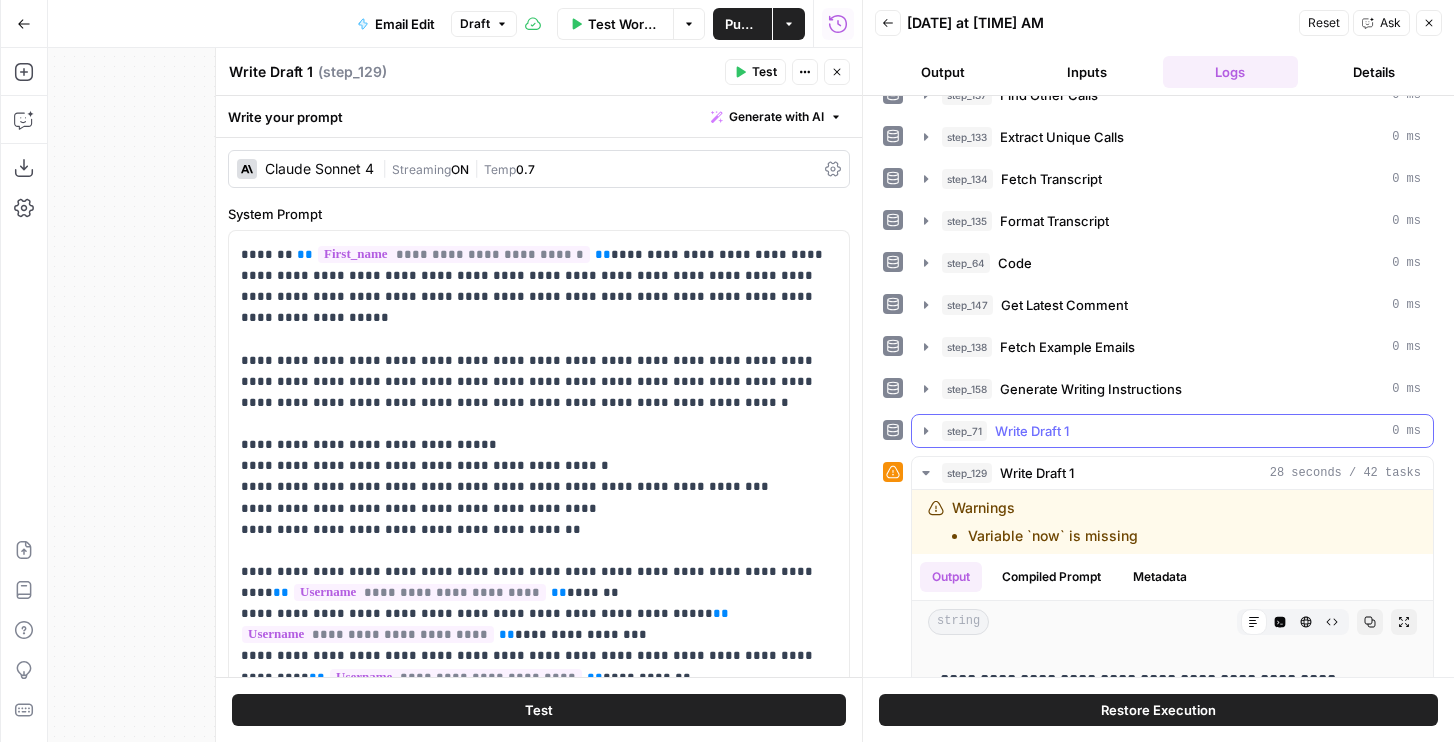 click on "Write Draft 1" at bounding box center [1032, 431] 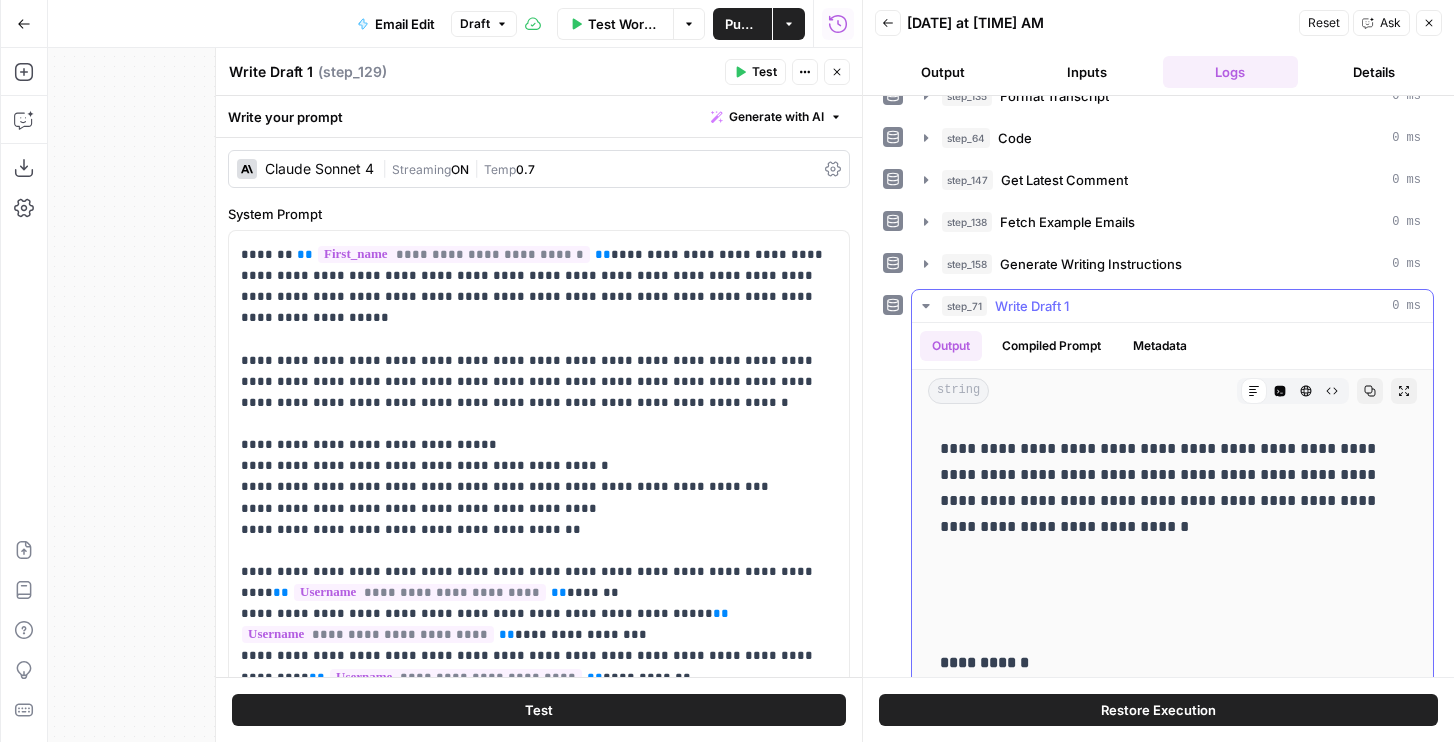 scroll, scrollTop: 661, scrollLeft: 0, axis: vertical 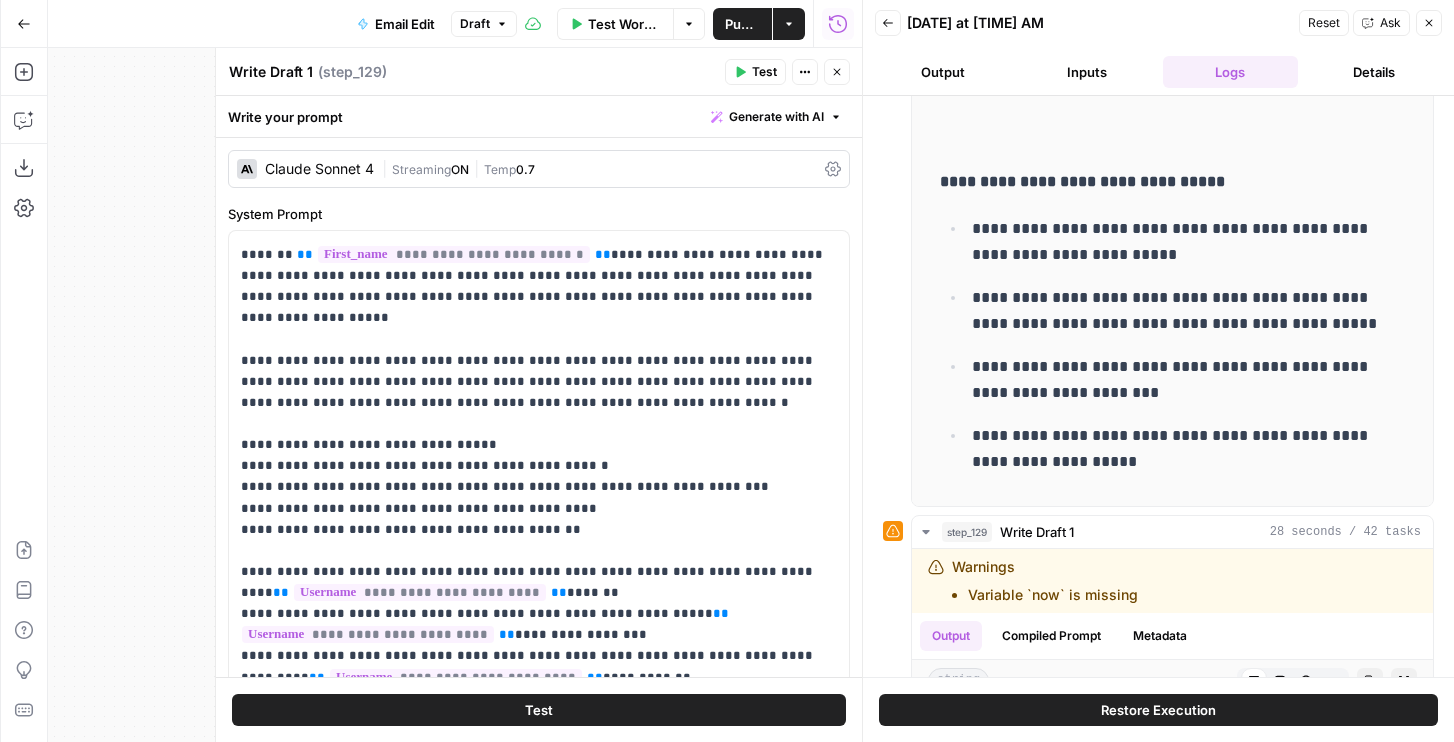 click on "Close" at bounding box center (837, 72) 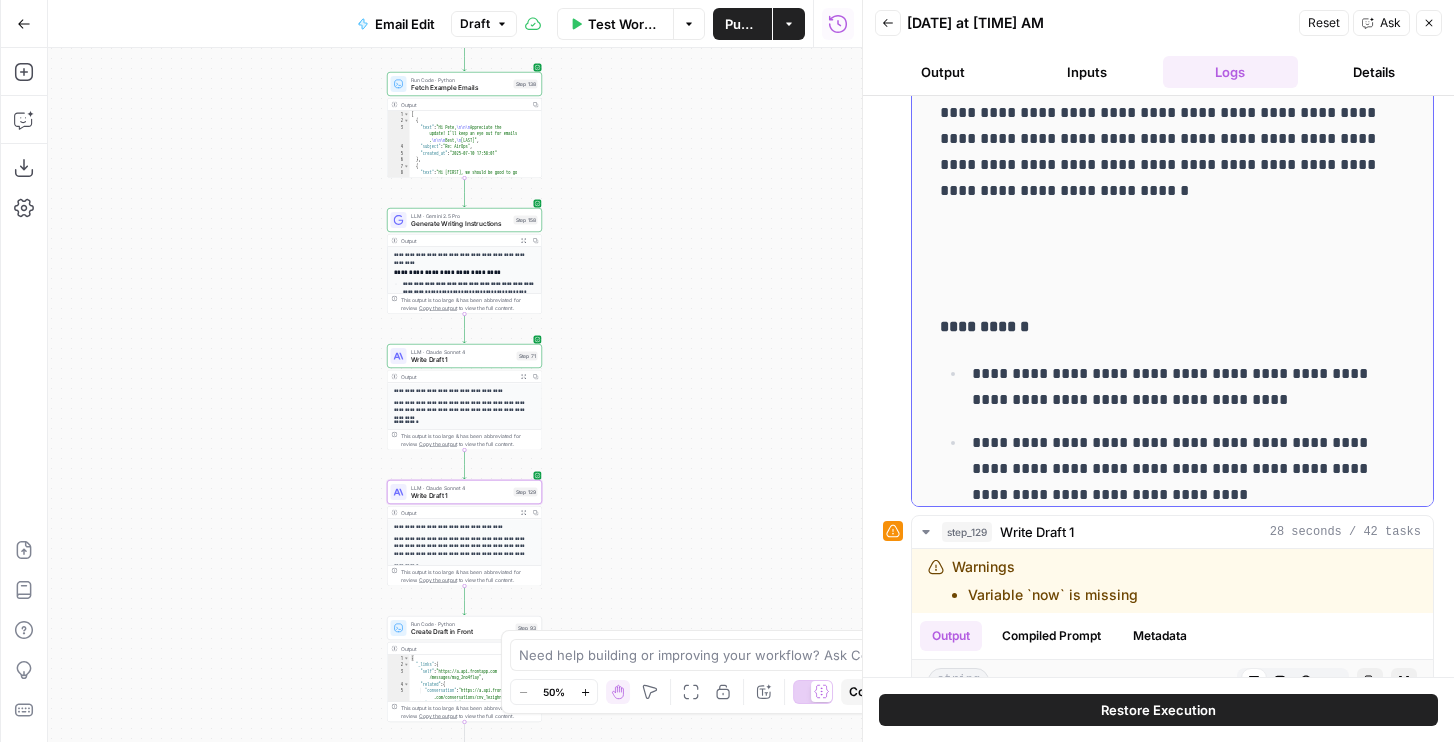 scroll, scrollTop: 0, scrollLeft: 0, axis: both 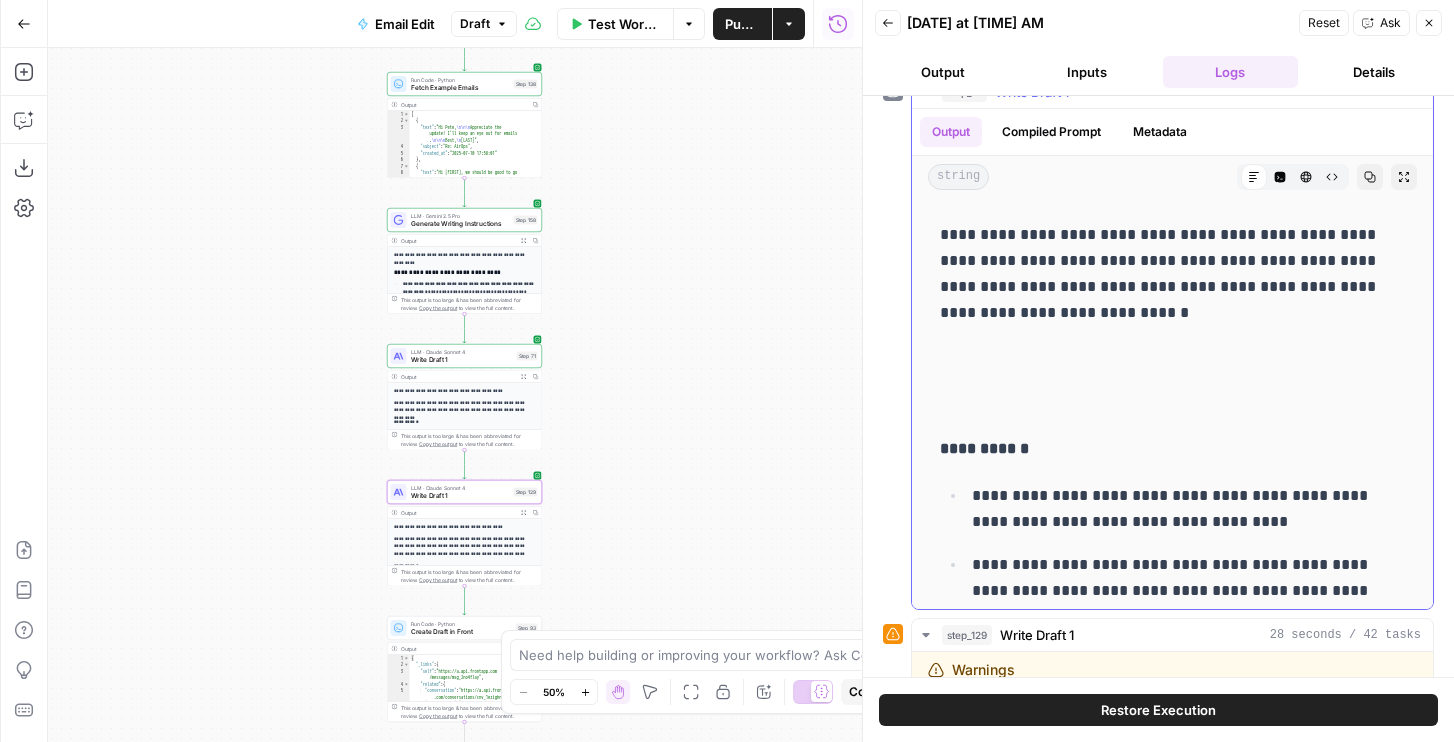 click on "**********" at bounding box center (1172, 274) 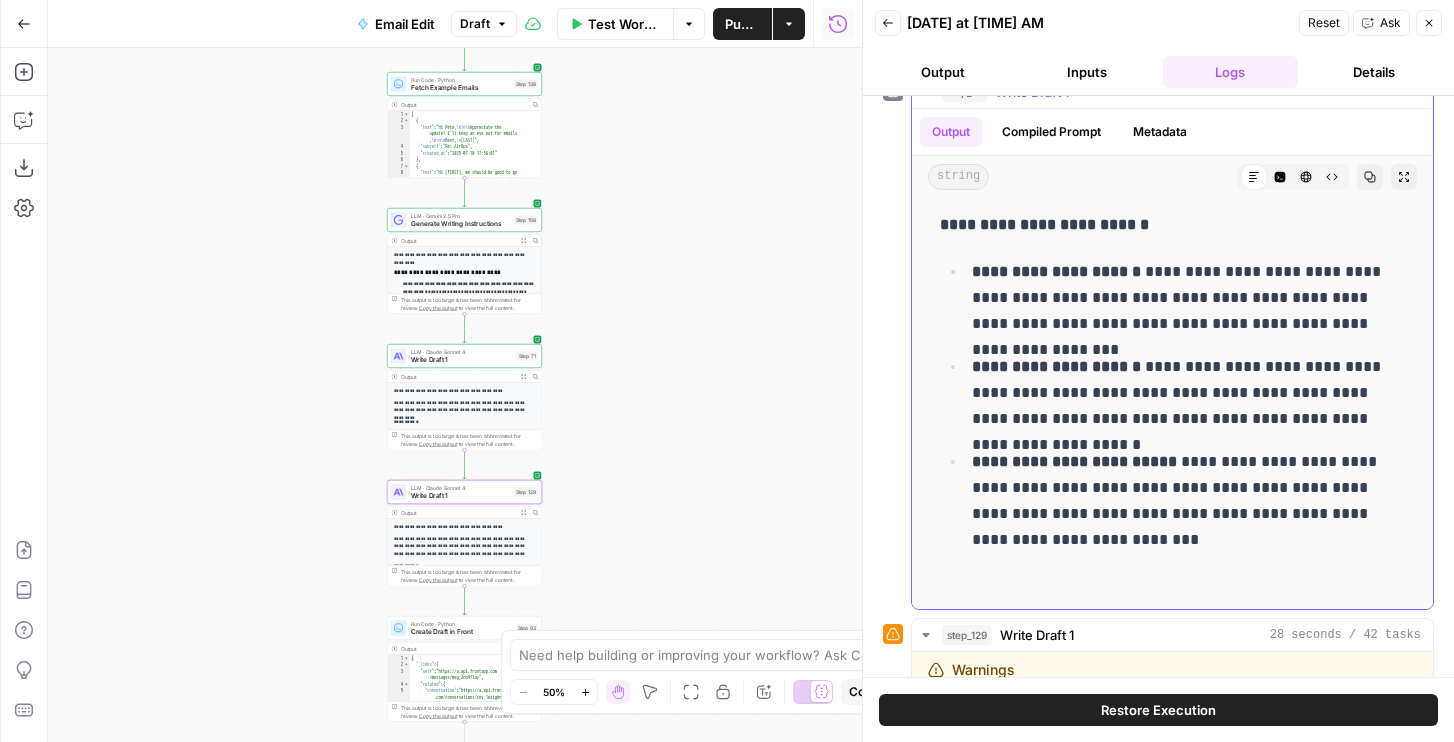 scroll, scrollTop: 672, scrollLeft: 0, axis: vertical 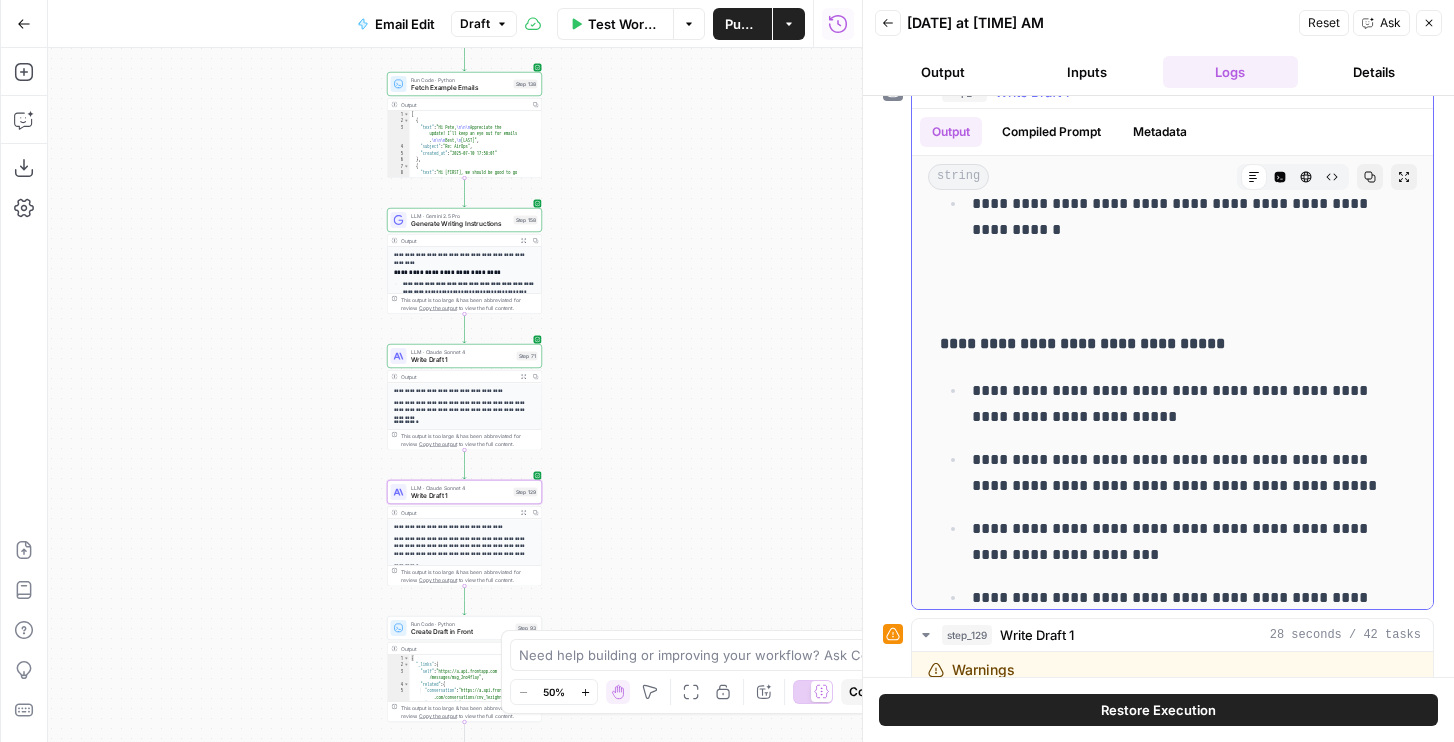 drag, startPoint x: 937, startPoint y: 224, endPoint x: 1144, endPoint y: 497, distance: 342.60474 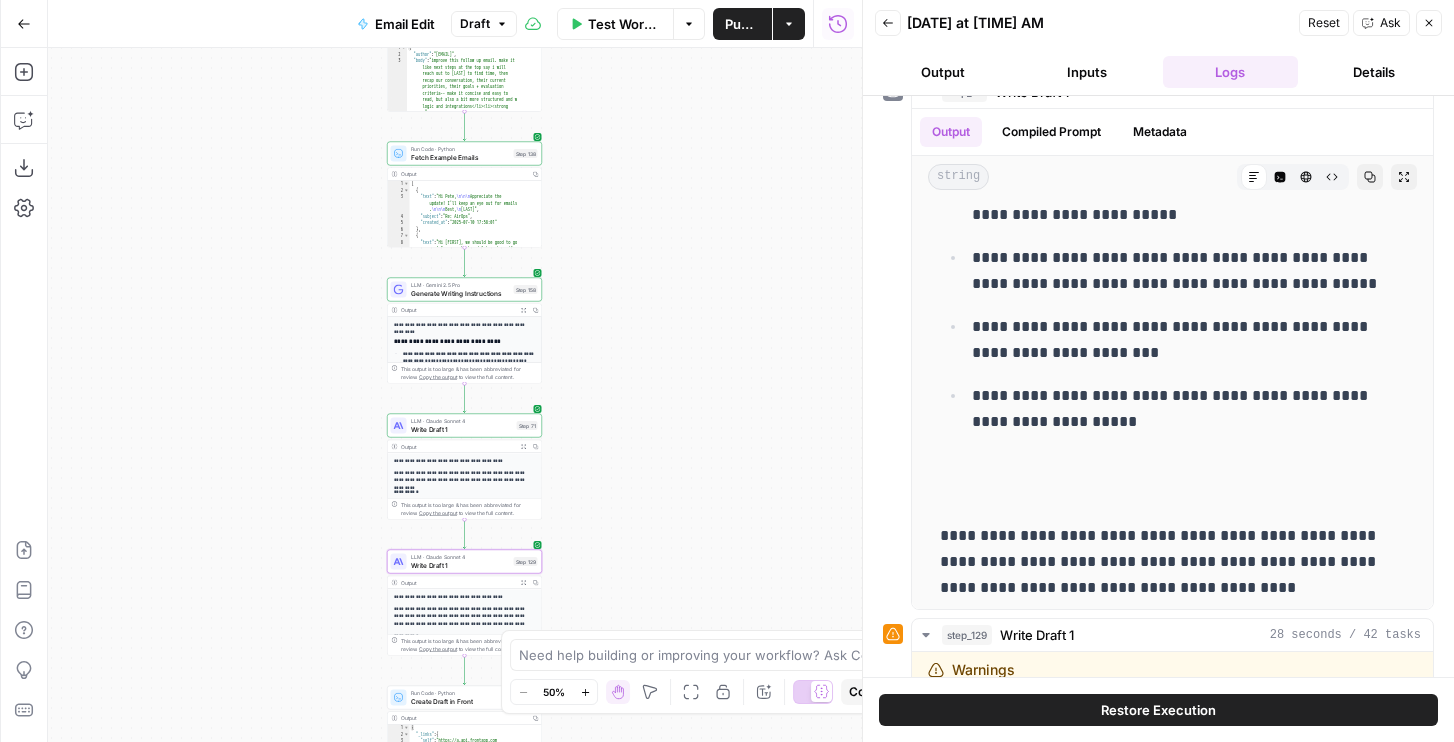 click on "Test Workflow" at bounding box center [624, 24] 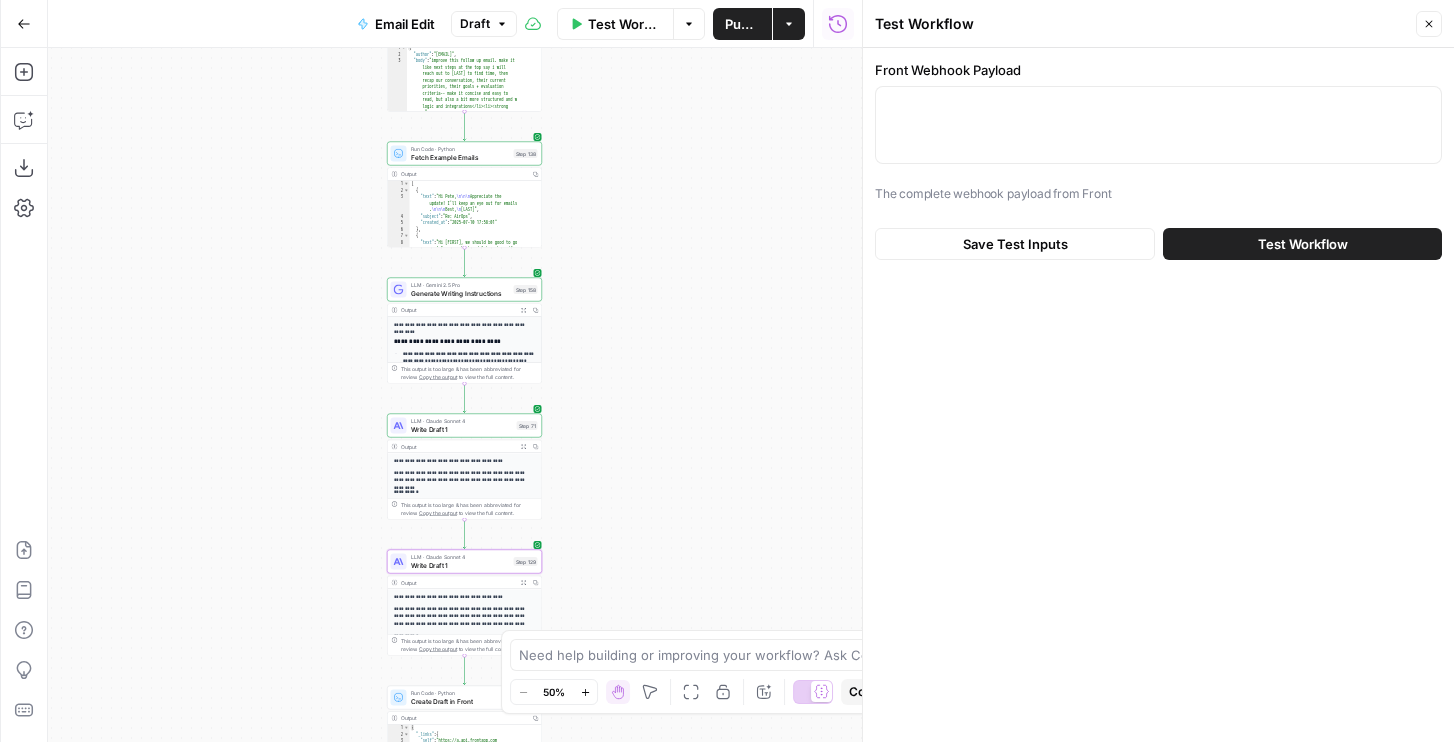 click 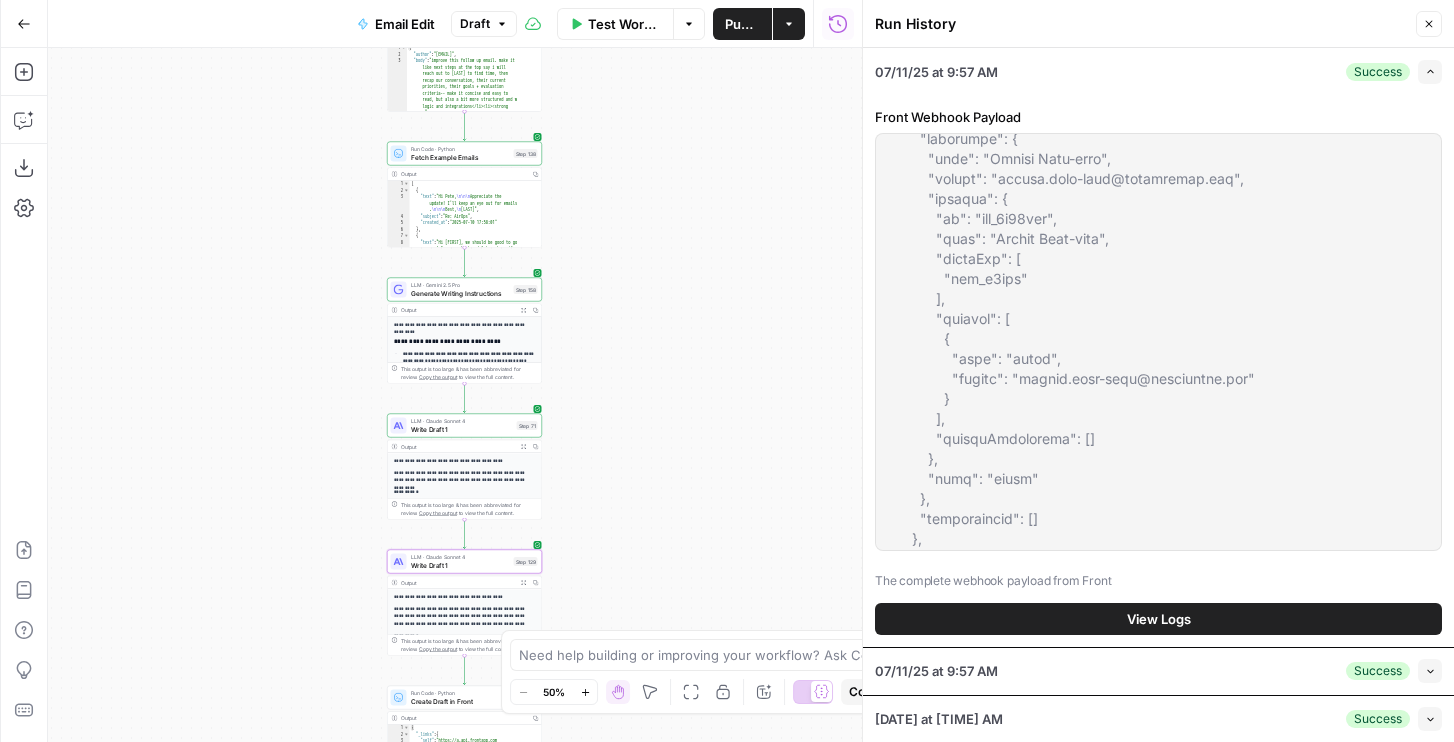 scroll, scrollTop: 1000, scrollLeft: 0, axis: vertical 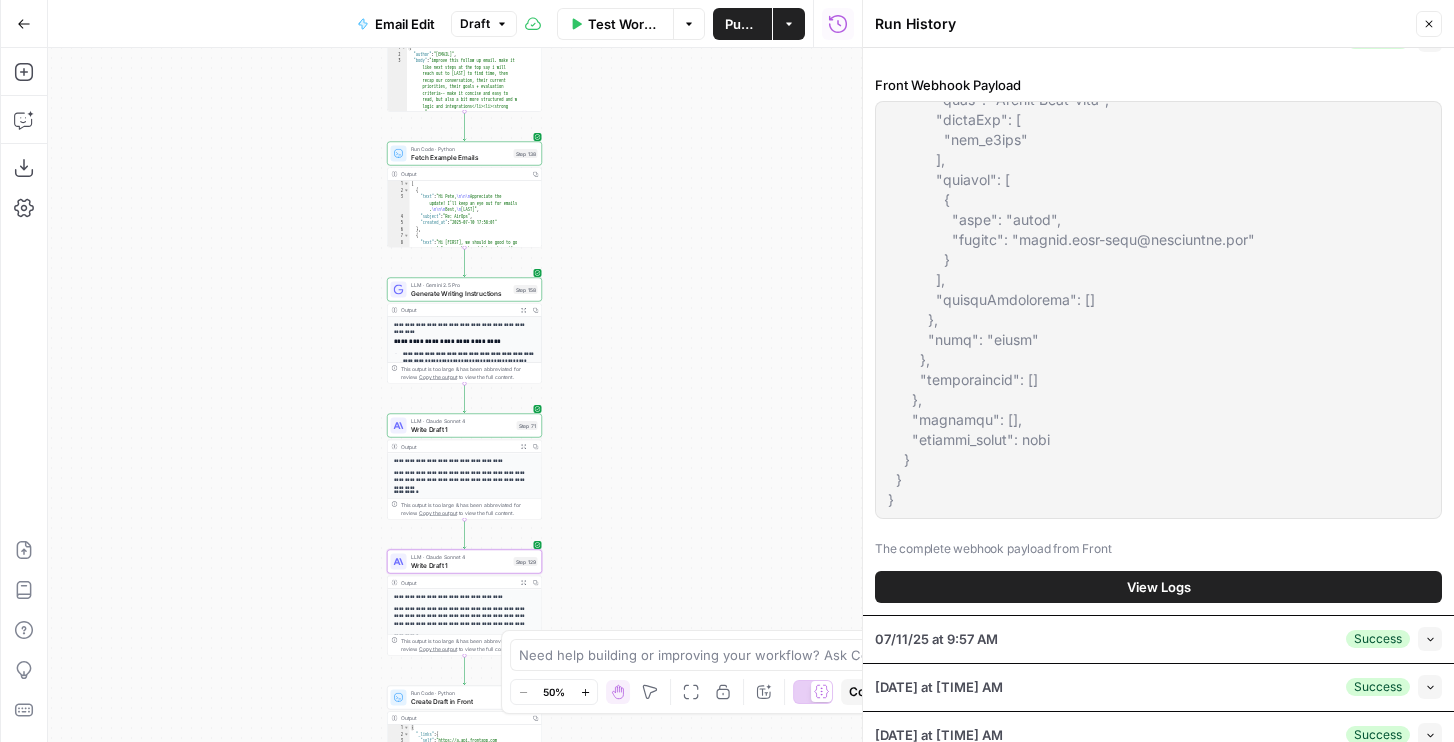 click at bounding box center [1158, 310] 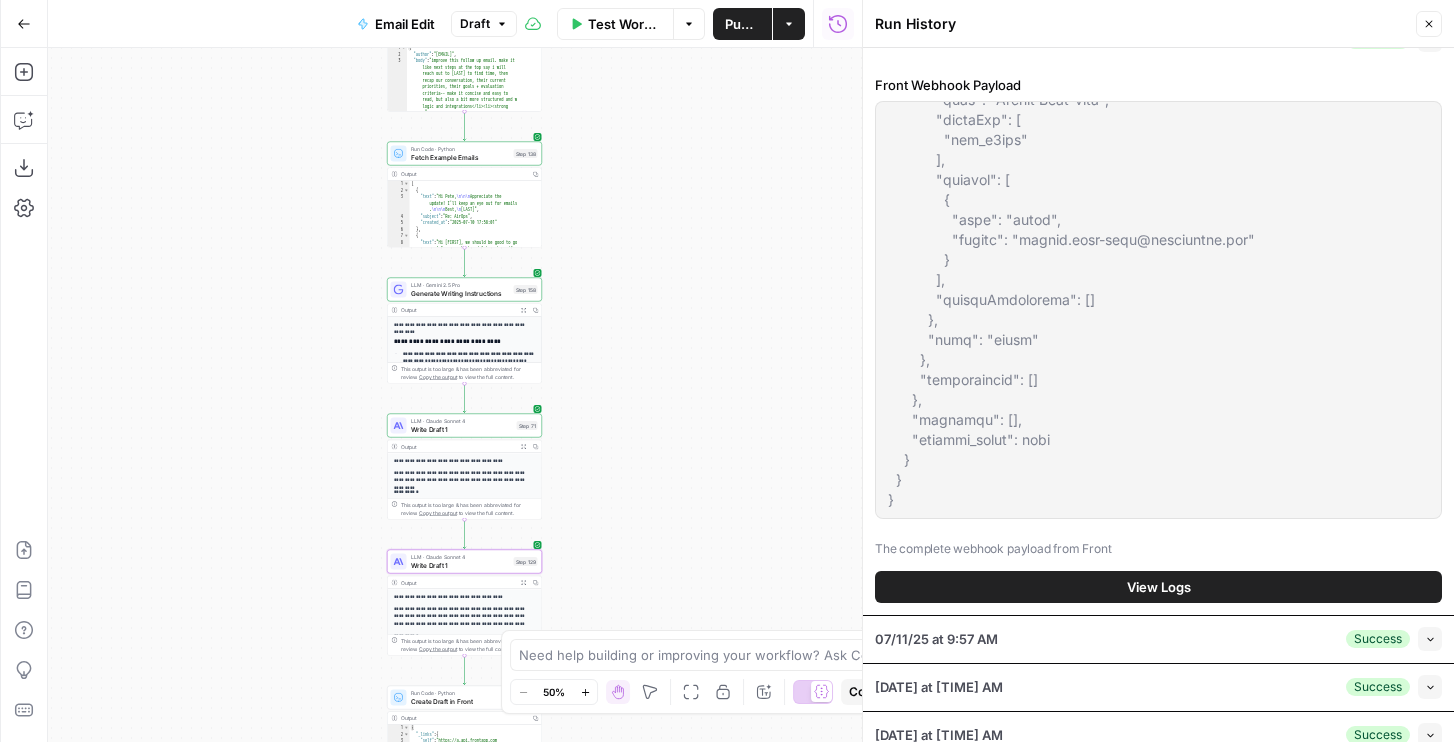 click on "Test Workflow" at bounding box center [624, 24] 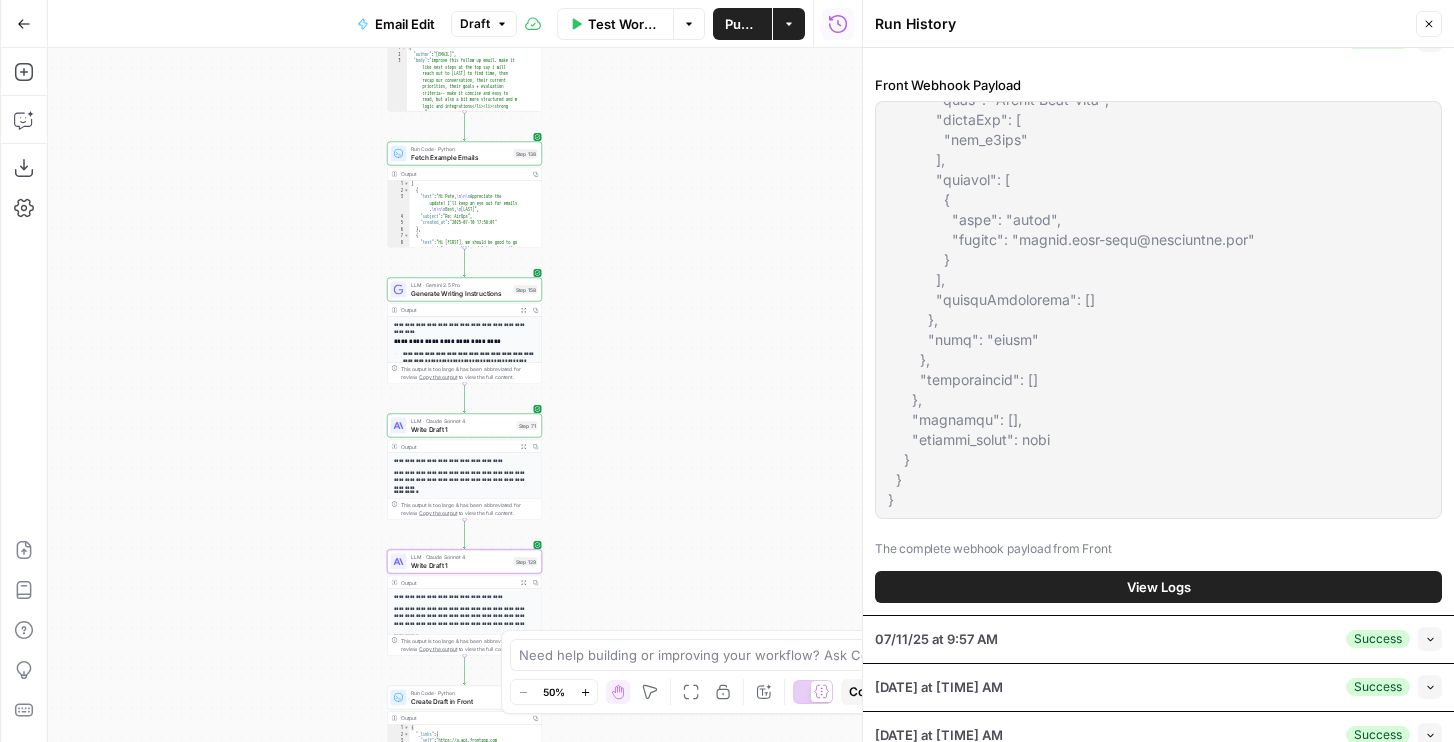 scroll, scrollTop: 0, scrollLeft: 0, axis: both 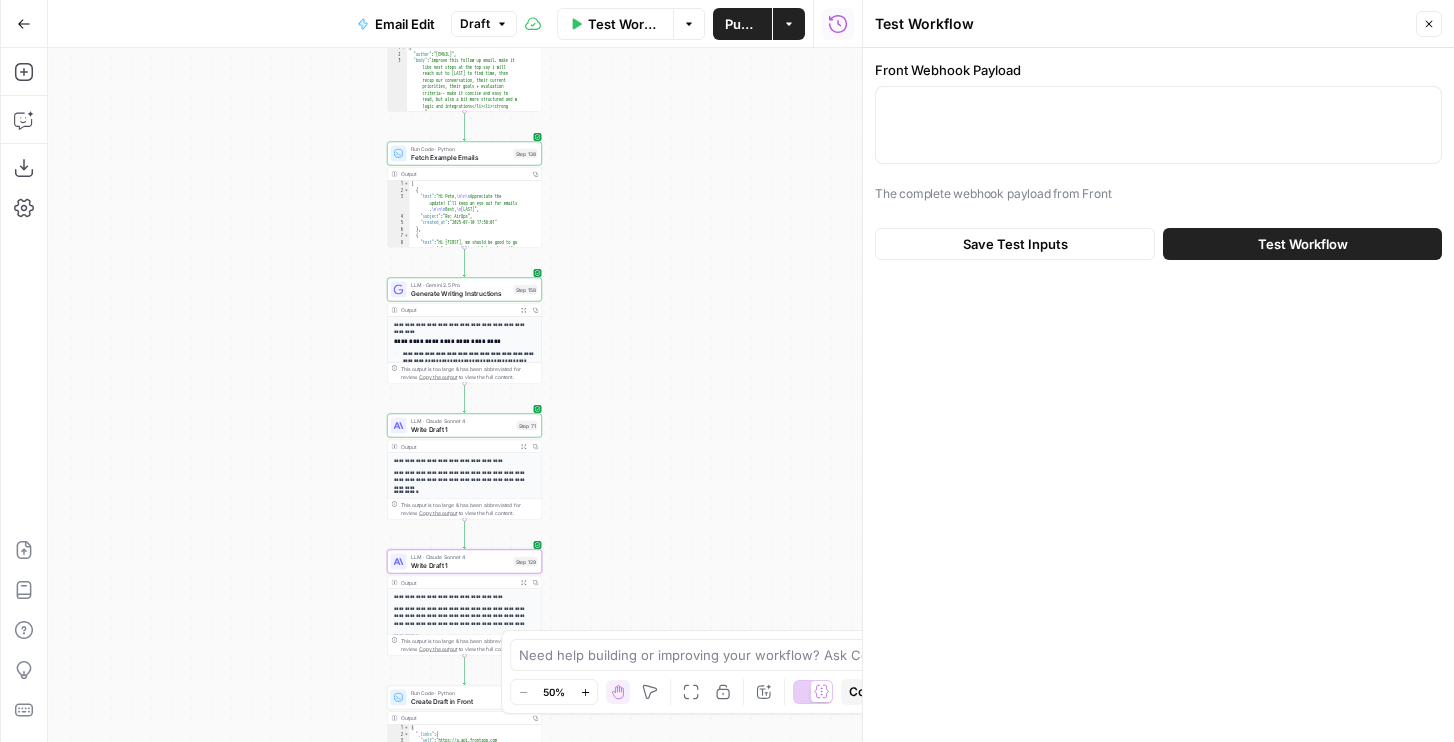 click at bounding box center (1158, 125) 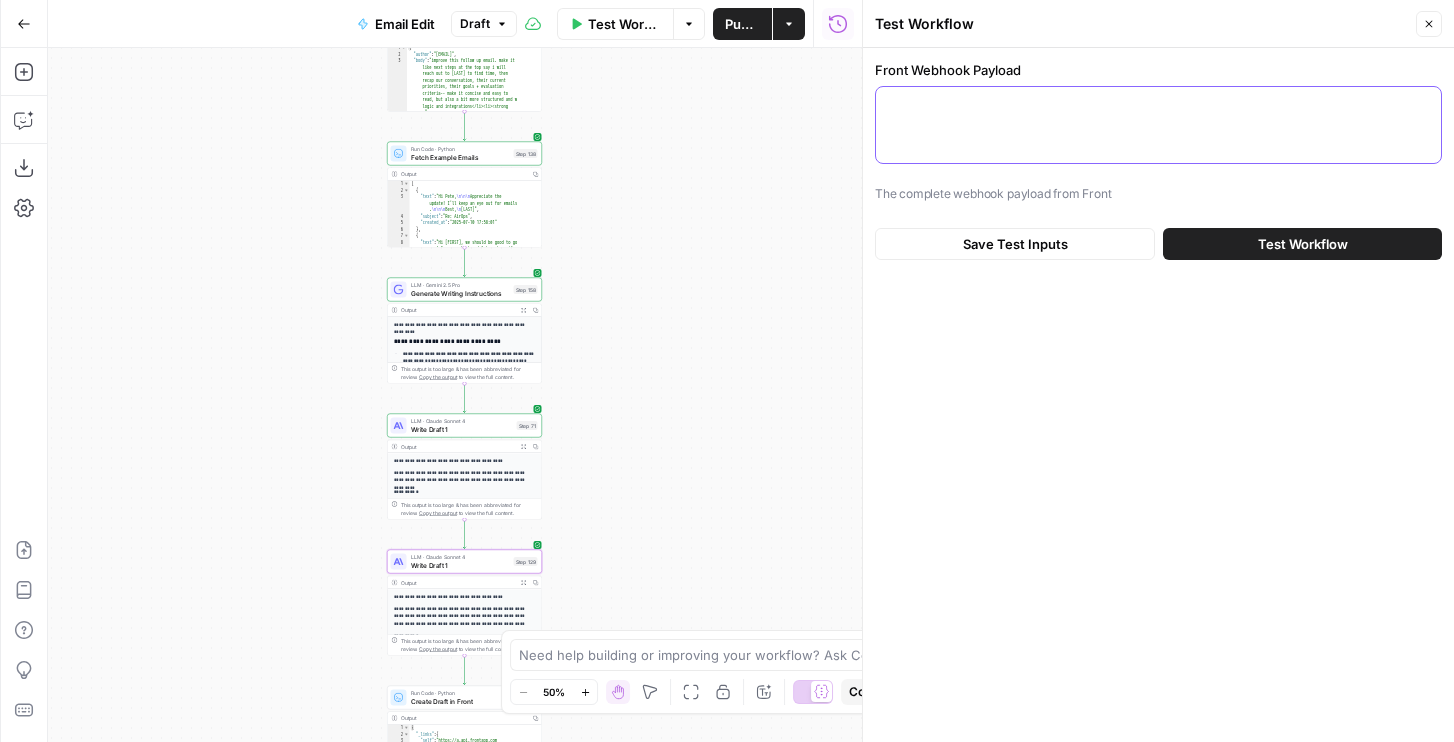 paste on "{
"airops_request": {
"task_name": "Email Request",
"combined_instructions": "improve this follow up email. make it like next steps at the top say i will reach out to luanne to find time, then recap our conversation, their current priorities, their goals + evaluation criteria-- make it concise and easy to read, but also a bit more structured and w/ mroe detail about what resonated w/ them e",
"output_format": {
"selected_format": "",
"format_label": null,
"raw_instructions": "improve this follow up email. make it like next steps at the top say i will reach out to luanne to find time, then recap our conversation, their current priorities, their goals + evaluation criteria-- make it concise and easy to read, but also a bit more structured and w/ mroe detail about what resonated w/ them e"
},
"attachment": null,
"request_info": {
"mode": "email",
"timestamp": "2025-07-11T13:48:17.607Z",
"plugin_context": "singleConversation",
"task_id": null,..." 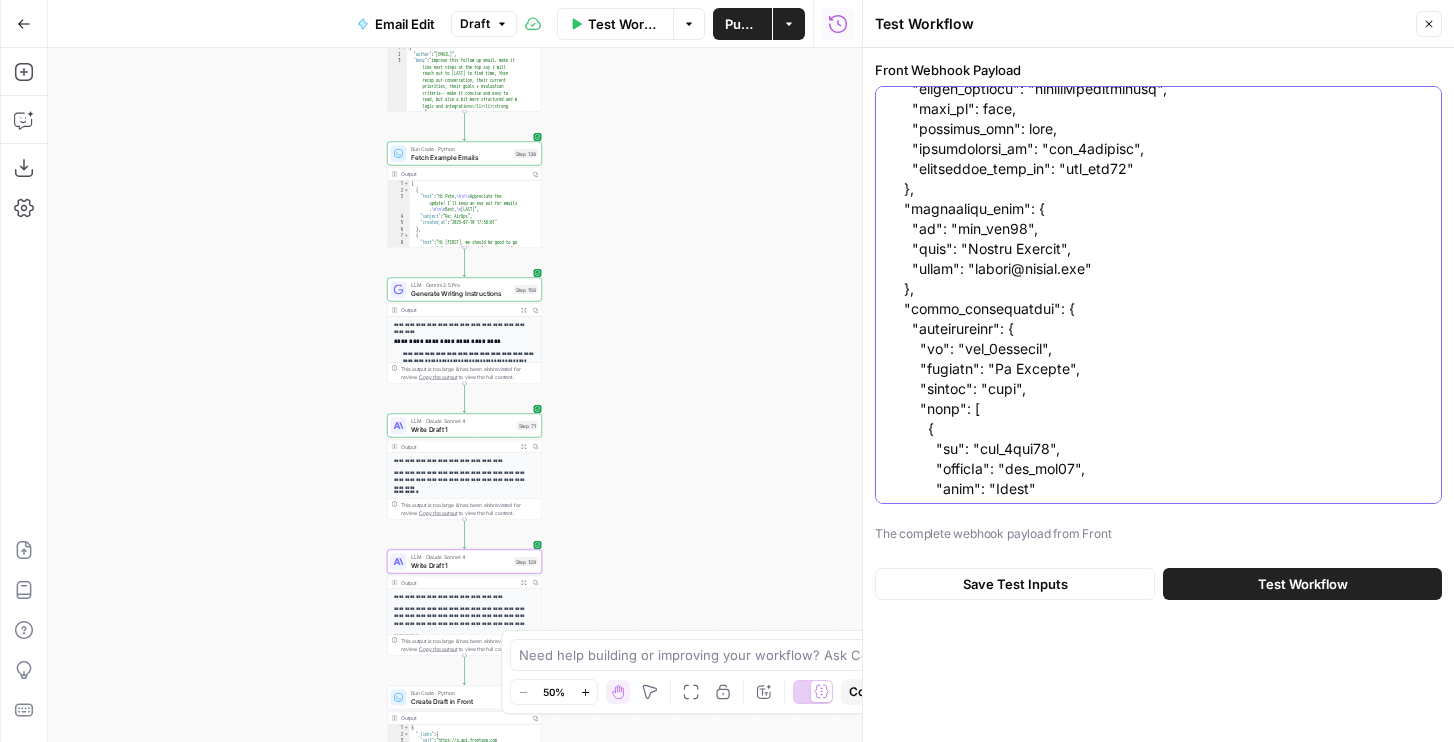 scroll, scrollTop: 0, scrollLeft: 0, axis: both 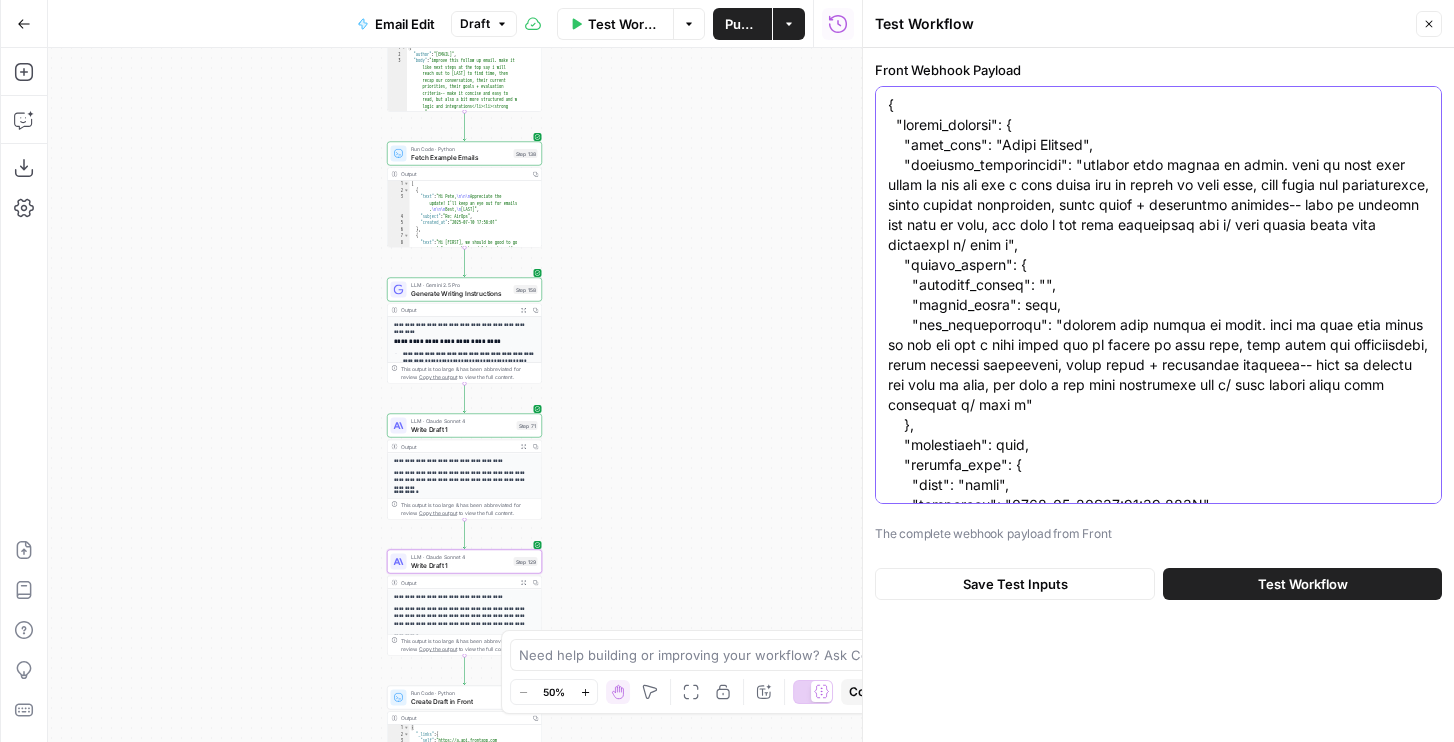 drag, startPoint x: 954, startPoint y: 243, endPoint x: 1266, endPoint y: 169, distance: 320.65558 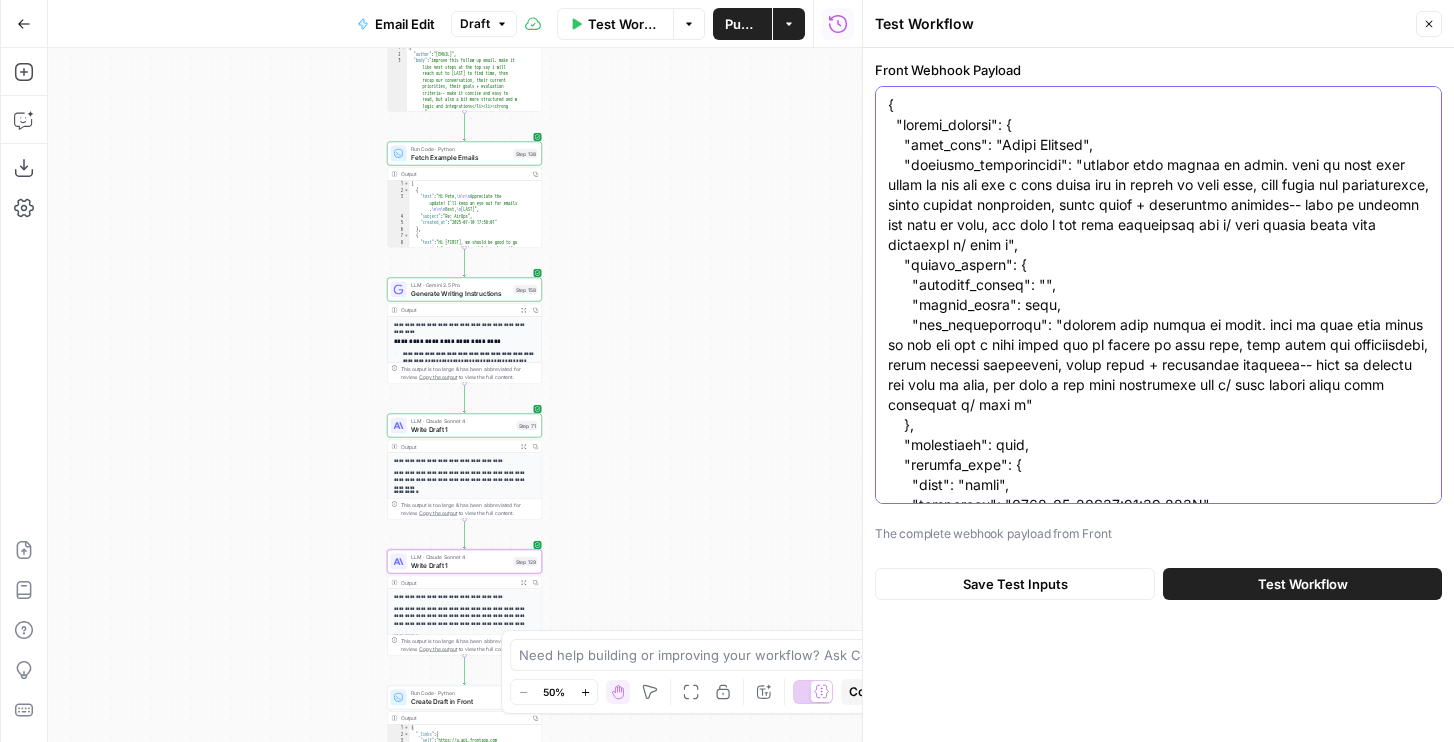 click on "Front Webhook Payload" at bounding box center (1158, 795) 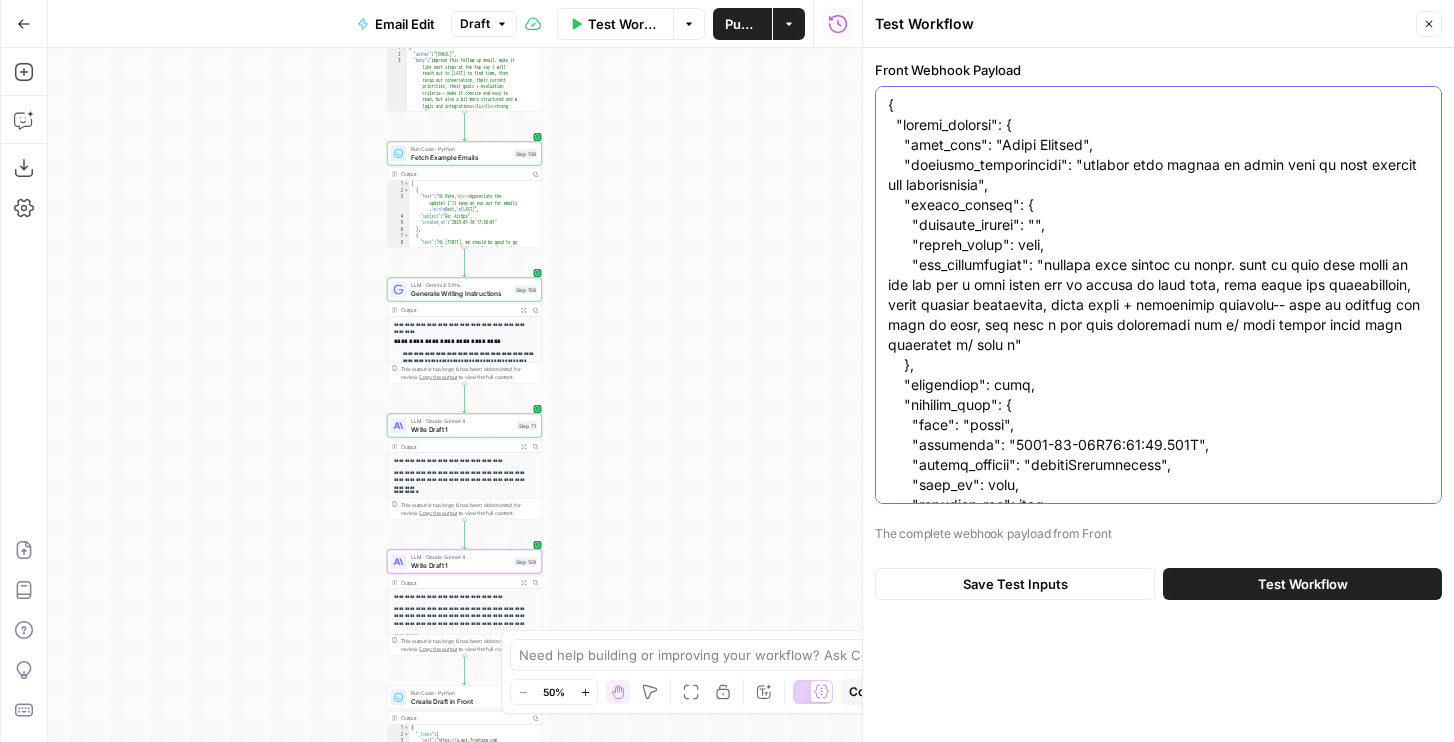 type on "{
"airops_request": {
"task_name": "Email Request",
"combined_instructions": "improve this follow up email make it more concise and personalized",
"output_format": {
"selected_format": "",
"format_label": null,
"raw_instructions": "improve this follow up email. make it like next steps at the top say i will reach out to [LAST] to find time, then recap our conversation, their current priorities, their goals + evaluation criteria-- make it concise and easy to read, but also a bit more structured and w/ mroe detail about what resonated w/ them e"
},
"attachment": null,
"request_info": {
"mode": "email",
"timestamp": "2025-07-11T13:48:17.607Z",
"plugin_context": "singleConversation",
"task_id": null,
"callback_url": null,
"conversation_id": "cnv_1ezighne",
"requesting_user_id": "tea_csa56",
"requesting_user": {
"id": "tea_csa56",
"name": "[LAST] [LAST]",
"email": "[EMAIL]"
},
"fro..." 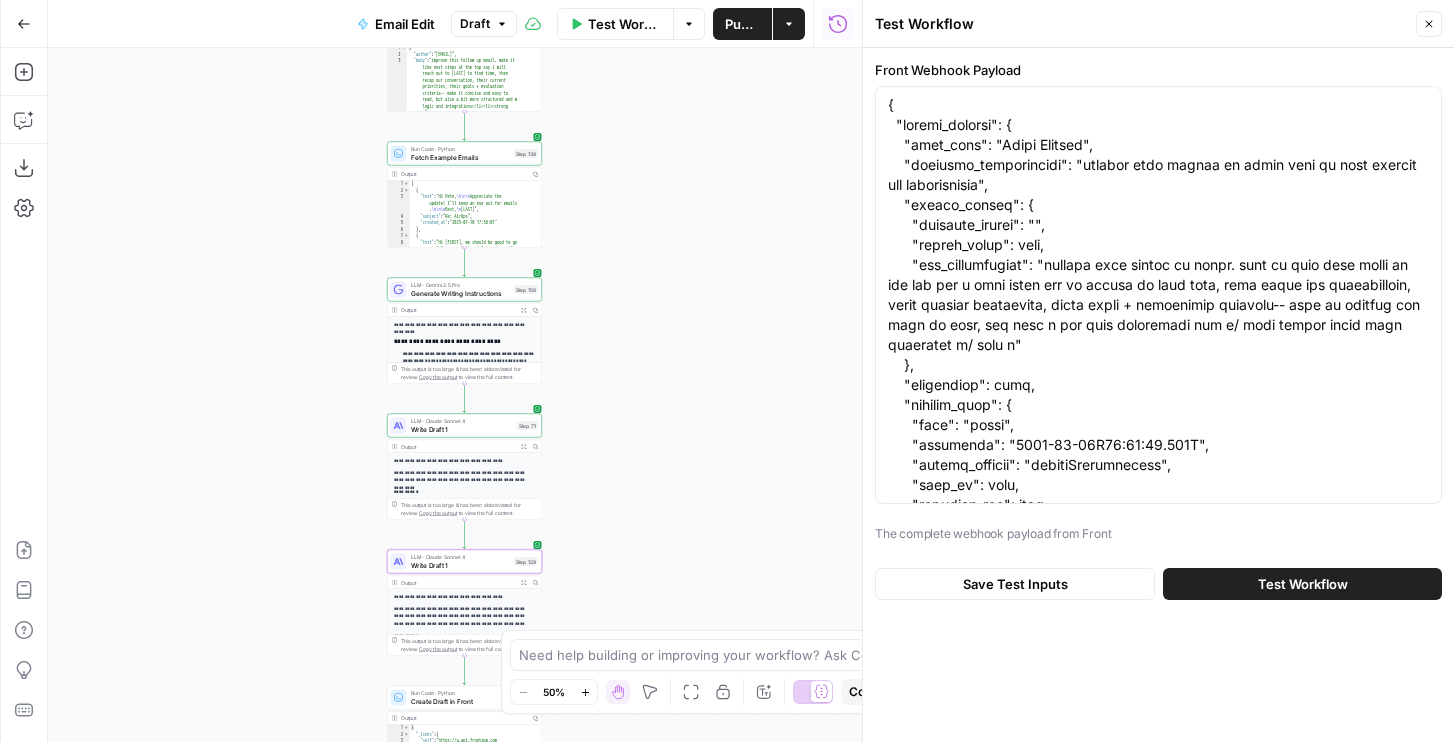 click on "Test Workflow" at bounding box center [1303, 584] 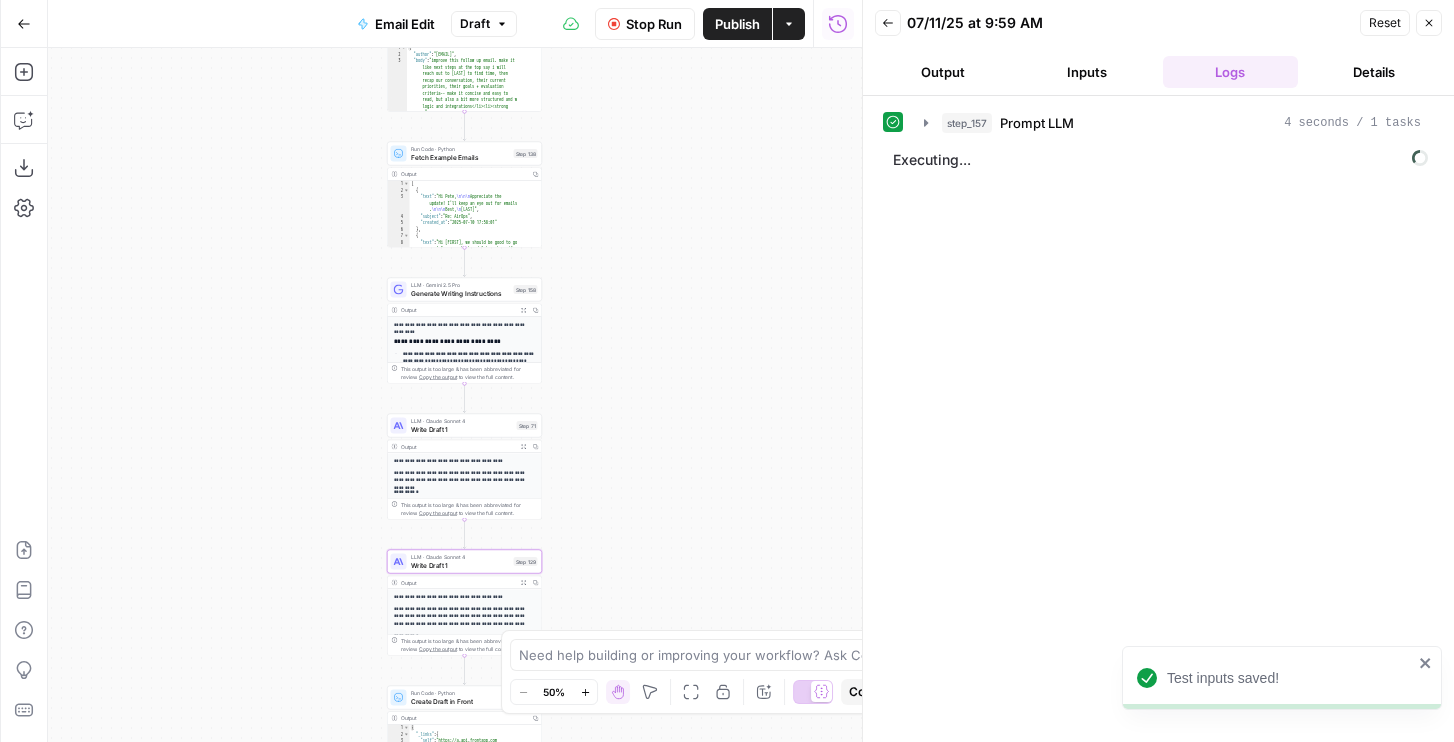 click on "Output" at bounding box center [943, 72] 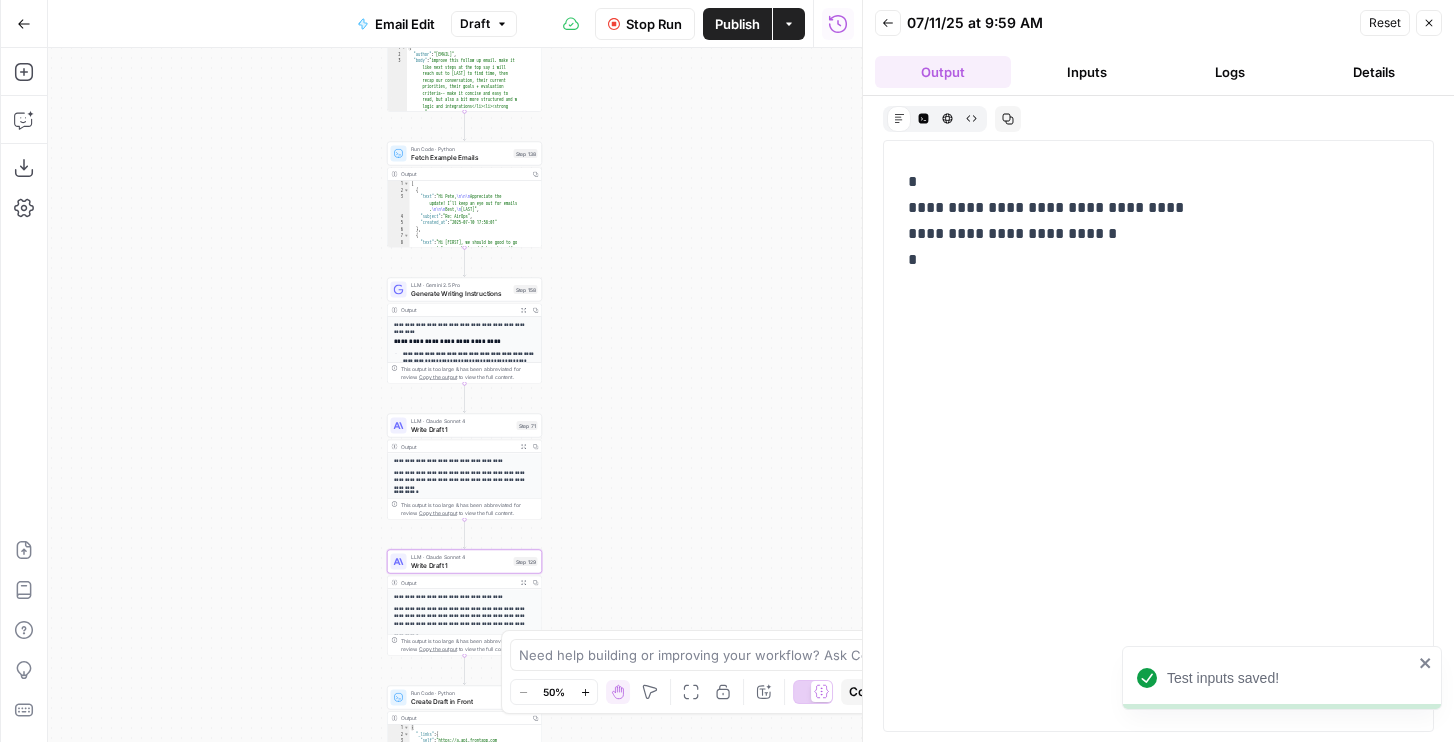 click on "Logs" at bounding box center [1231, 72] 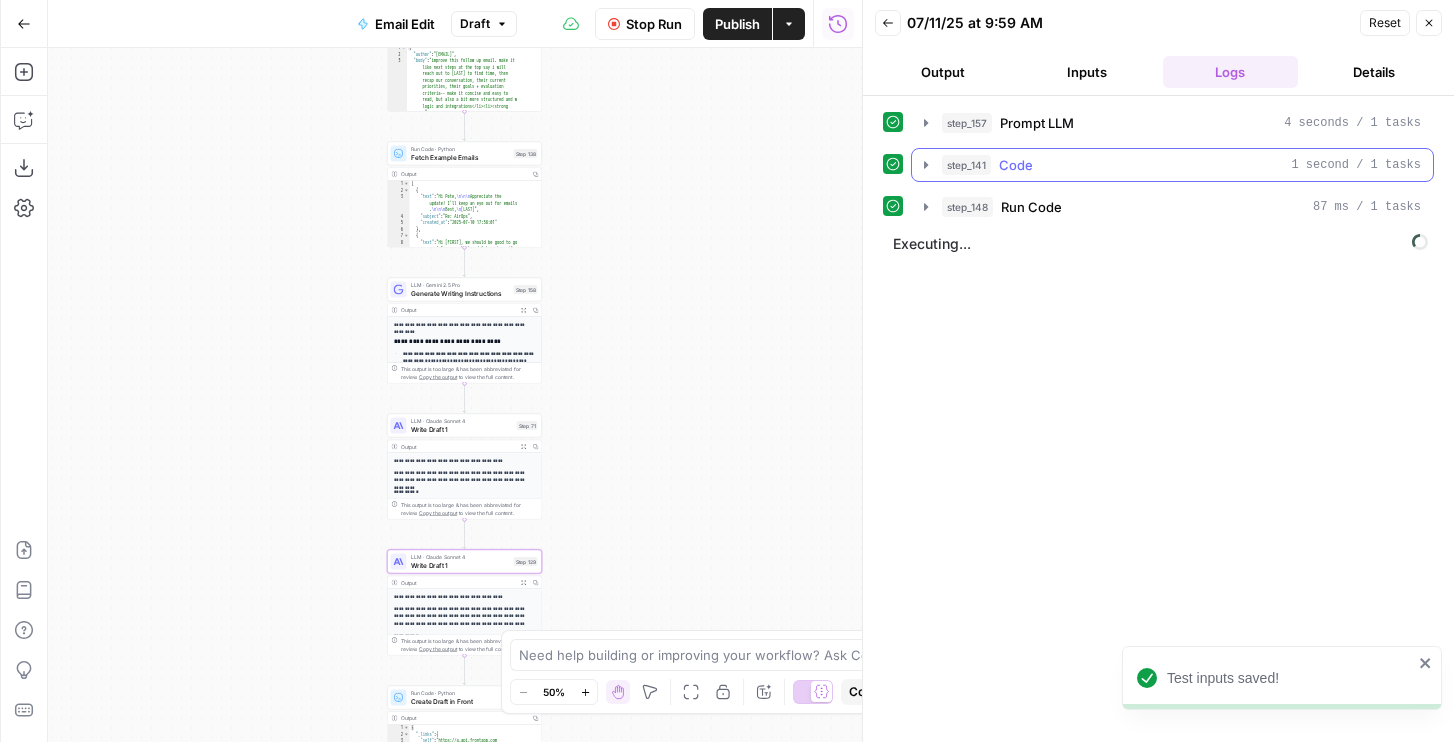 click on "step_141 Code 1 second / 1 tasks" at bounding box center [1172, 165] 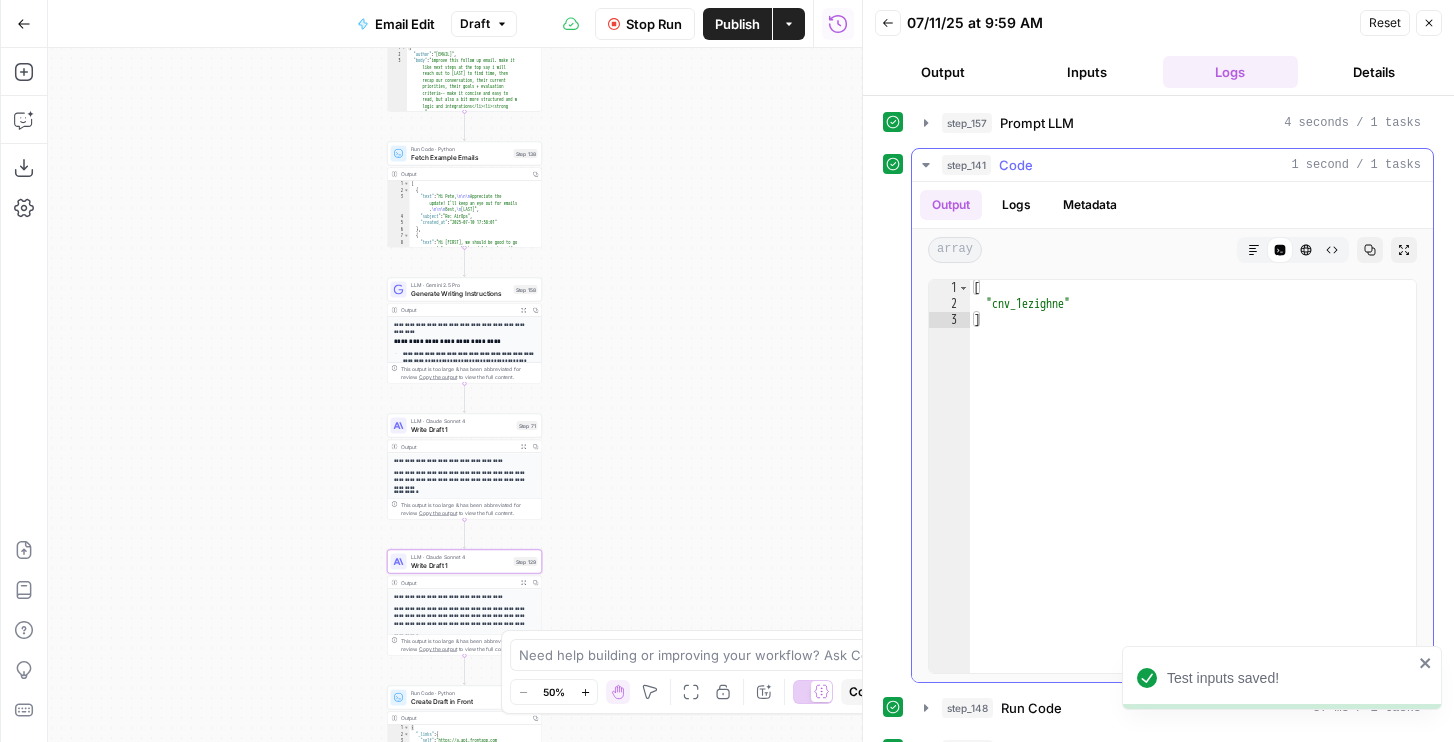 click on "Code" at bounding box center (1016, 165) 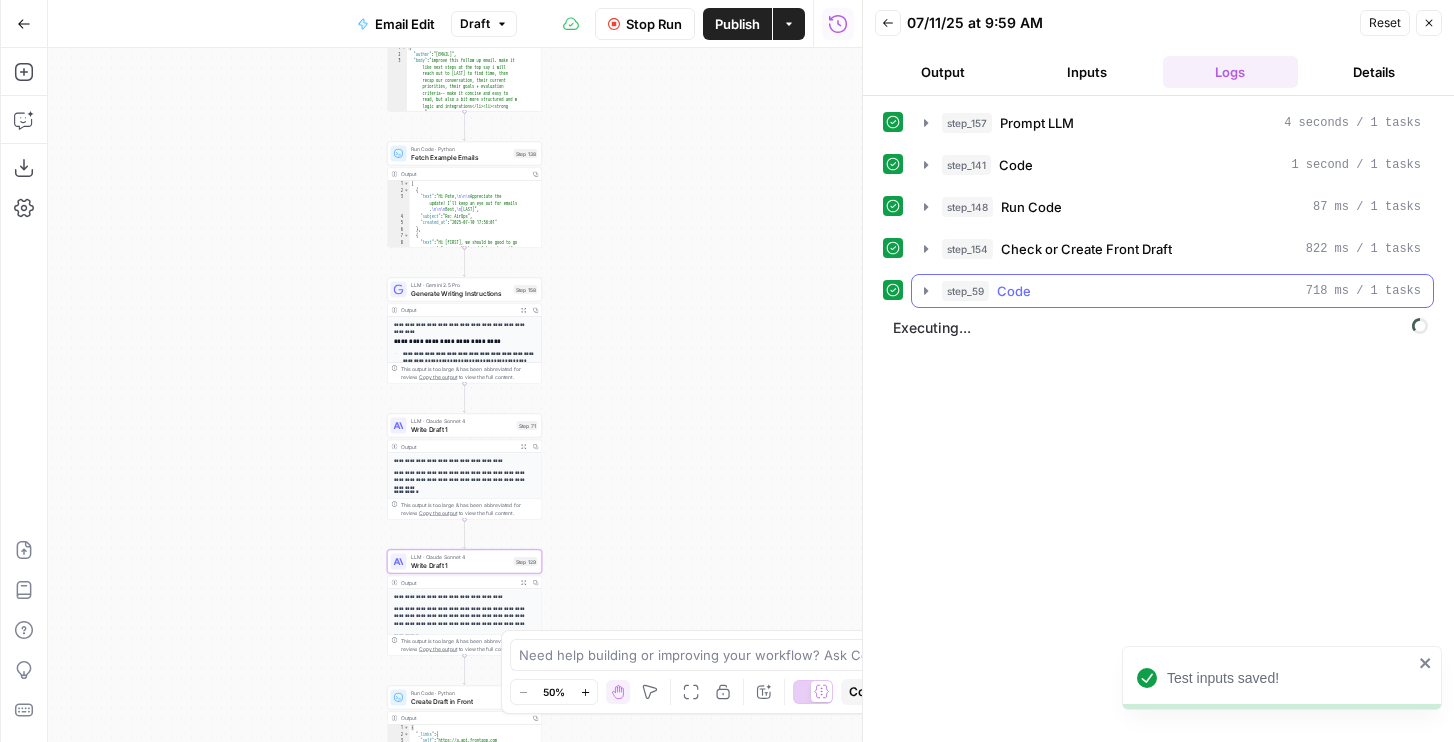 click on "step_59 Code 718 ms / 1 tasks" at bounding box center [1172, 291] 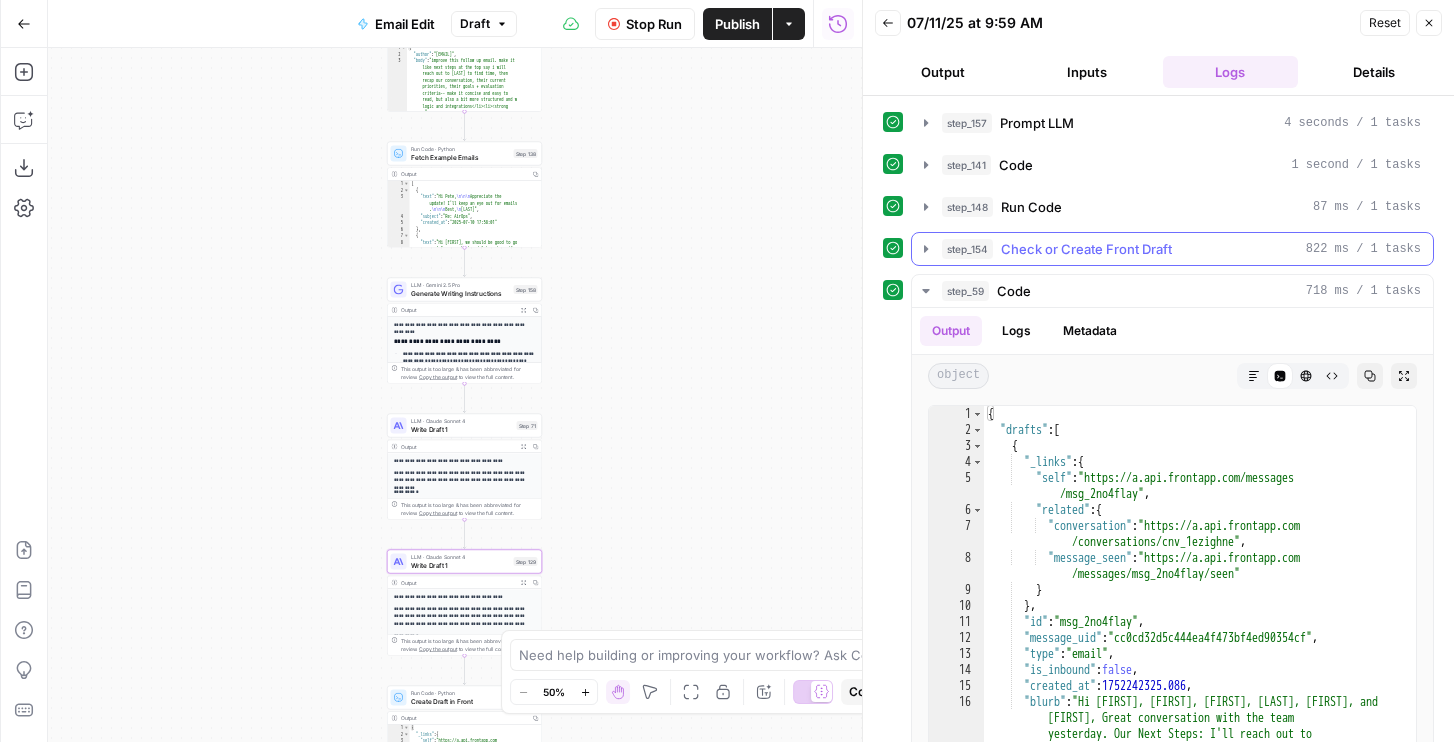 click on "Check or Create Front Draft" at bounding box center (1086, 249) 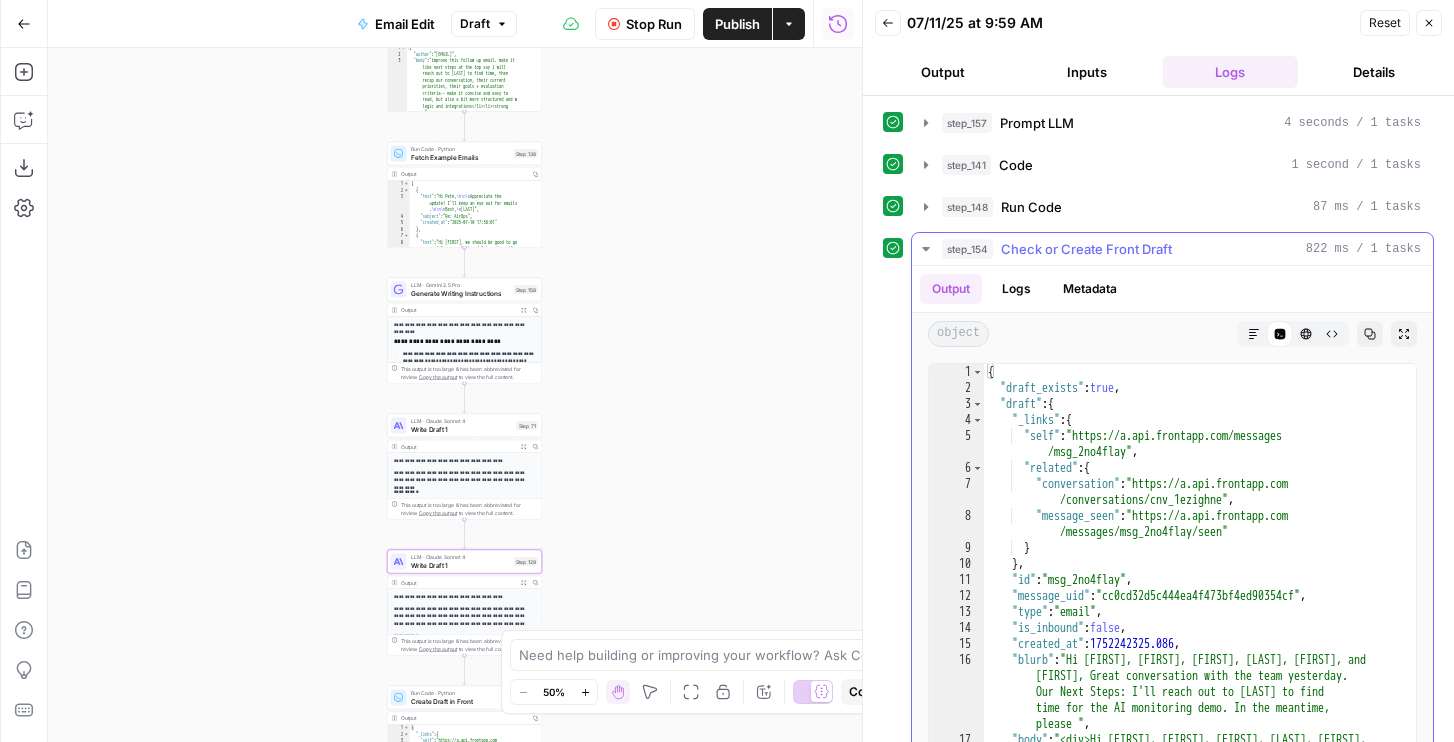 click on "Check or Create Front Draft" at bounding box center [1086, 249] 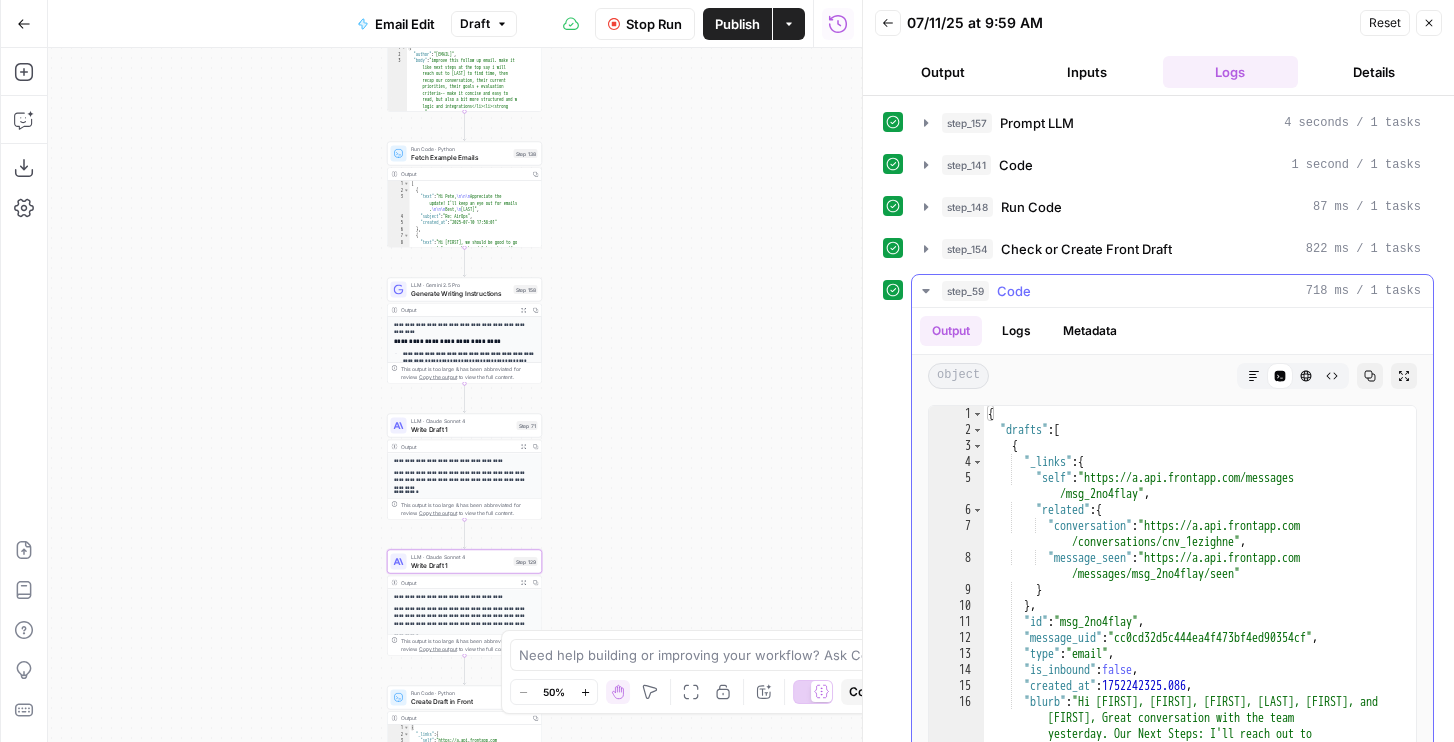 click on "Code" at bounding box center [1014, 291] 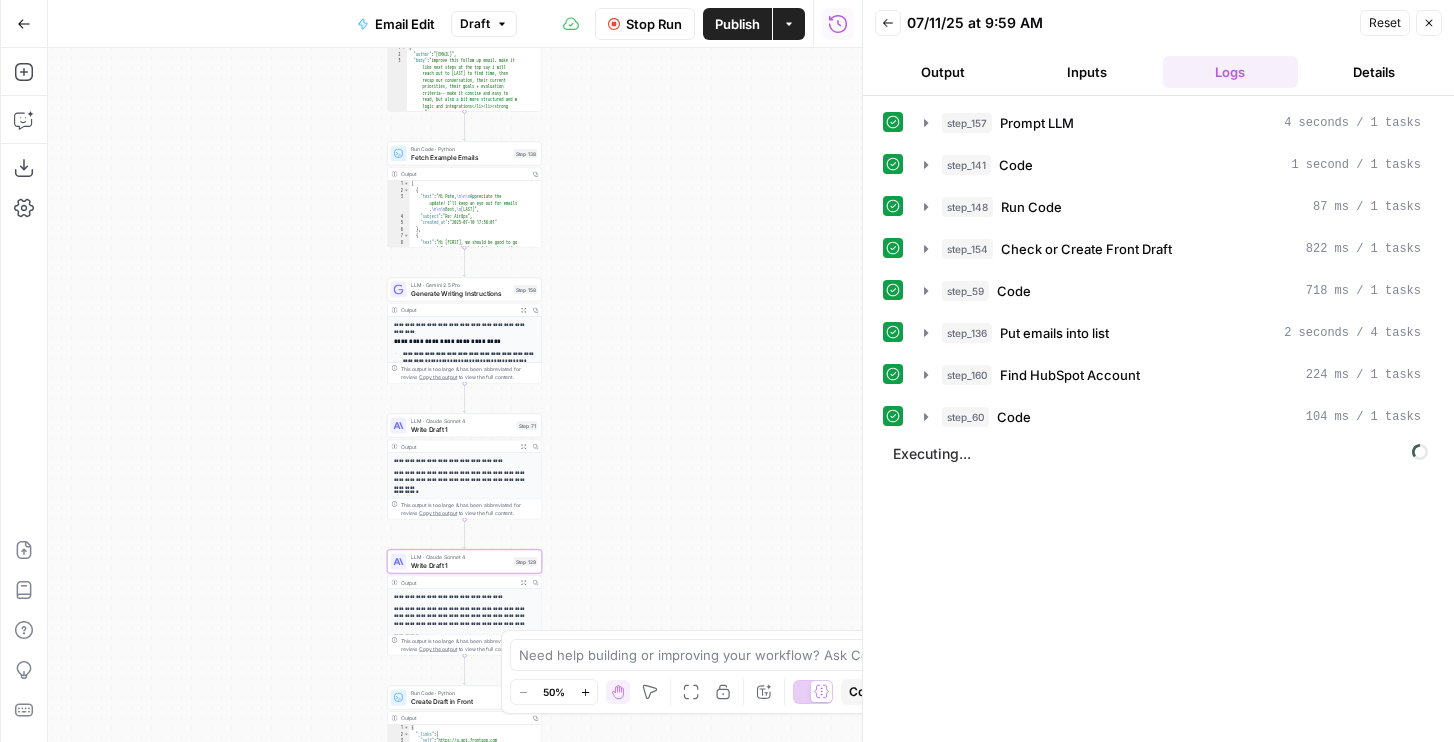 click on "step_157 Prompt LLM 4 seconds / 1 tasks step_141 Code 1 second / 1 tasks step_148 Run Code 87 ms / 1 tasks step_154 Check or Create Front Draft 822 ms / 1 tasks step_59 Code 718 ms / 1 tasks step_136 Put emails into list 2 seconds / 4 tasks step_160 Find HubSpot Account 224 ms / 1 tasks step_60 Code 104 ms / 1 tasks" at bounding box center [1158, 270] 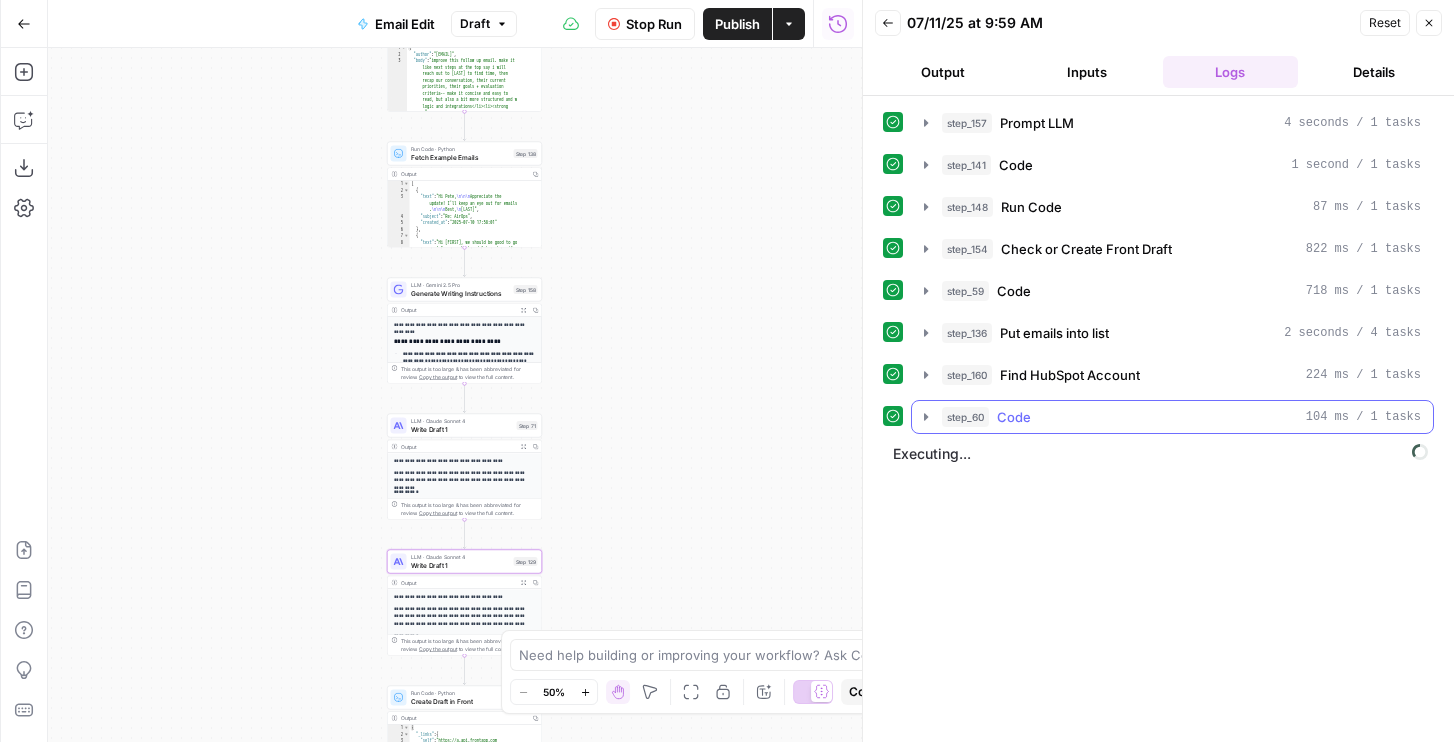 click on "Code" at bounding box center (1014, 417) 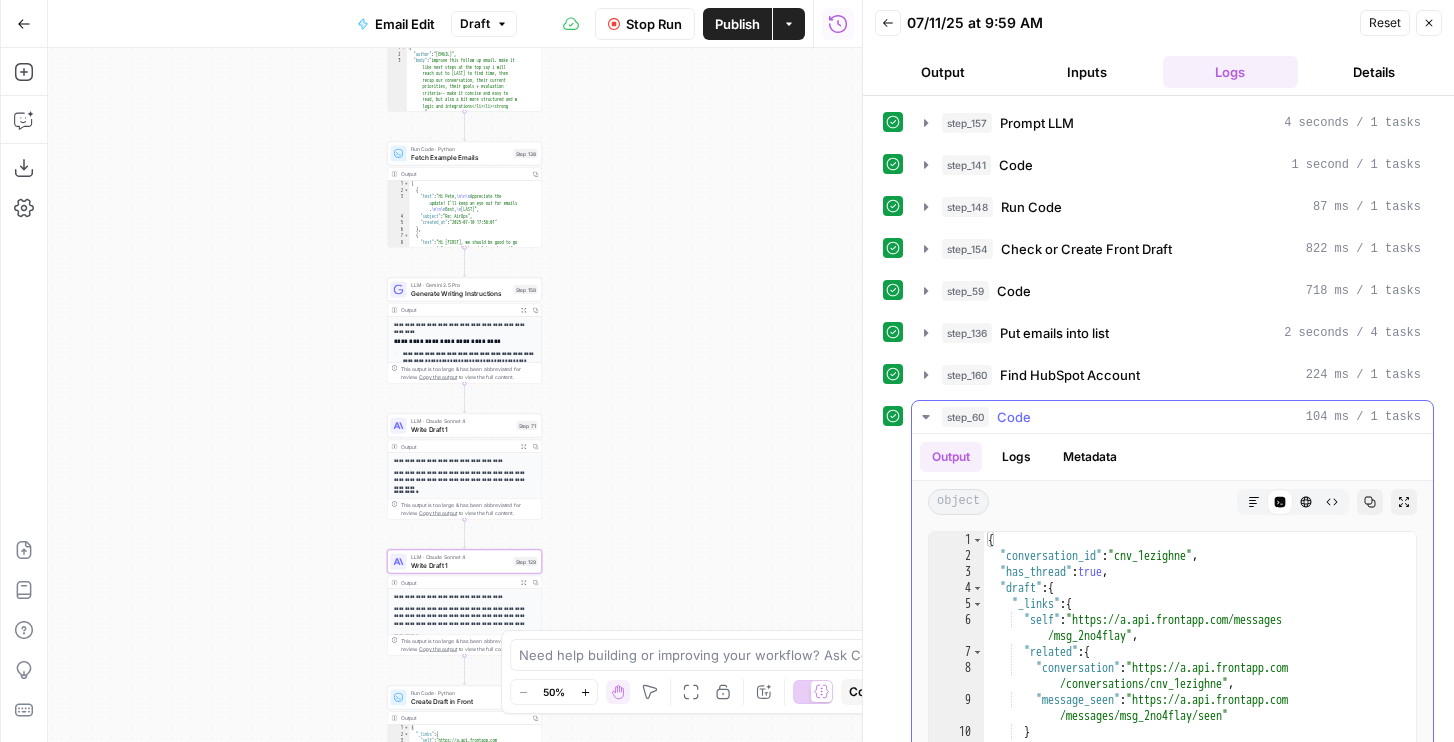 click on "Code" at bounding box center (1014, 417) 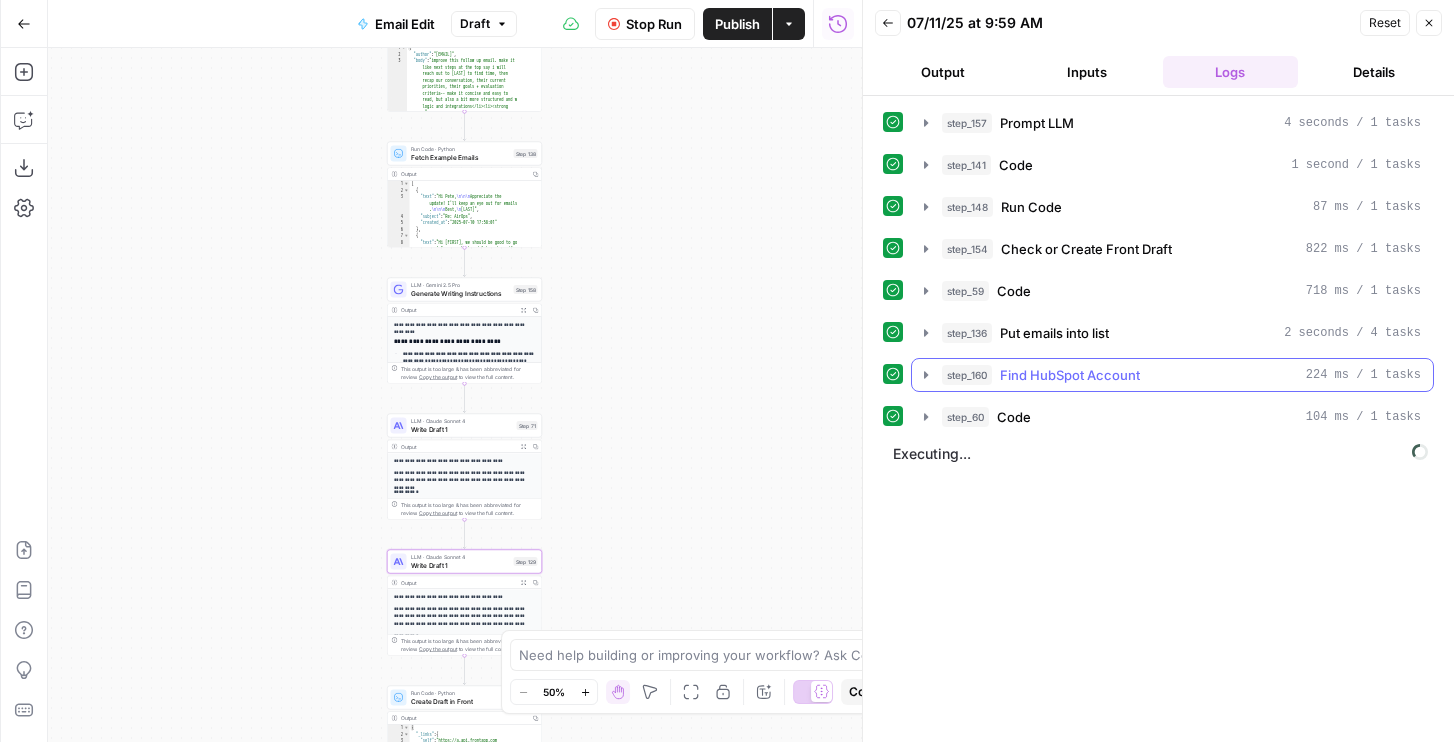 click on "Find HubSpot Account" at bounding box center [1070, 375] 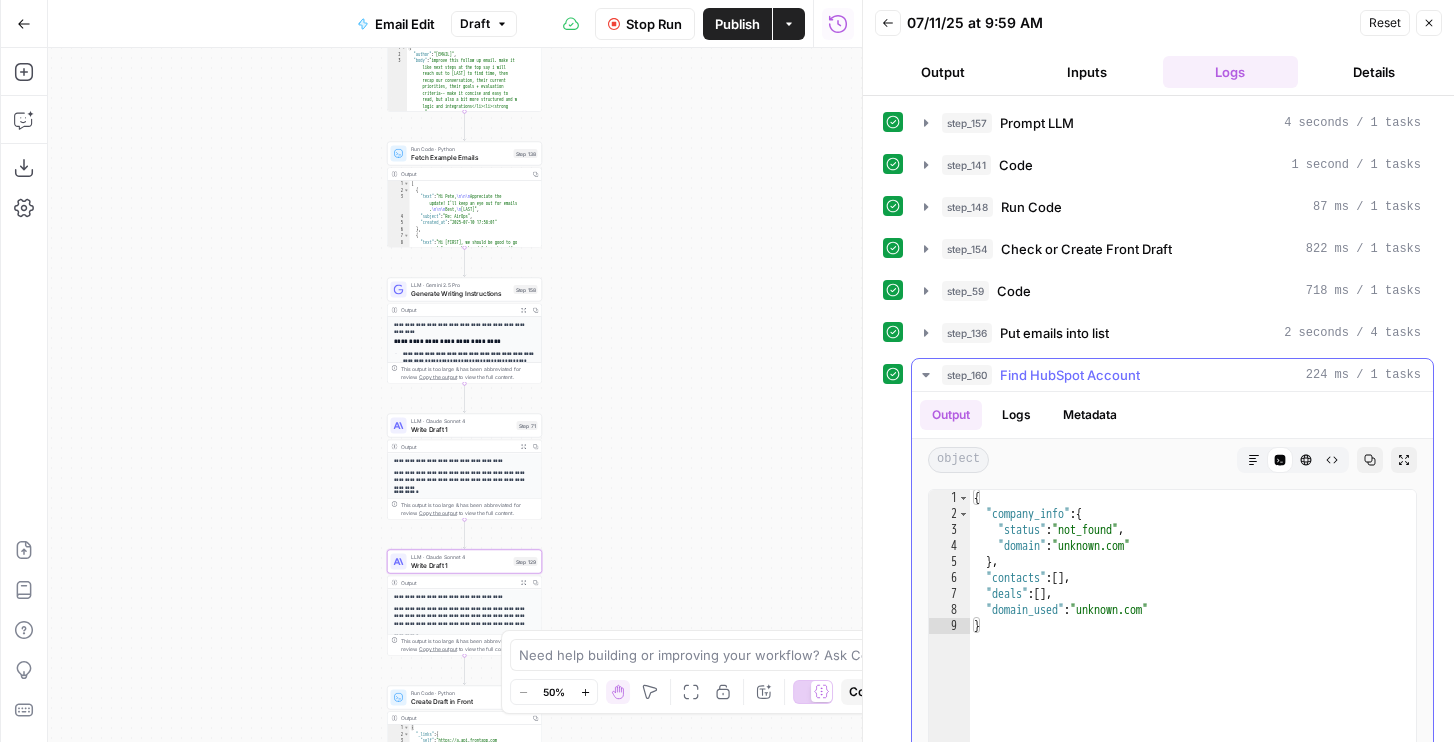 click on "Find HubSpot Account" at bounding box center [1070, 375] 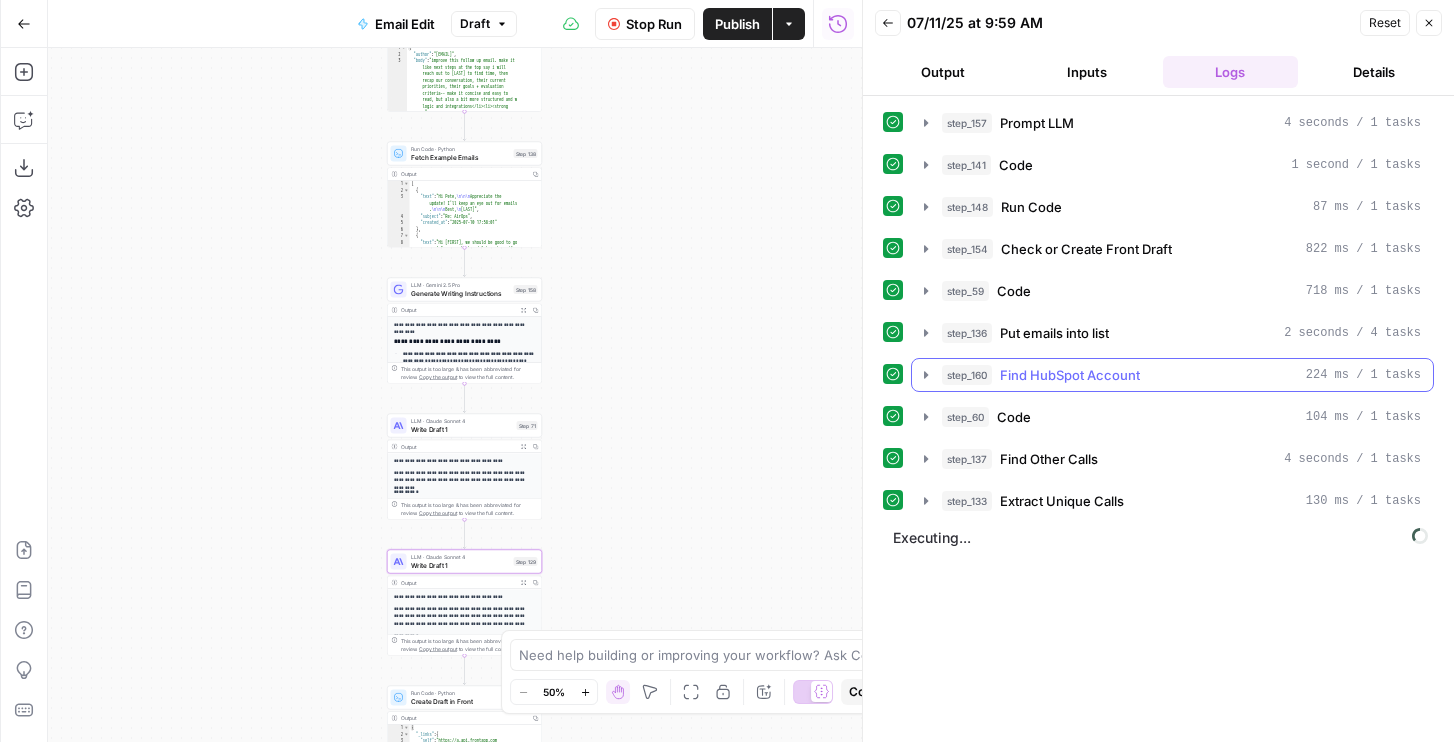 click on "Find HubSpot Account" at bounding box center [1070, 375] 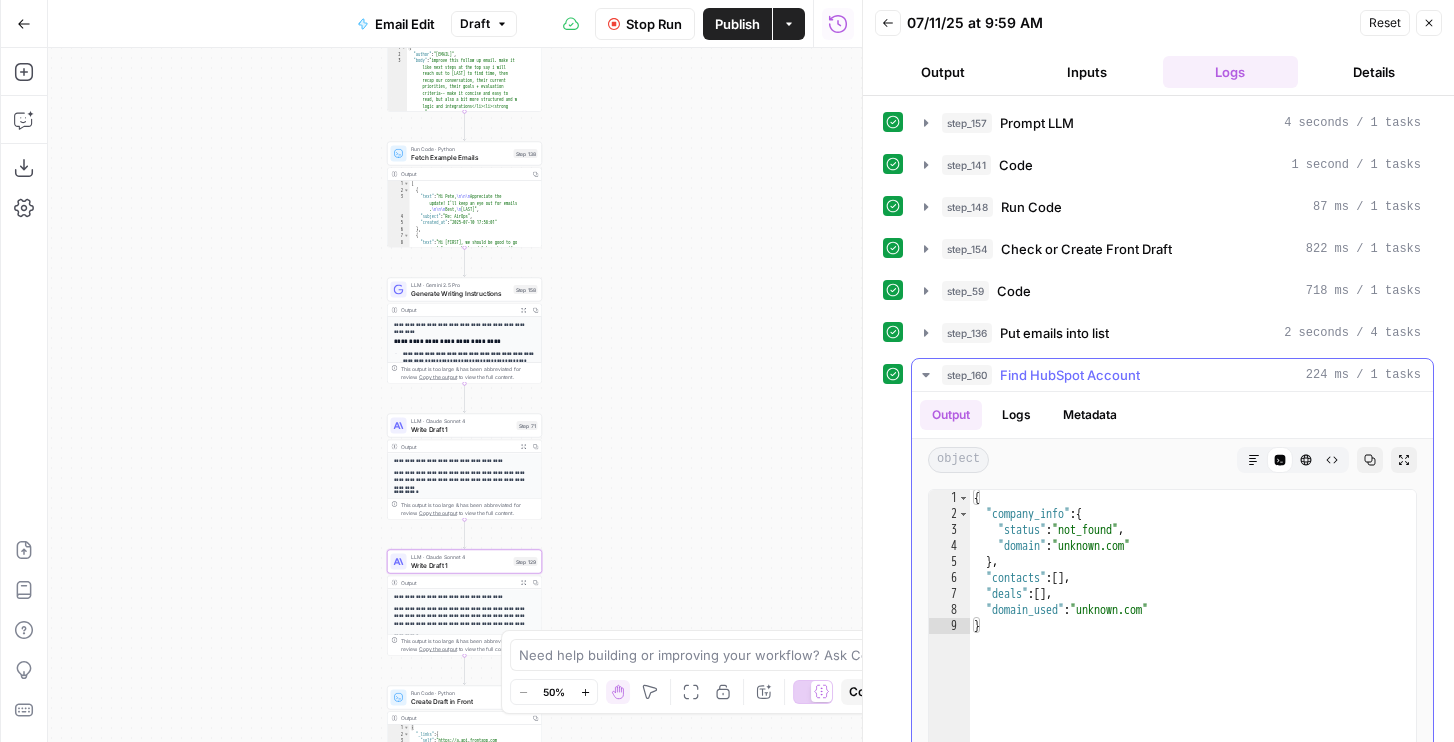 click on "Find HubSpot Account" at bounding box center (1070, 375) 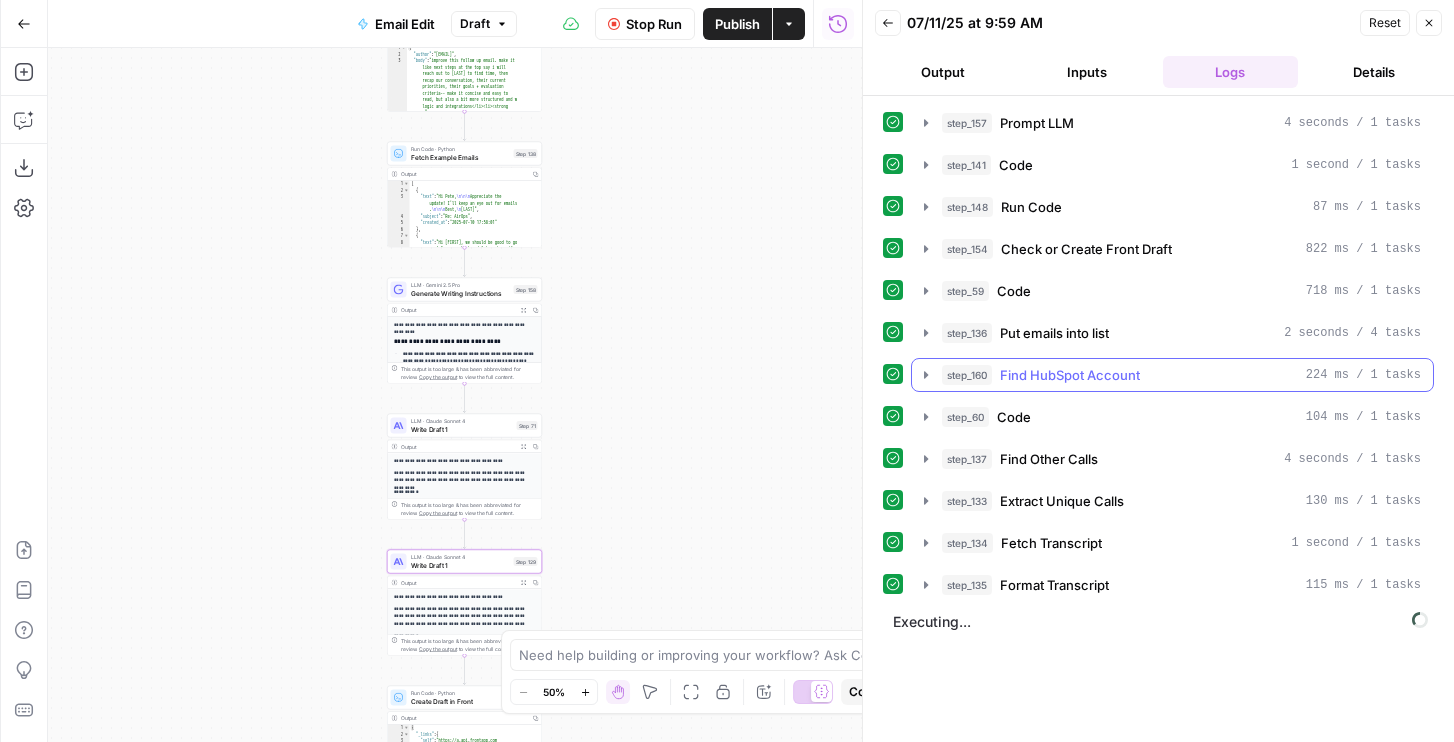 click on "Find HubSpot Account" at bounding box center [1070, 375] 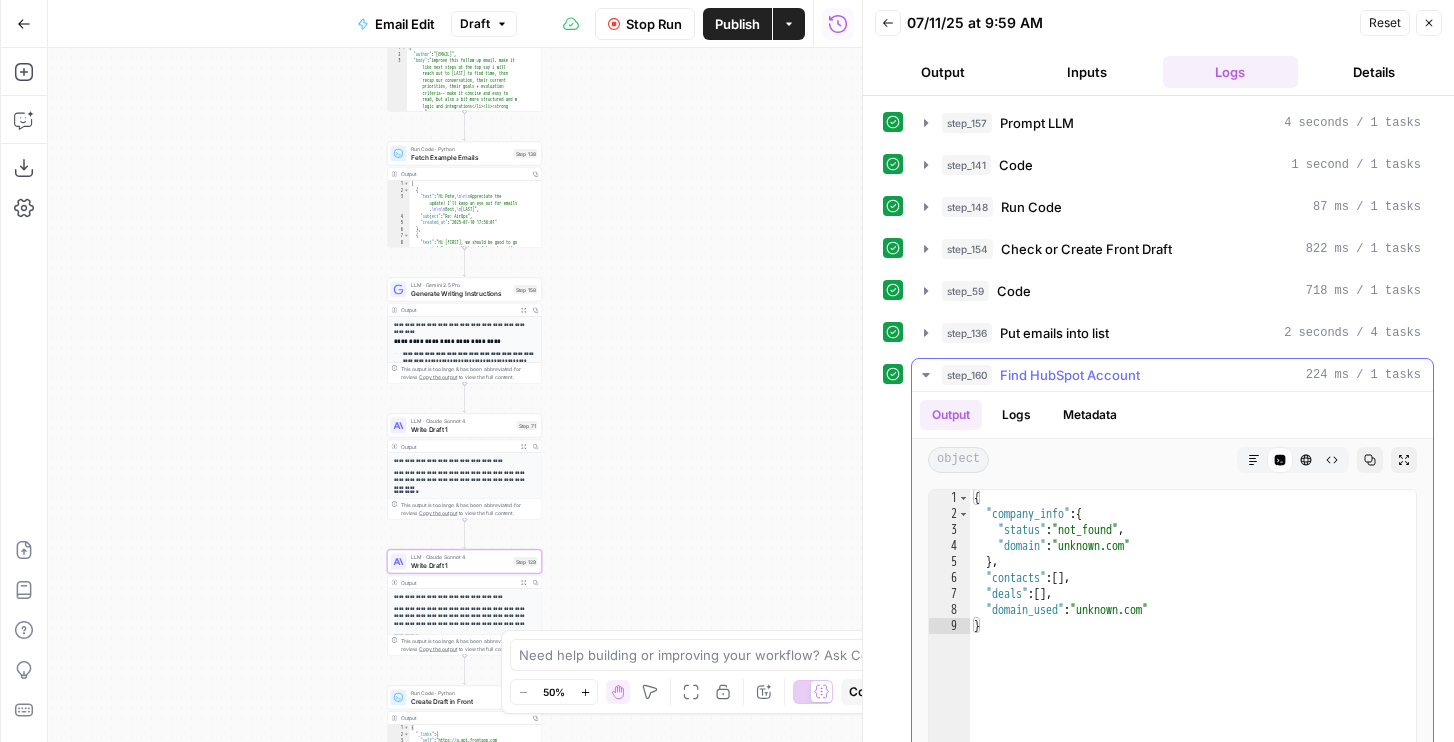 click on "Find HubSpot Account" at bounding box center (1070, 375) 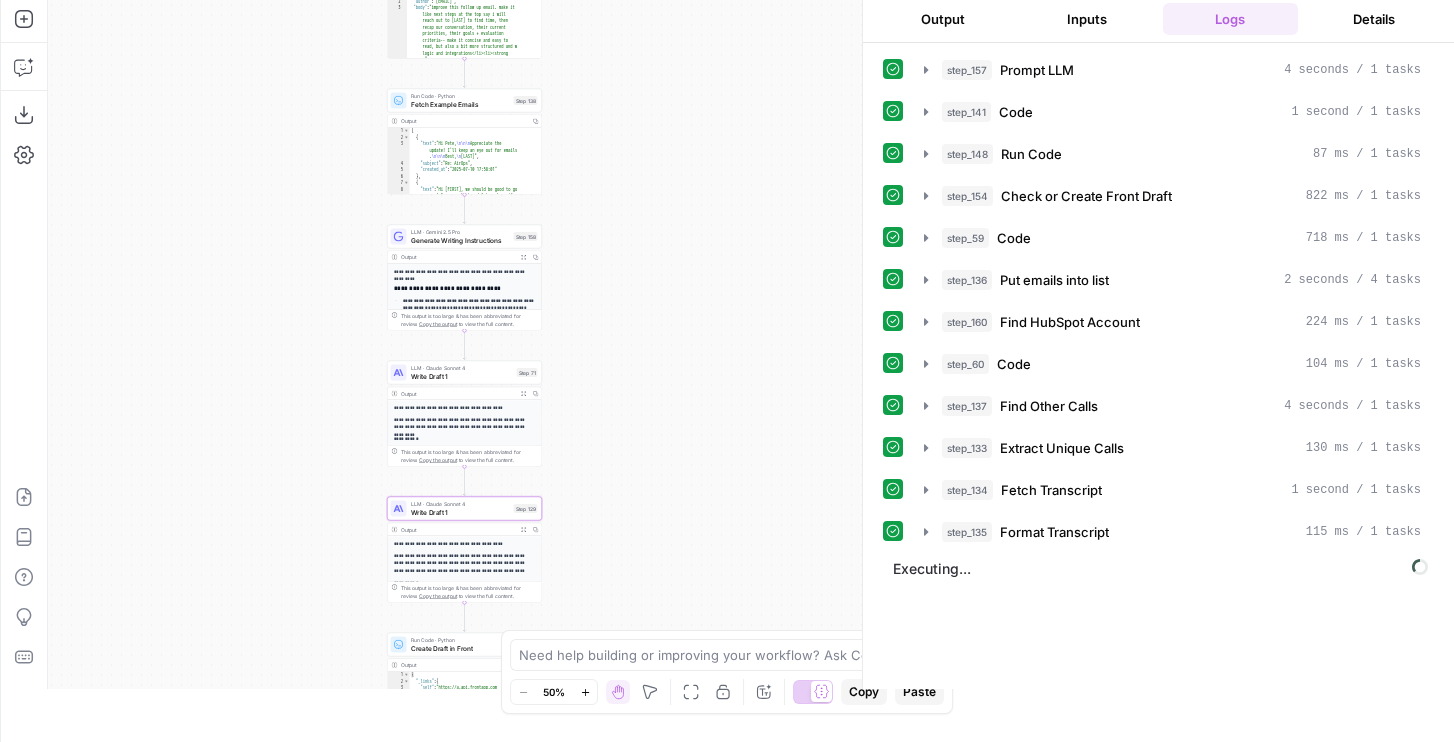 scroll, scrollTop: 82, scrollLeft: 0, axis: vertical 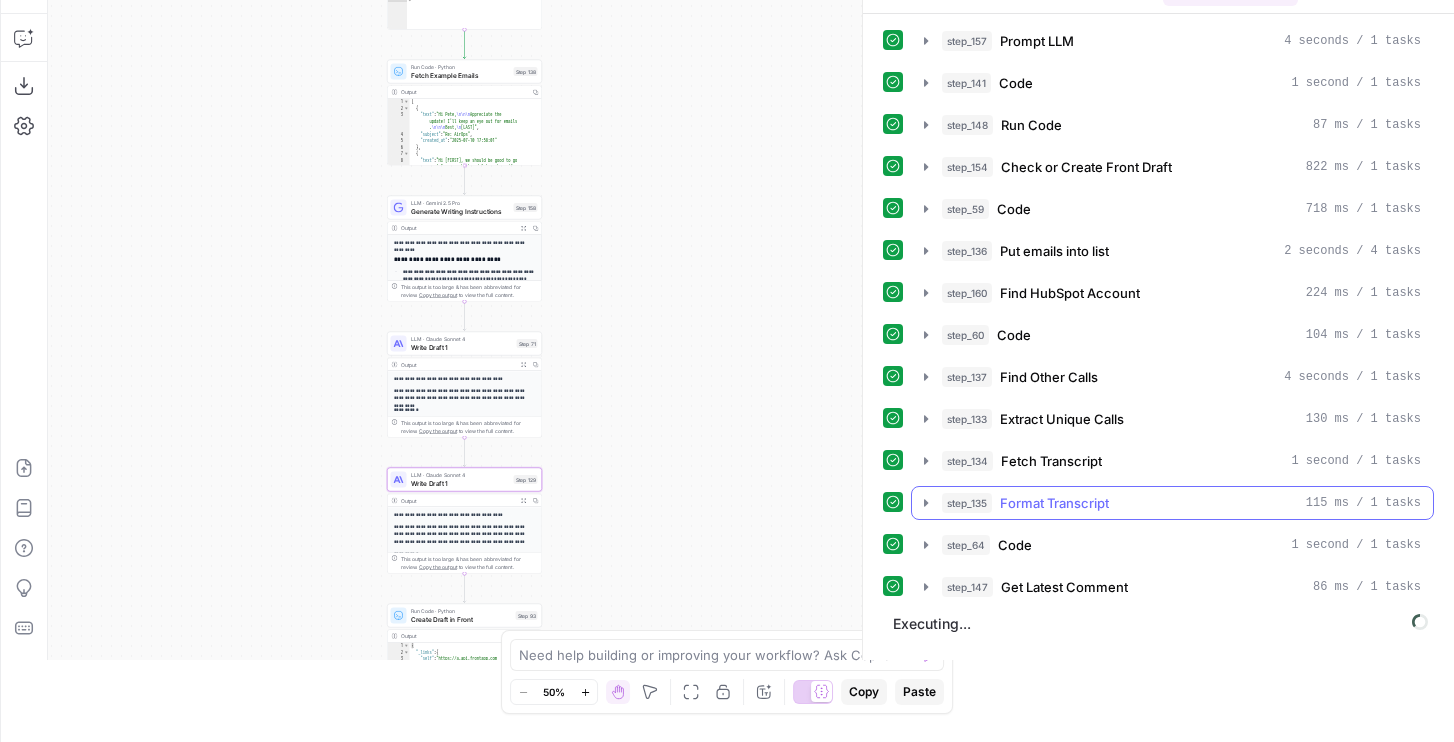 click on "Format Transcript" at bounding box center (1054, 503) 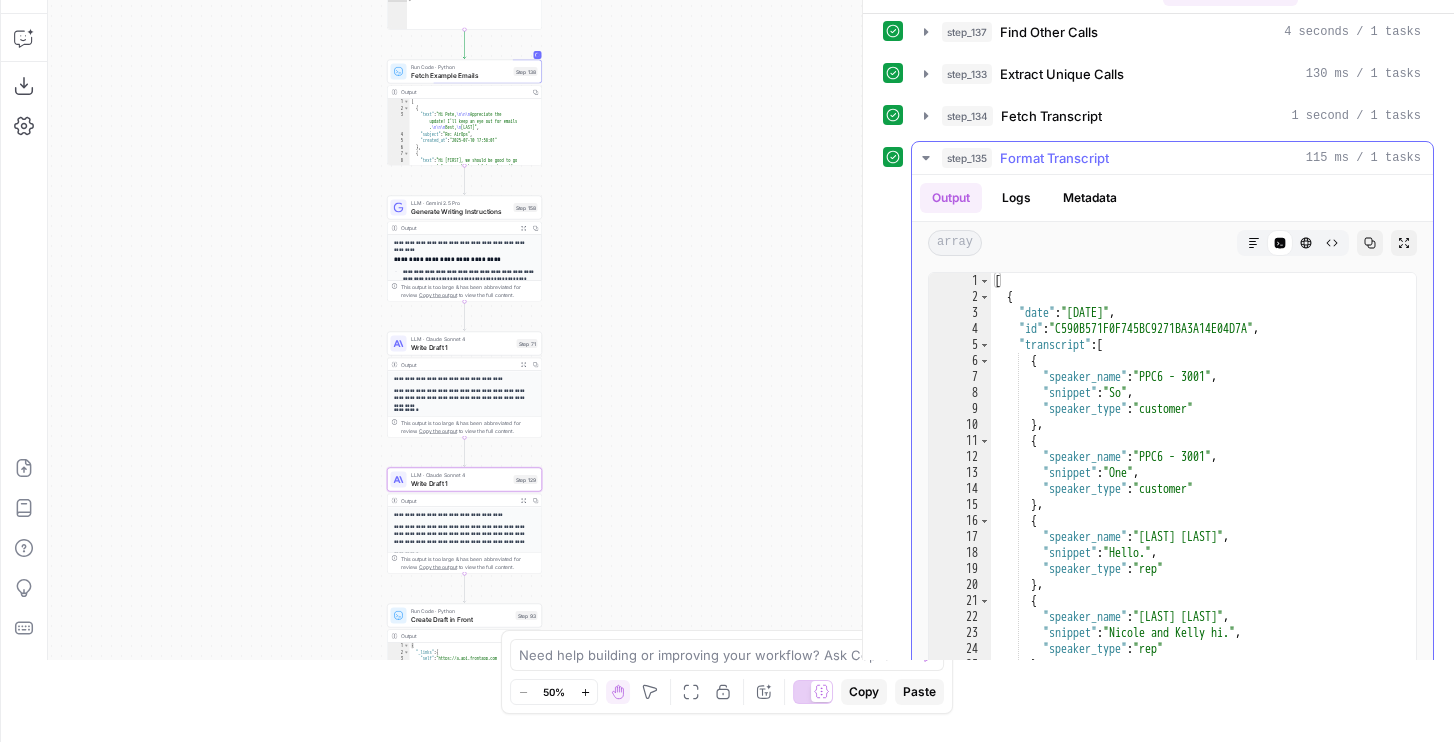 scroll, scrollTop: 441, scrollLeft: 0, axis: vertical 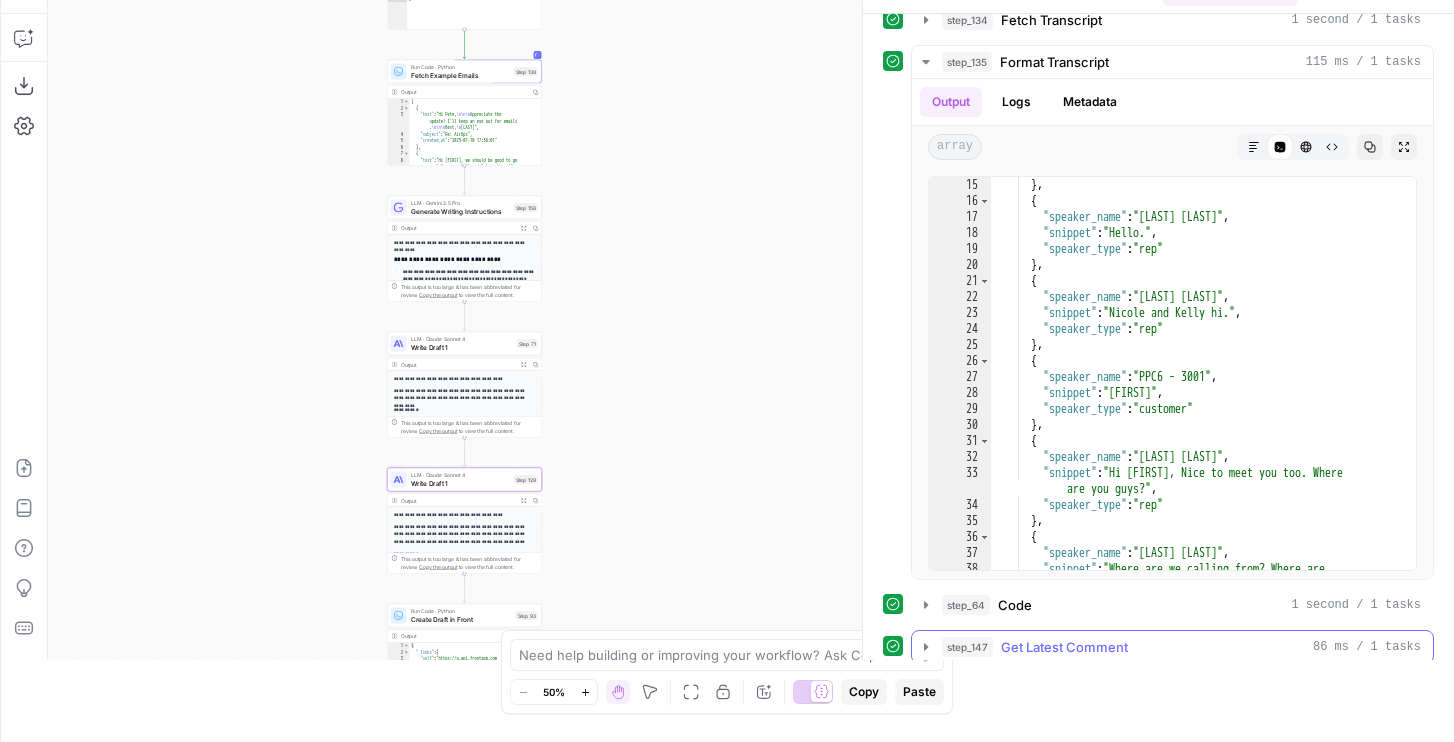 click on "Get Latest Comment" at bounding box center [1064, 647] 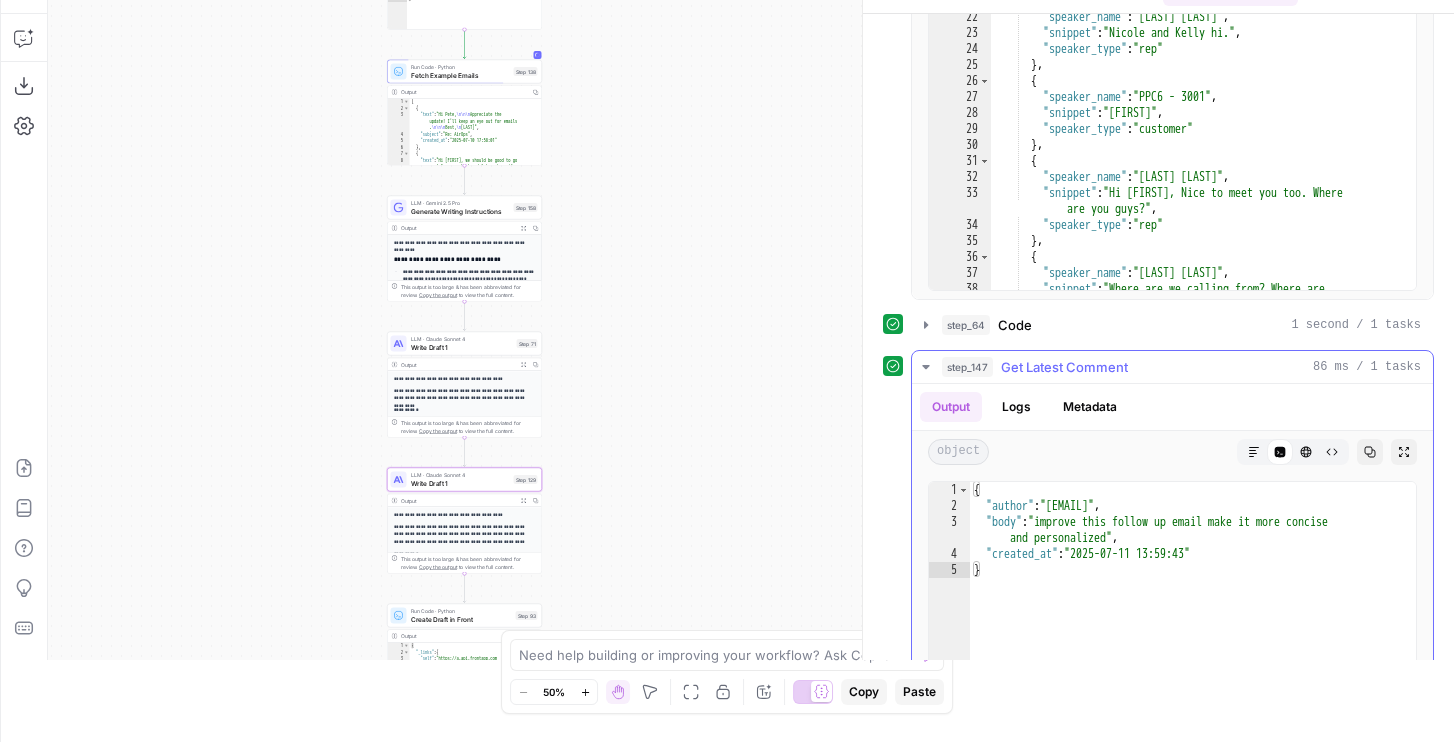 scroll, scrollTop: 992, scrollLeft: 0, axis: vertical 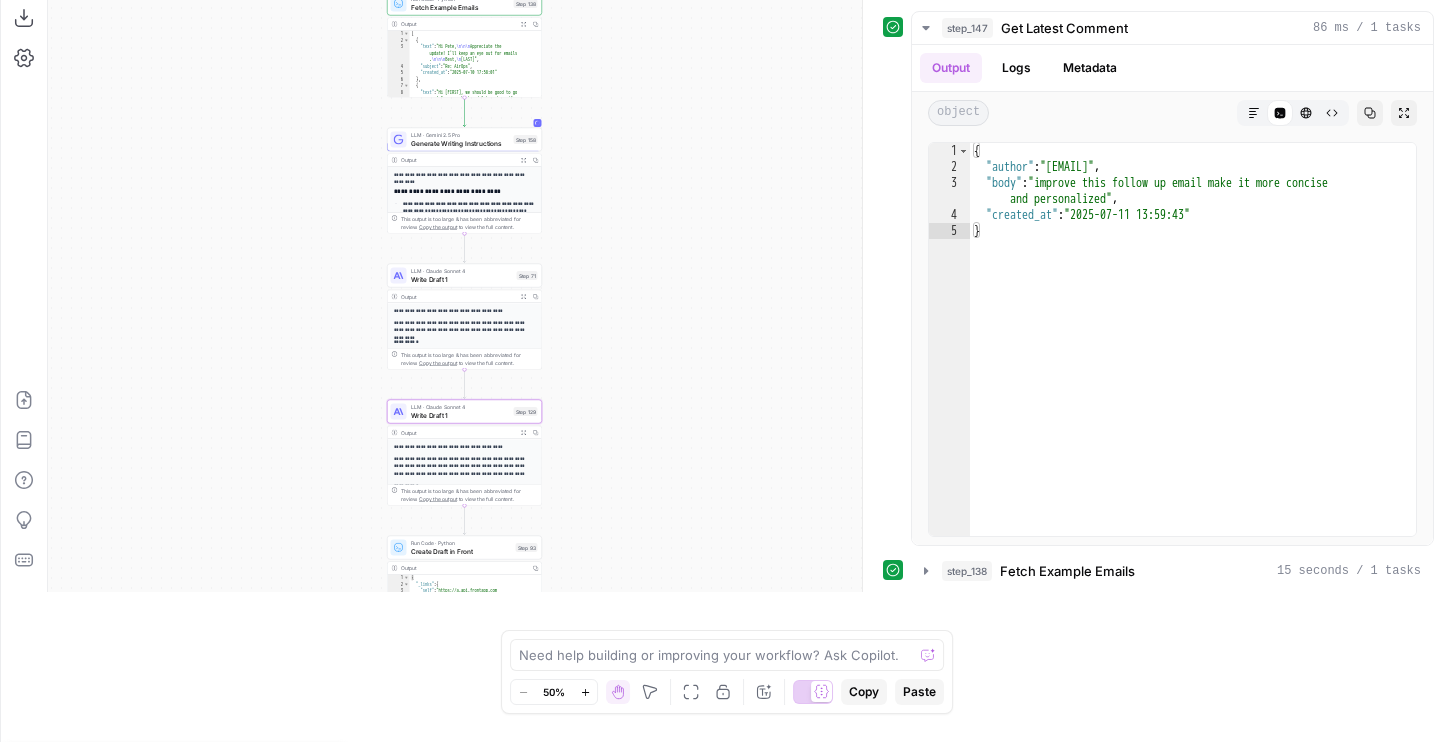 click on "step_157 Prompt LLM 4 seconds / 1 tasks step_141 Code 1 second / 1 tasks step_148 Run Code 87 ms / 1 tasks step_154 Check or Create Front Draft 822 ms / 1 tasks step_59 Code 718 ms / 1 tasks step_136 Put emails into list 2 seconds / 4 tasks step_160 Find HubSpot Account 224 ms / 1 tasks step_60 Code 104 ms / 1 tasks step_137 Find Other Calls 4 seconds / 1 tasks step_133 Extract Unique Calls 130 ms / 1 tasks step_134 Fetch Transcript 1 second / 1 tasks step_135 Format Transcript 115 ms / 1 tasks Output Logs Metadata array Markdown Code Editor HTML Viewer Raw Output Copy Expand Output 15 16 17 18 19 20 21 22 23 24 25 26 27 28 29 30 31 32 33 34 35 36 37 38 39 } , { "speaker_name" : "[LAST] [LAST]" , "snippet" : "Hello." , "speaker_type" : "rep" } , { "speaker_name" : "[LAST] [LAST]" , "snippet" : "[LAST] and [LAST] hi." , "speaker_type" : "rep" } , { "speaker_name" : "PPC6 - 3001"" at bounding box center (1158, -206) 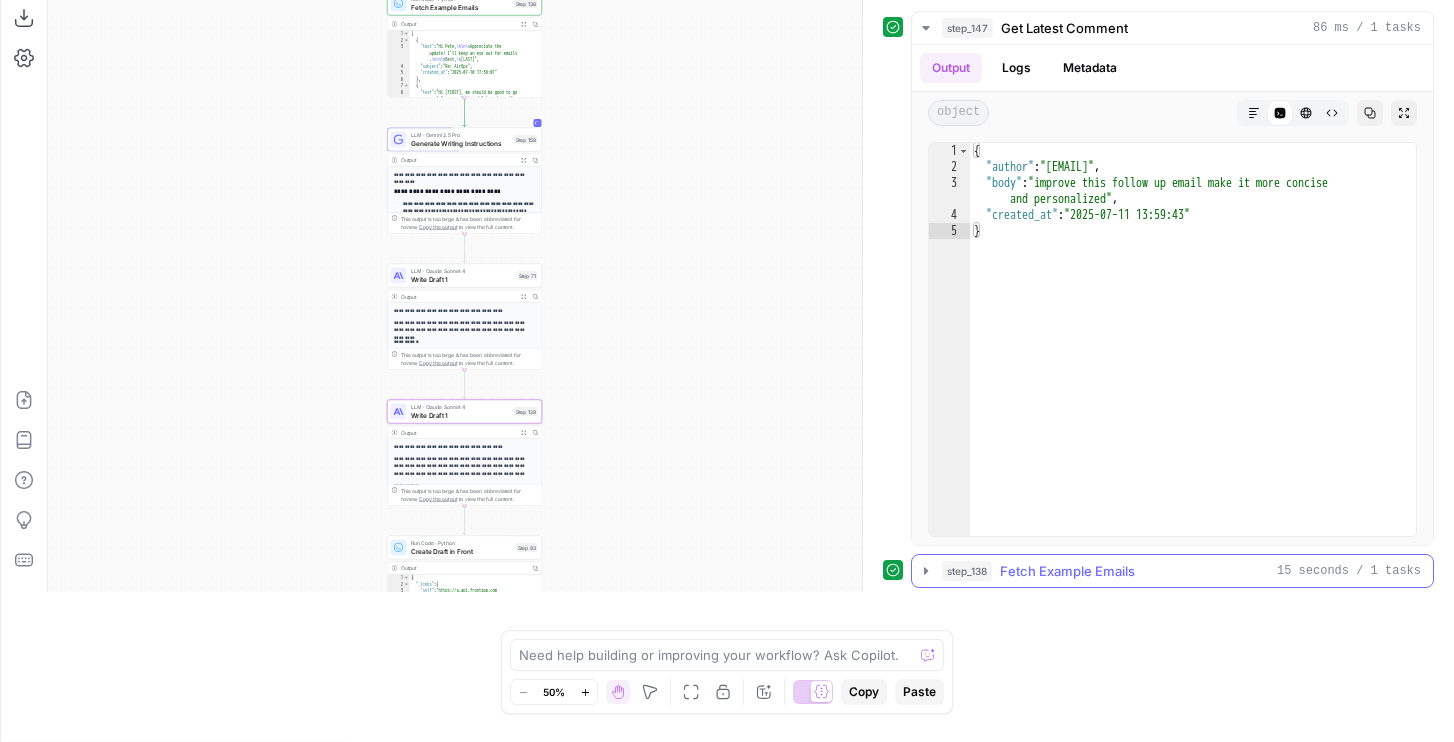 click on "Fetch Example Emails" at bounding box center (1067, 571) 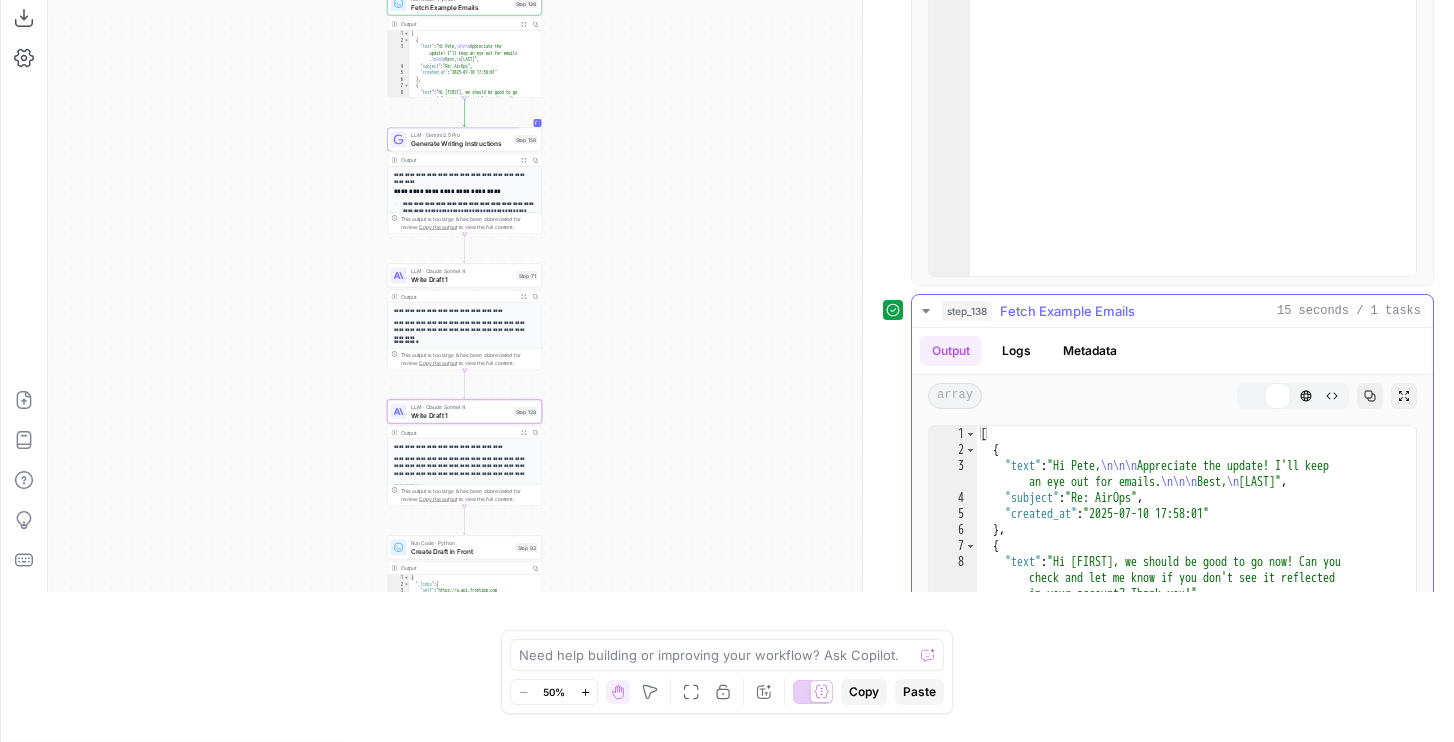 scroll, scrollTop: 1408, scrollLeft: 0, axis: vertical 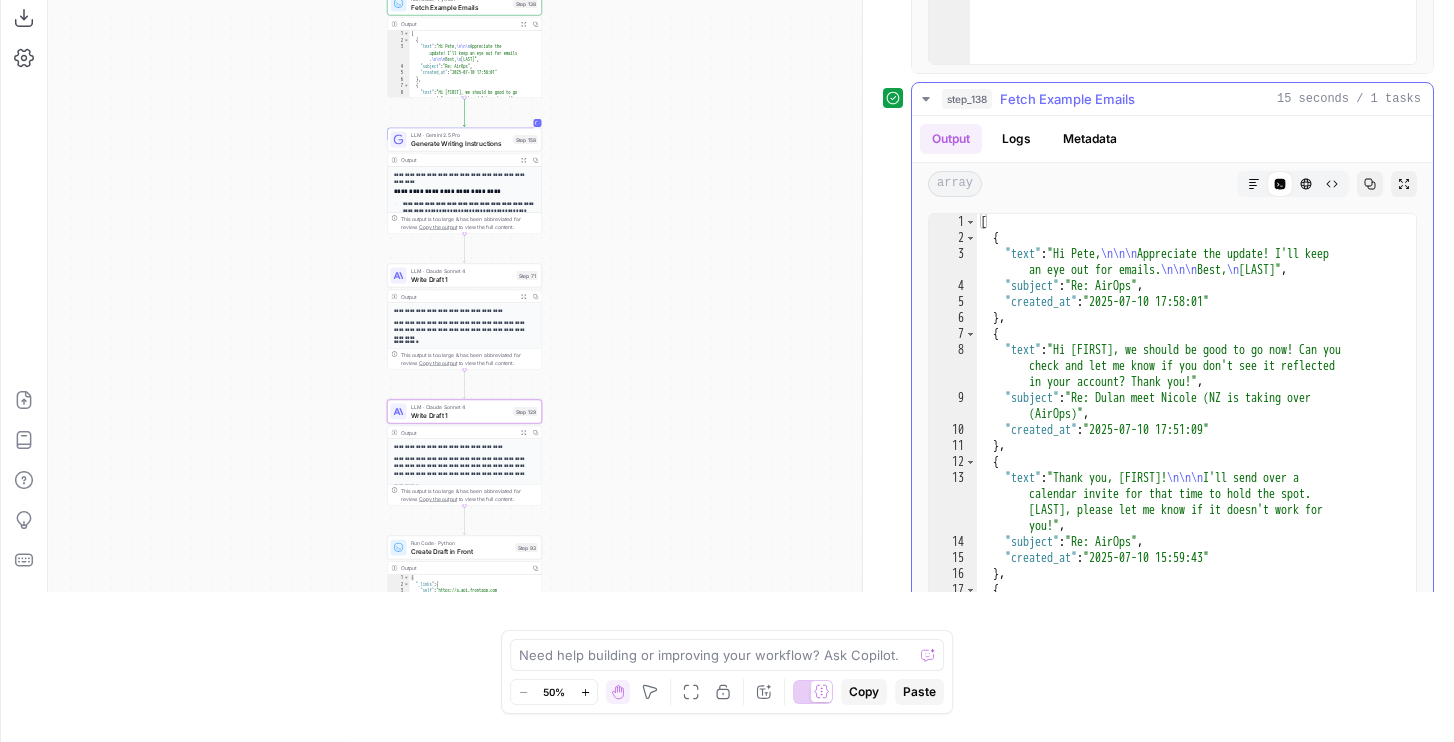 click on "step_138" at bounding box center (967, 99) 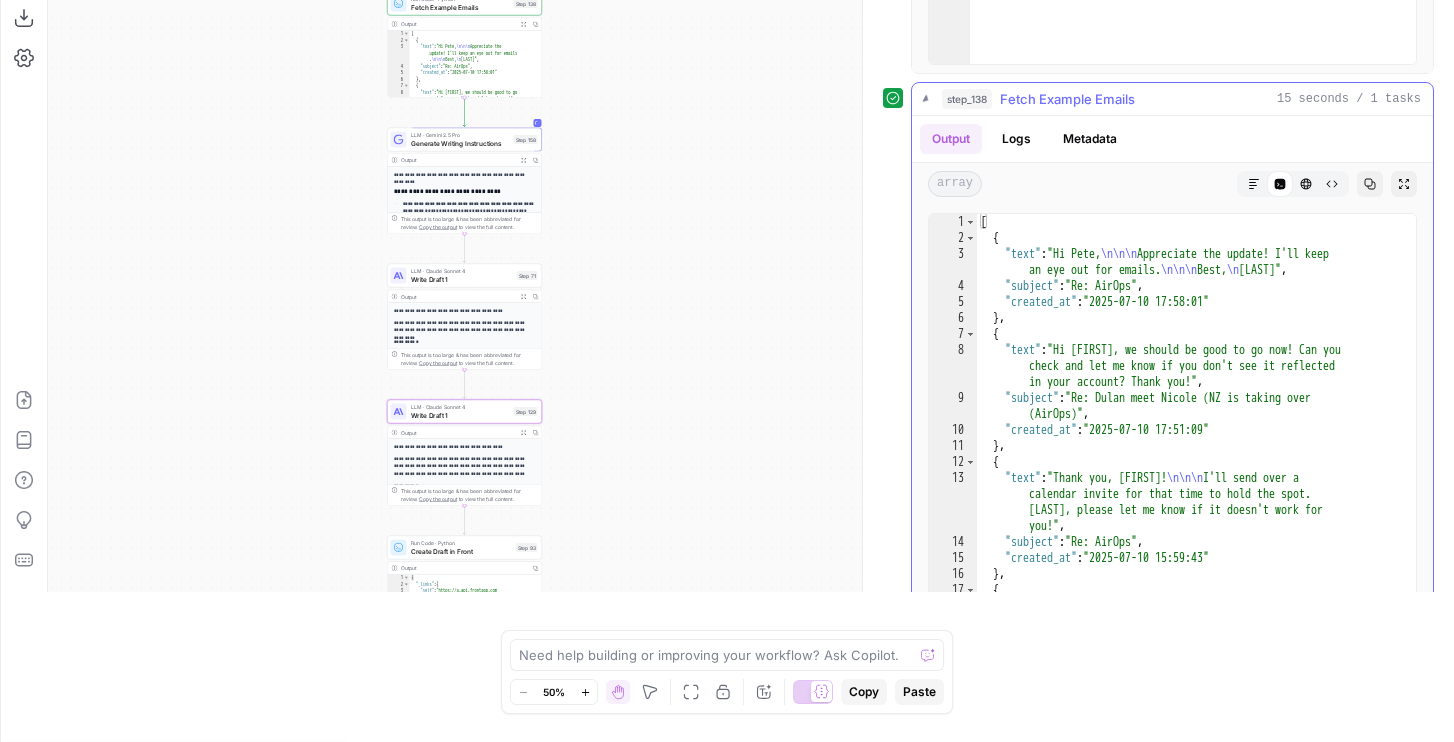 scroll, scrollTop: 1034, scrollLeft: 0, axis: vertical 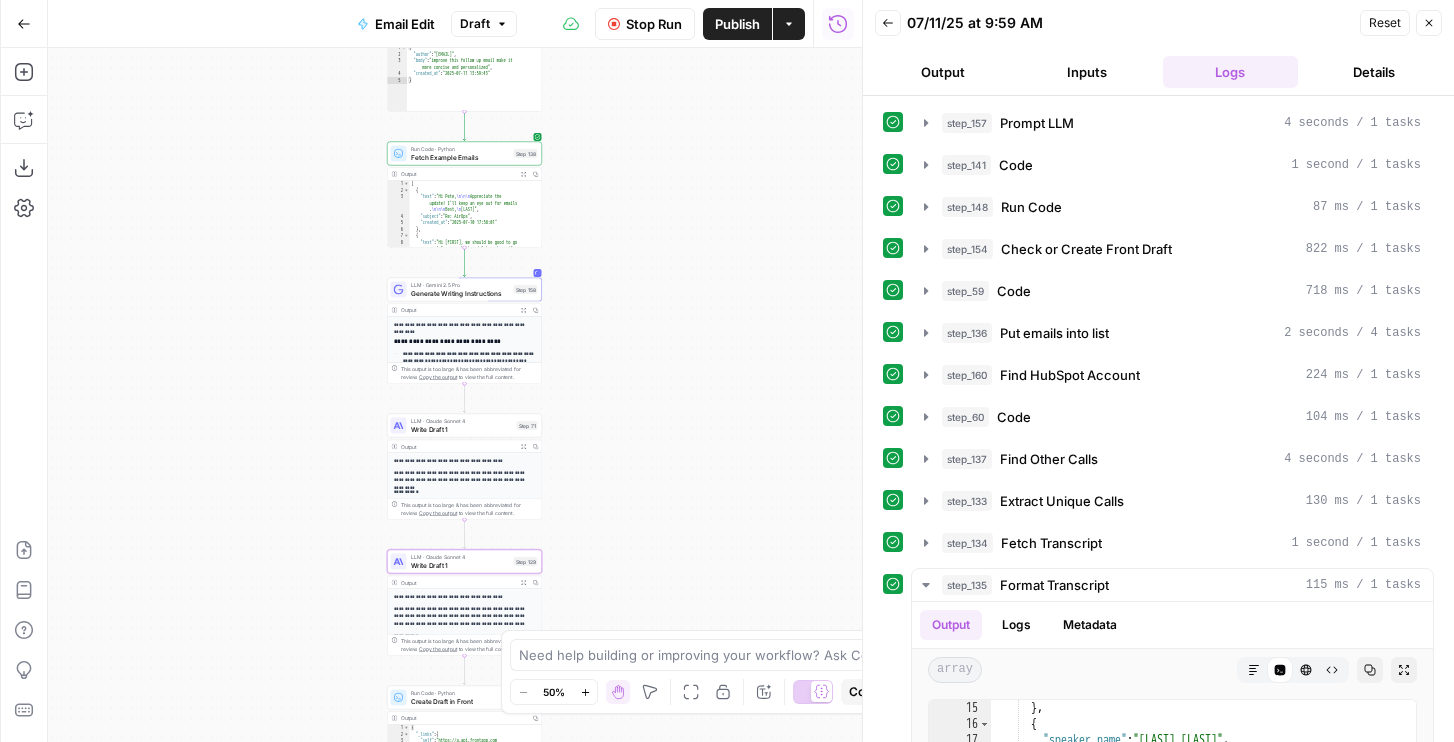click on "Output" at bounding box center (943, 72) 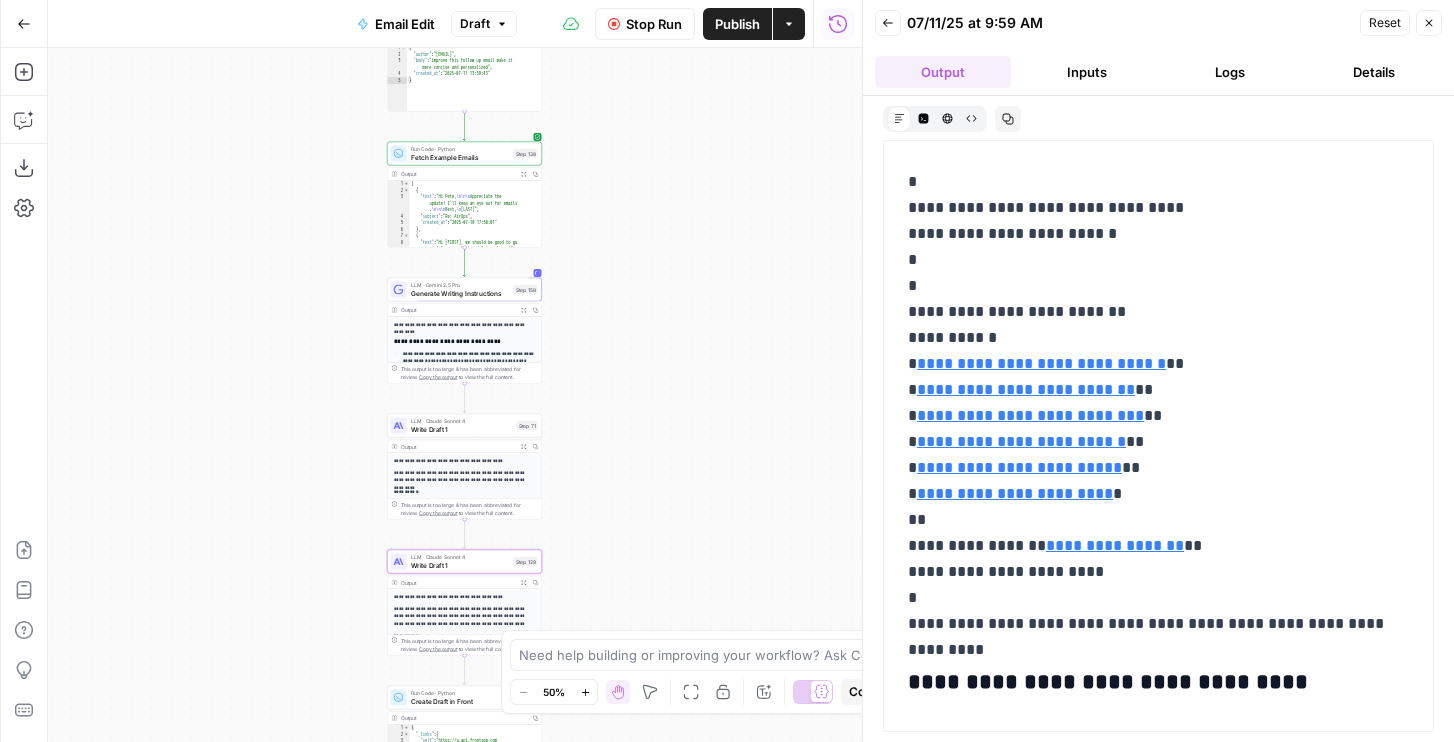 click on "Output" at bounding box center [943, 72] 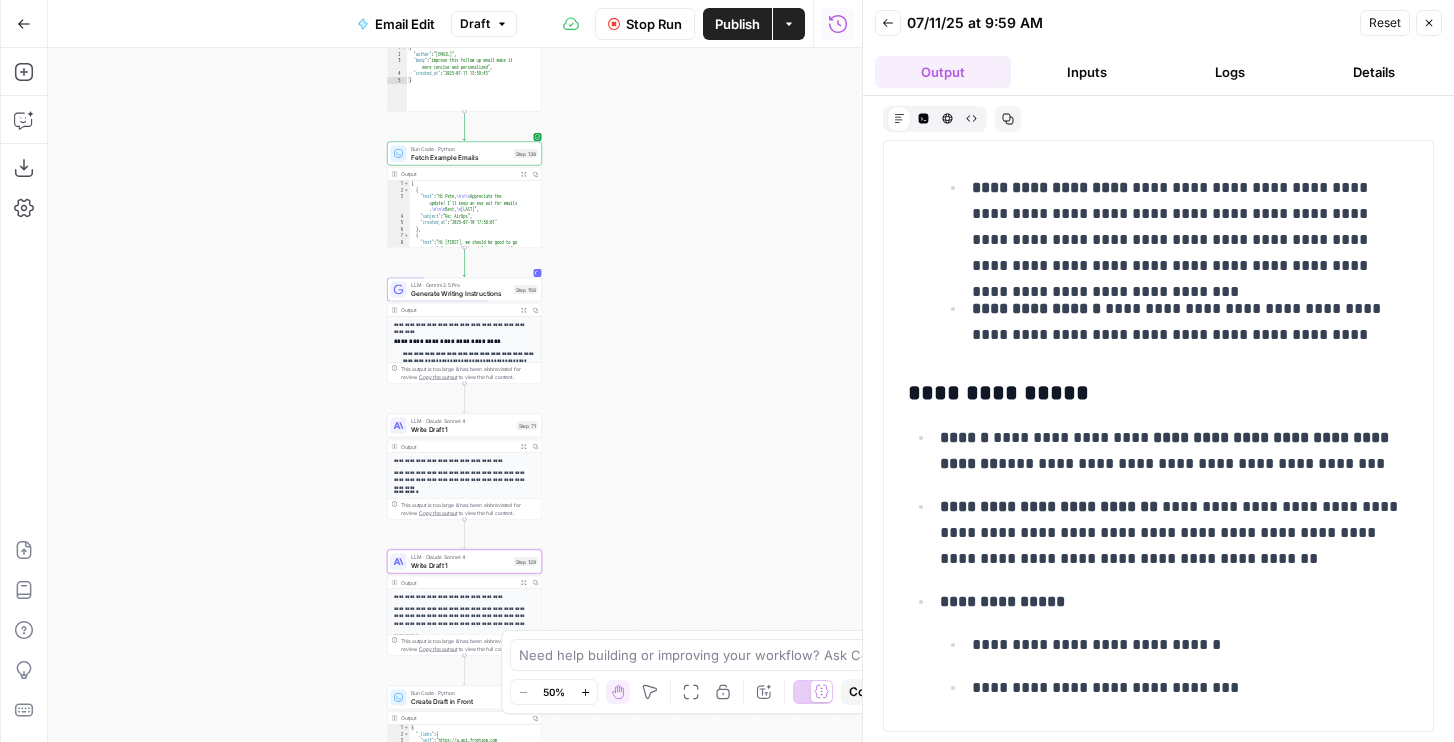 scroll, scrollTop: 2024, scrollLeft: 0, axis: vertical 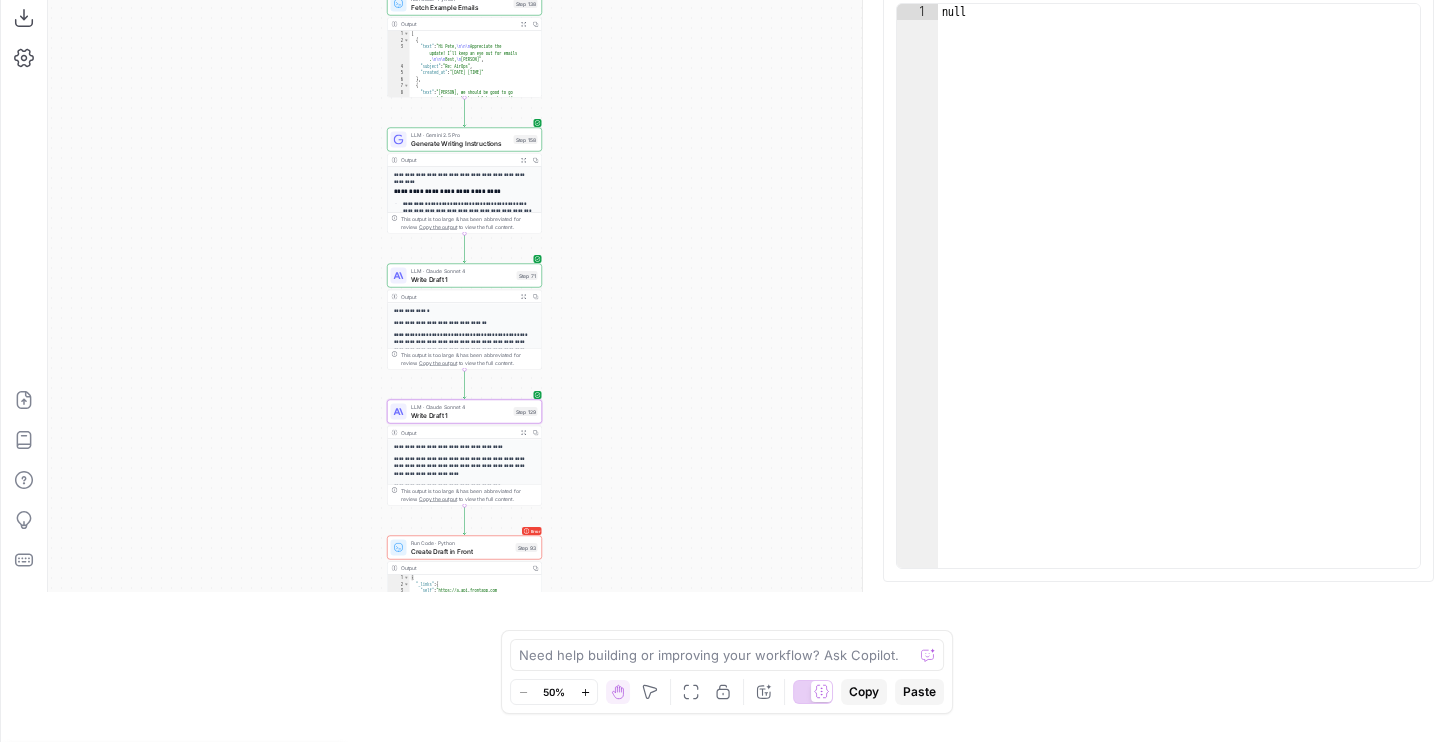 click 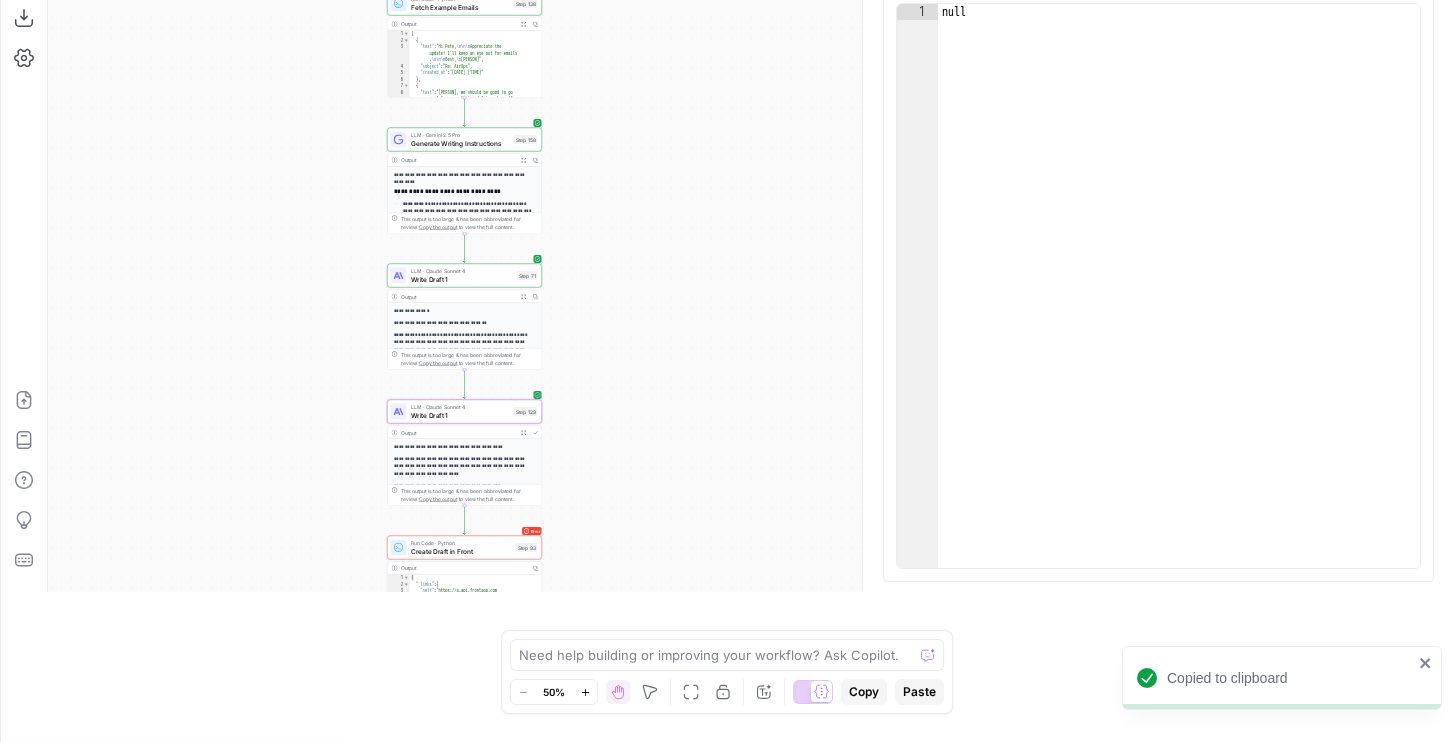 click on "Write Draft 1" at bounding box center (460, 415) 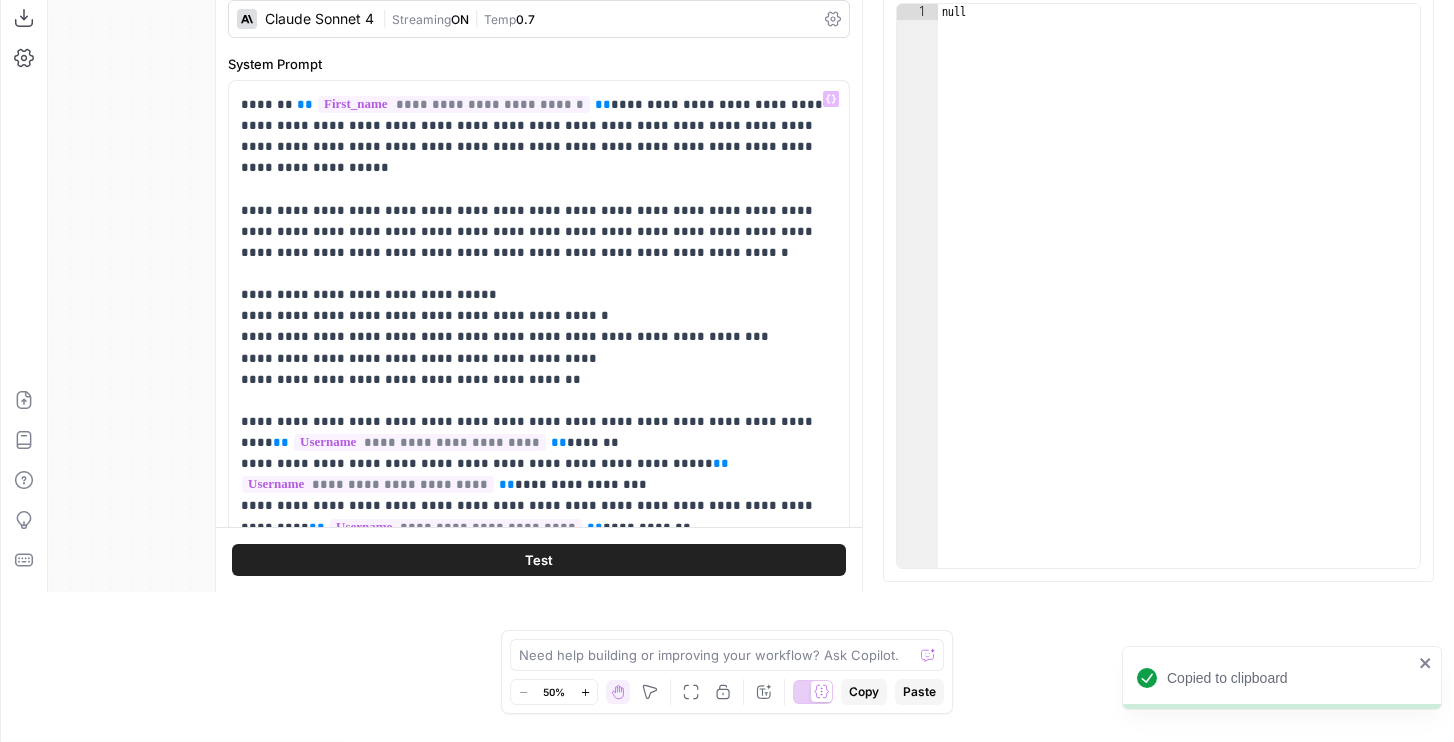 scroll, scrollTop: 0, scrollLeft: 0, axis: both 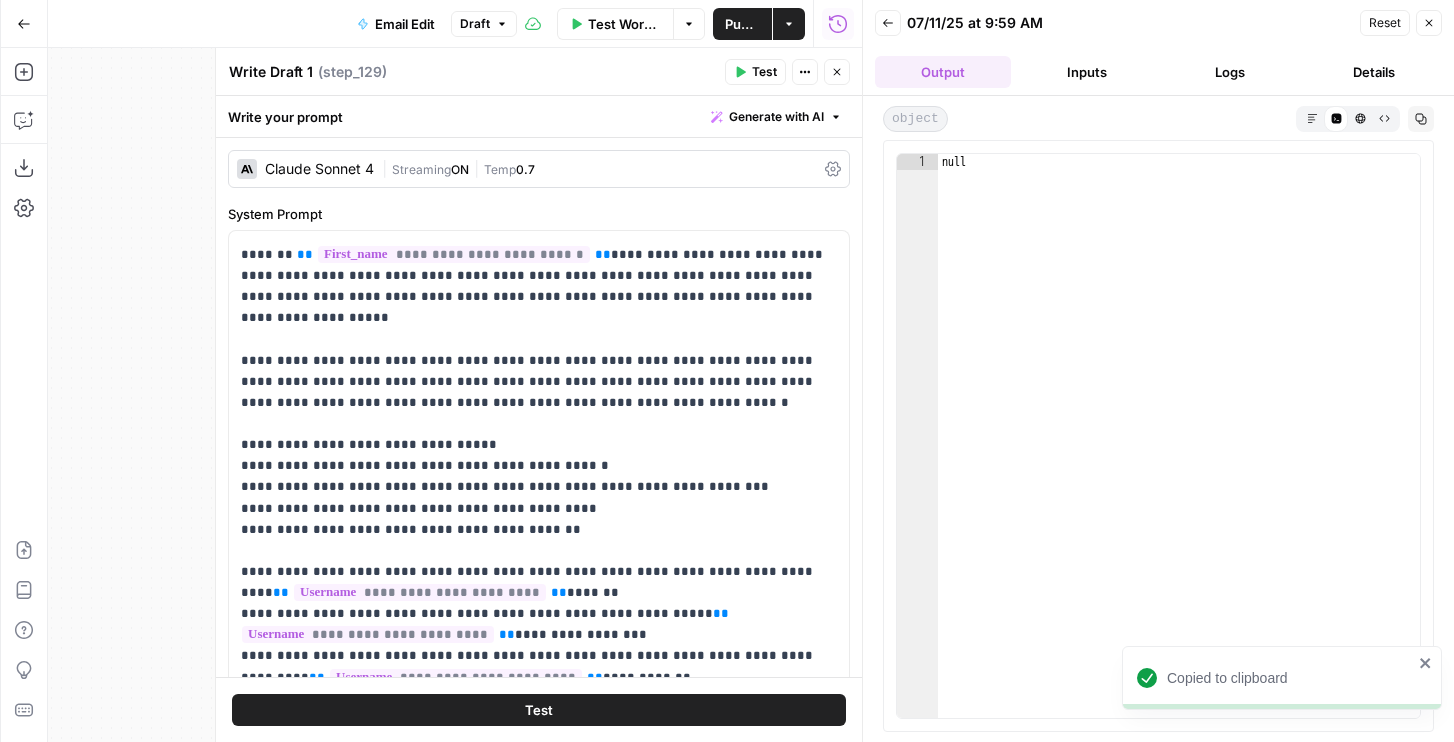 click 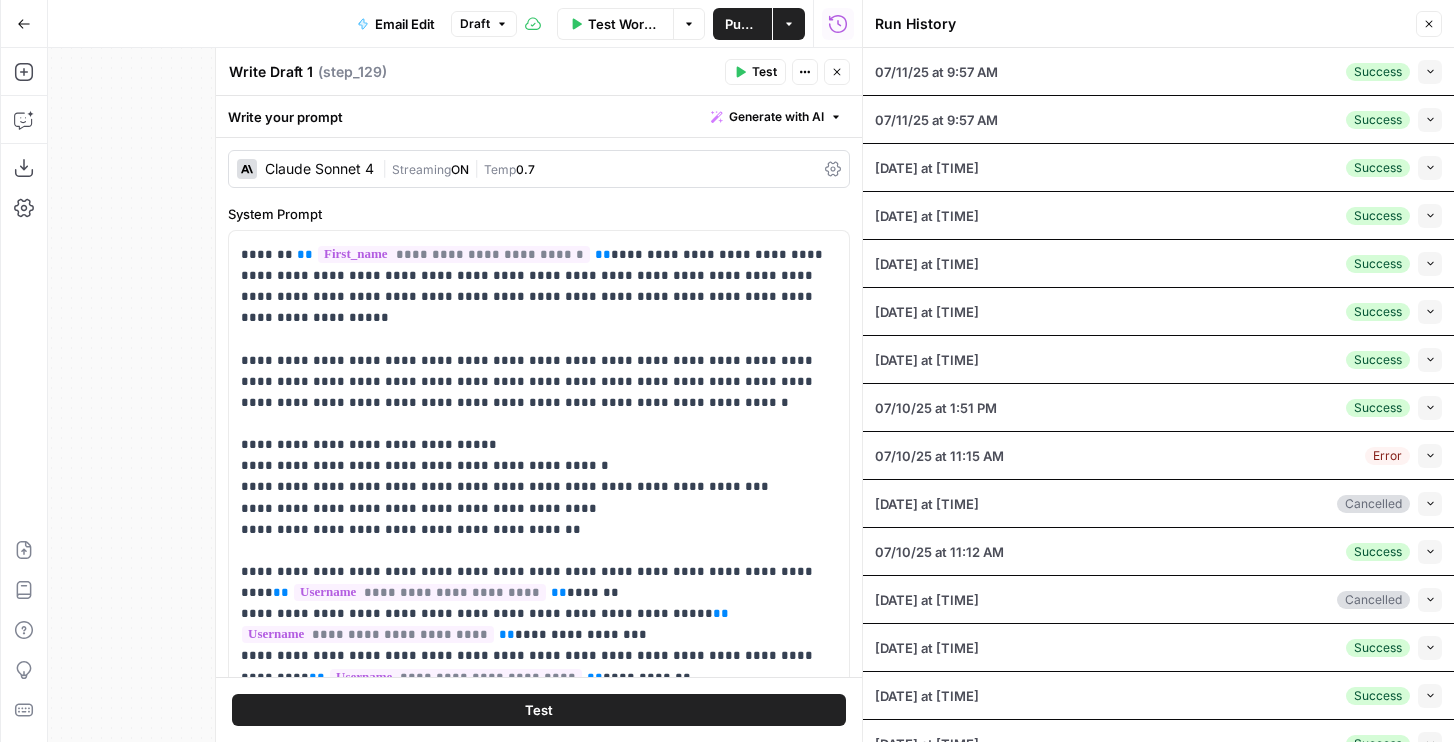 click on "Collapse" at bounding box center [1430, 72] 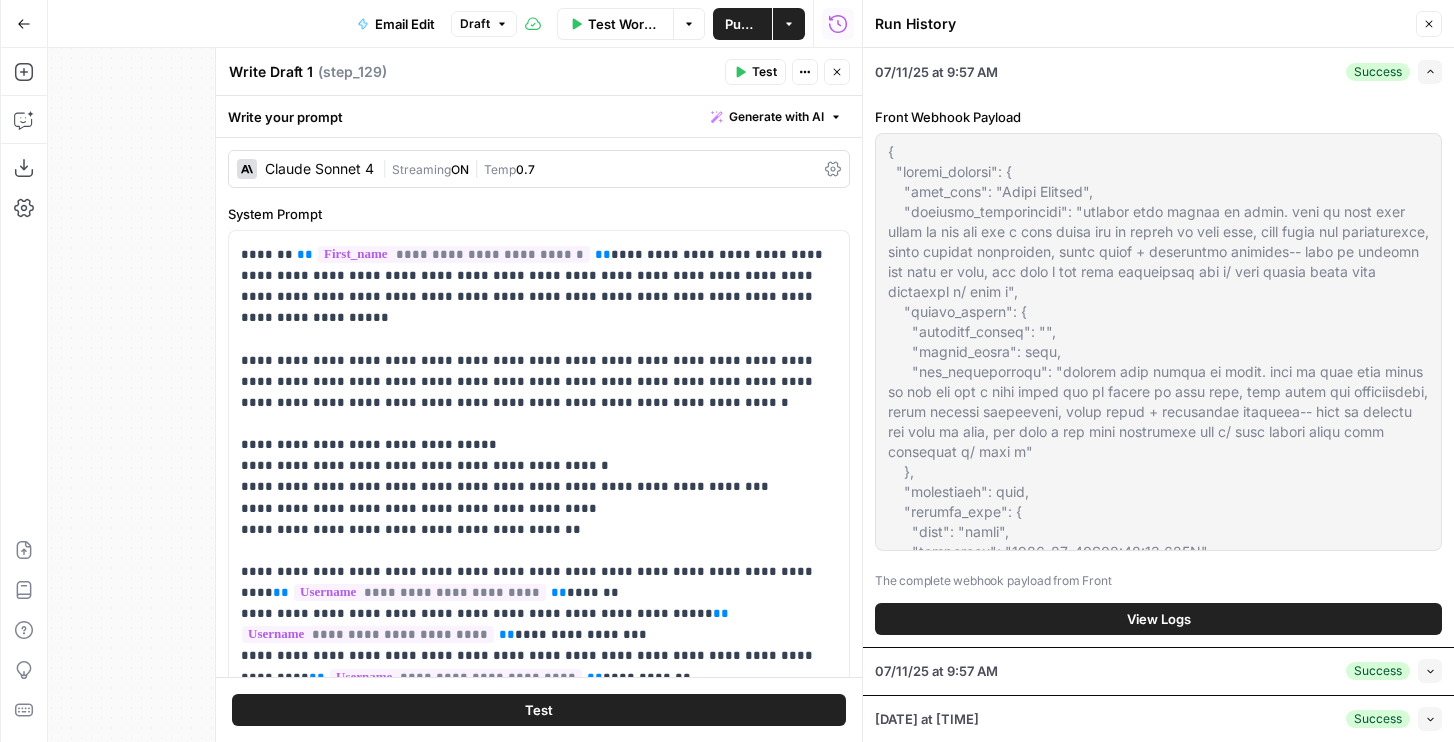 click on "View Logs" at bounding box center (1158, 619) 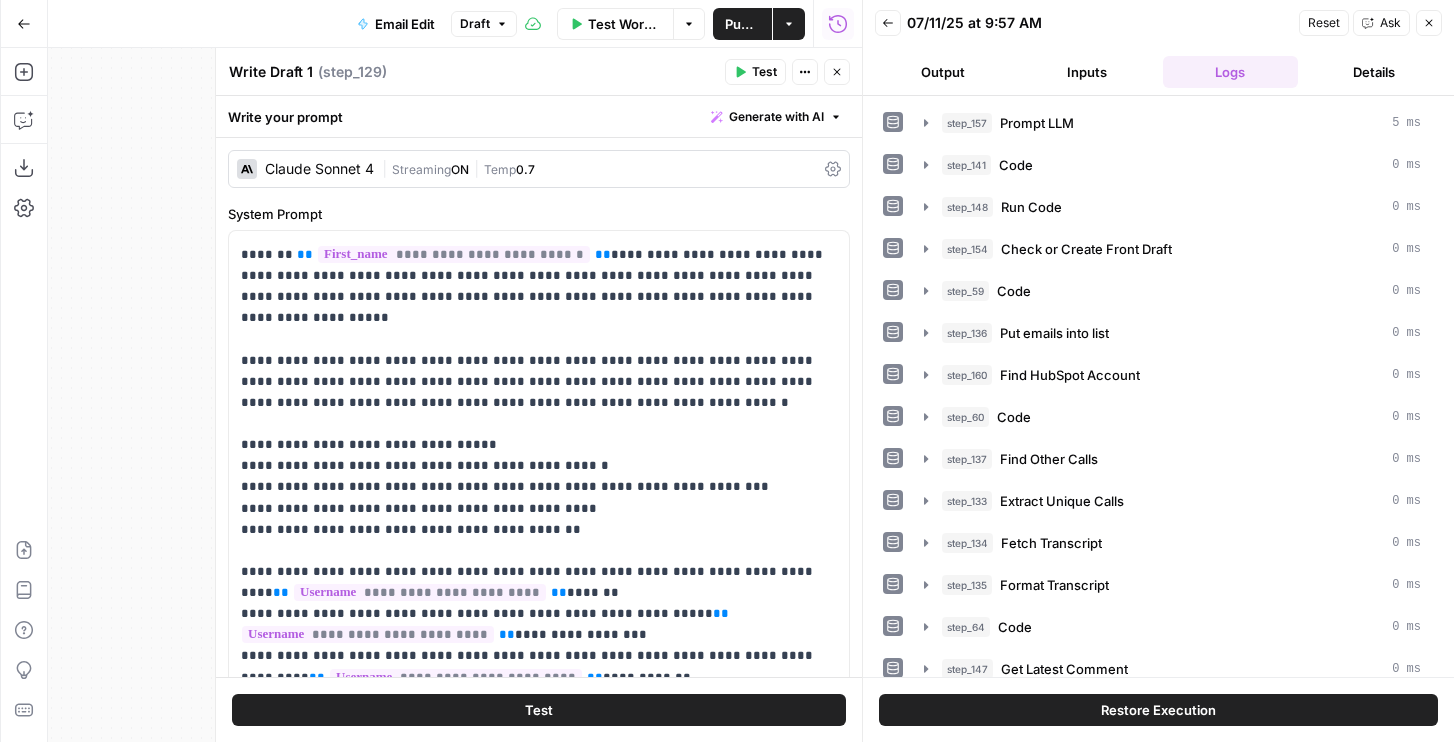 scroll, scrollTop: 484, scrollLeft: 0, axis: vertical 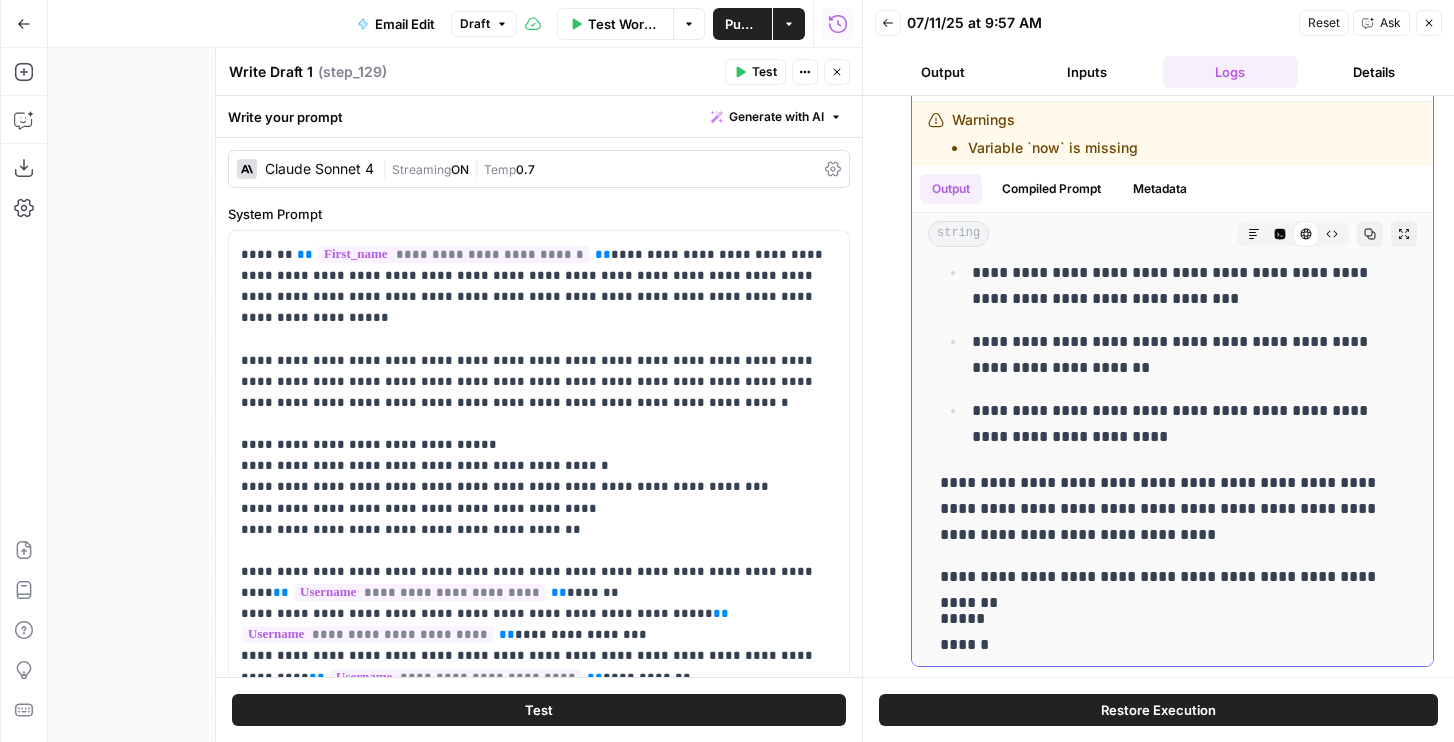 drag, startPoint x: 938, startPoint y: 550, endPoint x: 1021, endPoint y: 635, distance: 118.80236 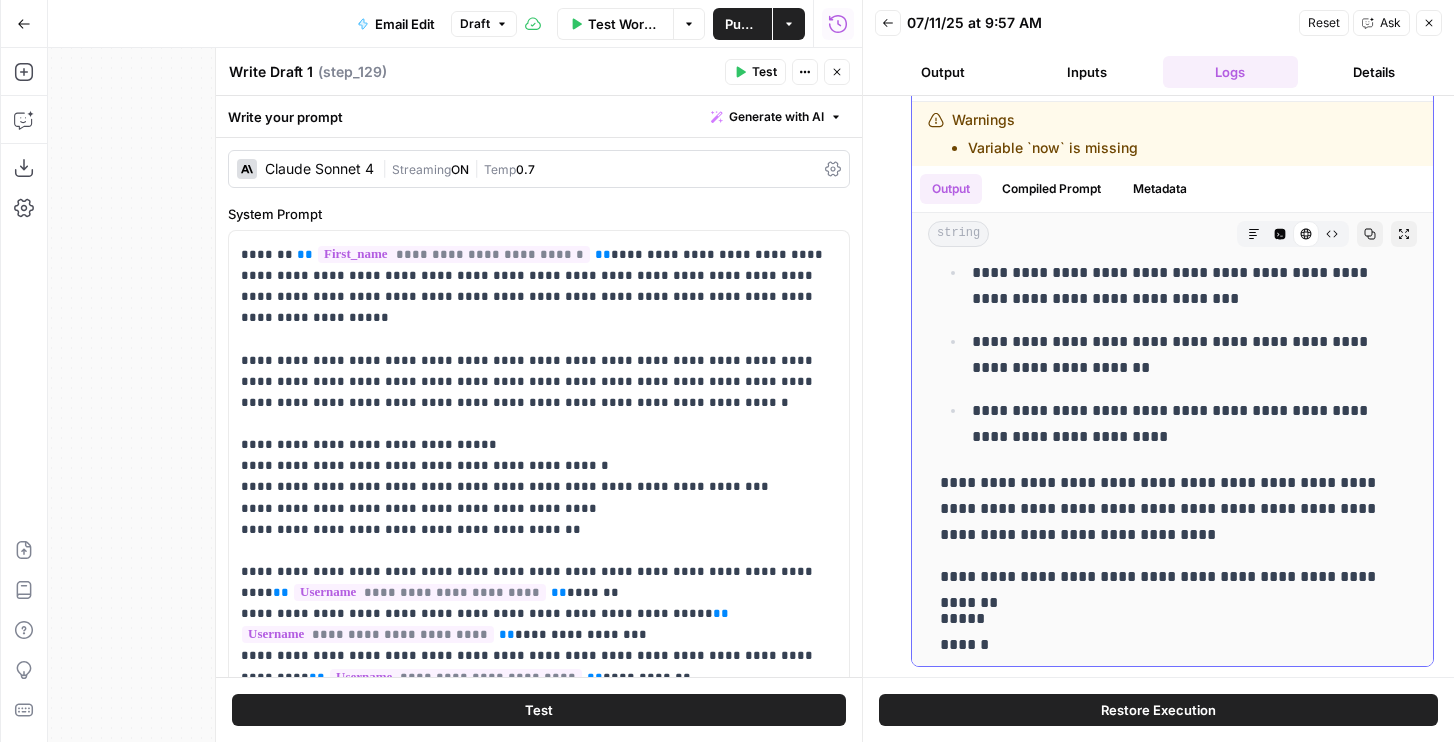 copy on "**********" 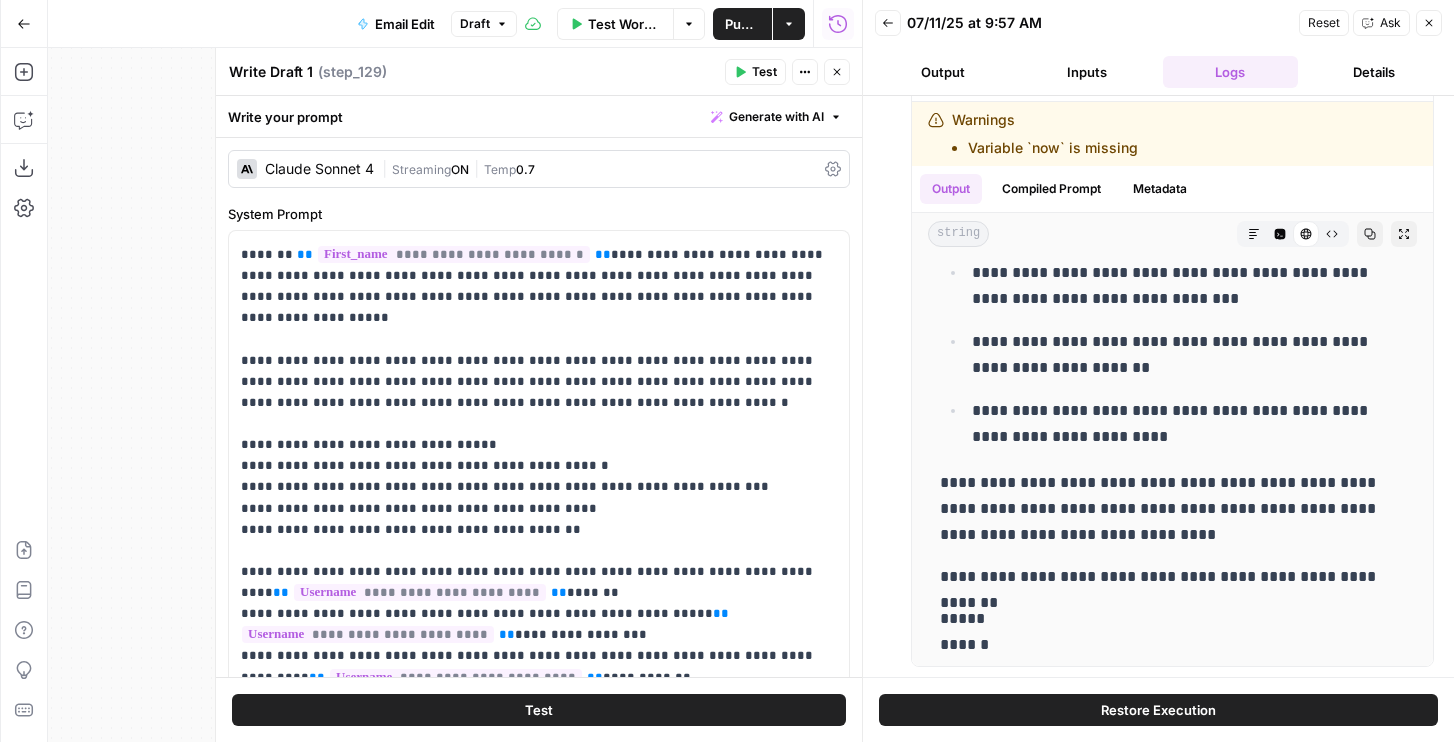 scroll, scrollTop: 1145, scrollLeft: 0, axis: vertical 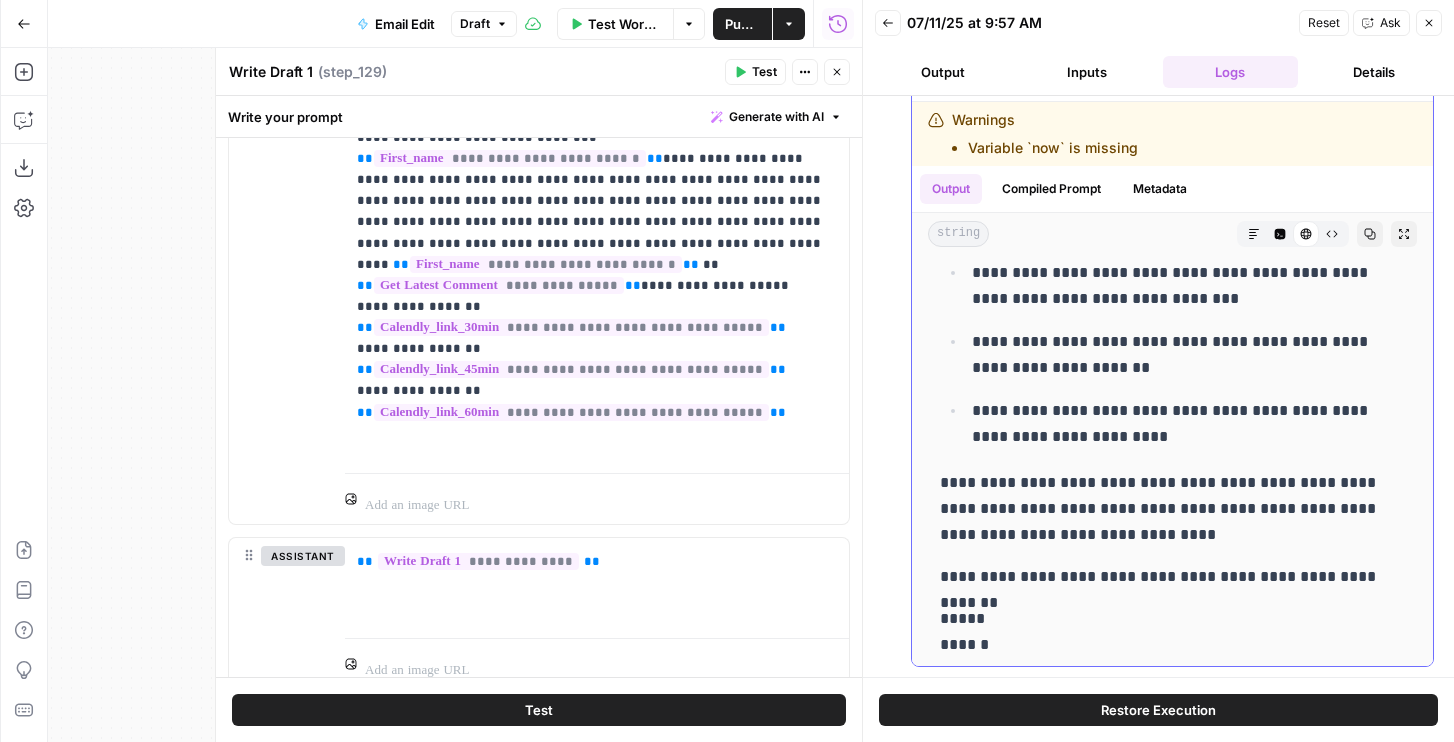 click 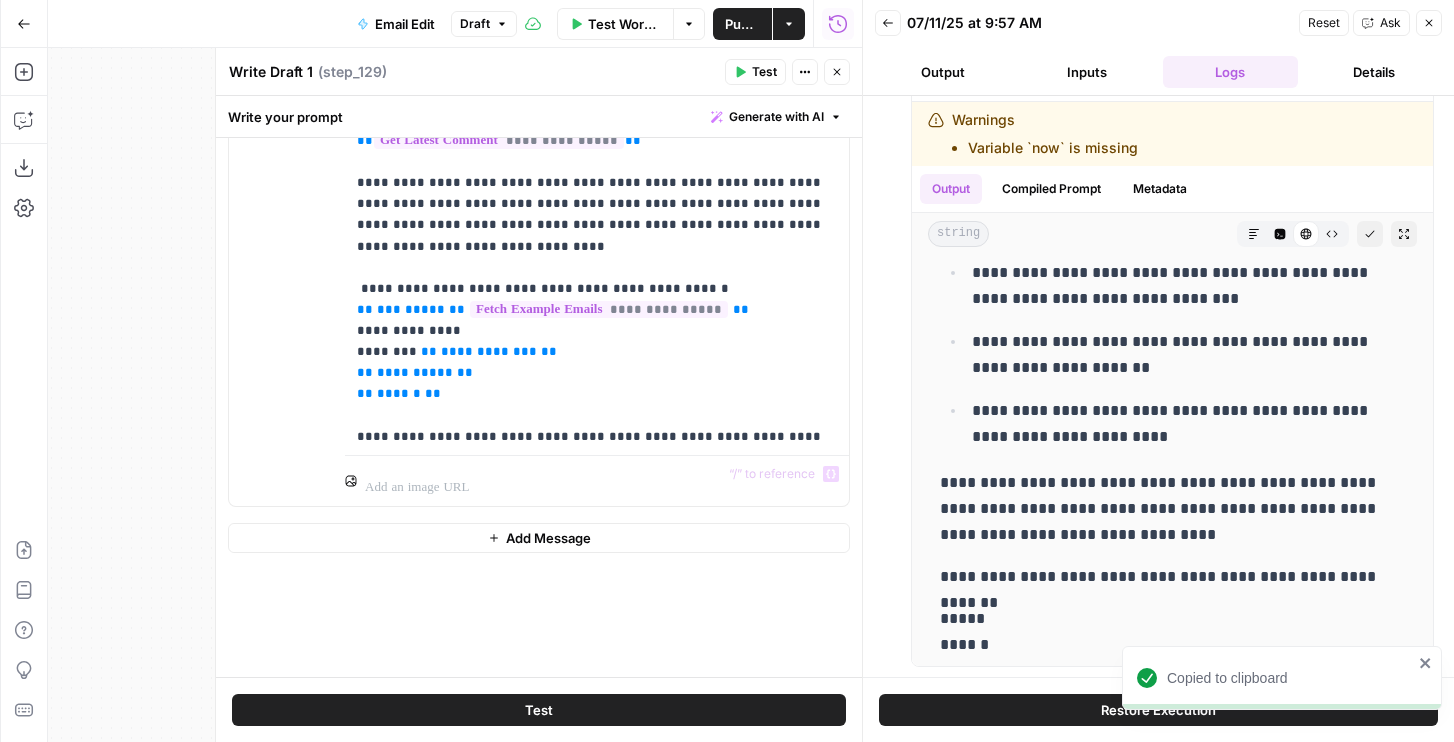 scroll, scrollTop: 1679, scrollLeft: 0, axis: vertical 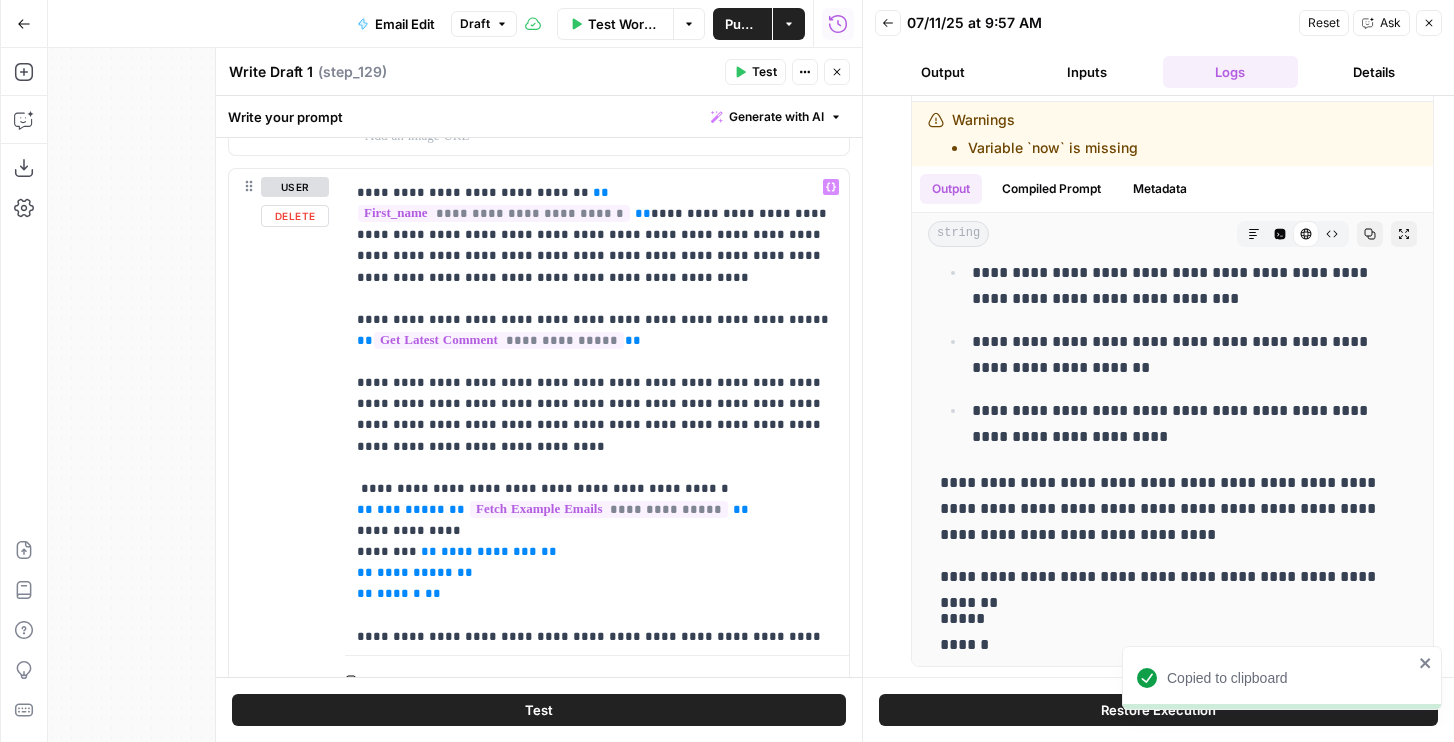 click at bounding box center [597, 676] 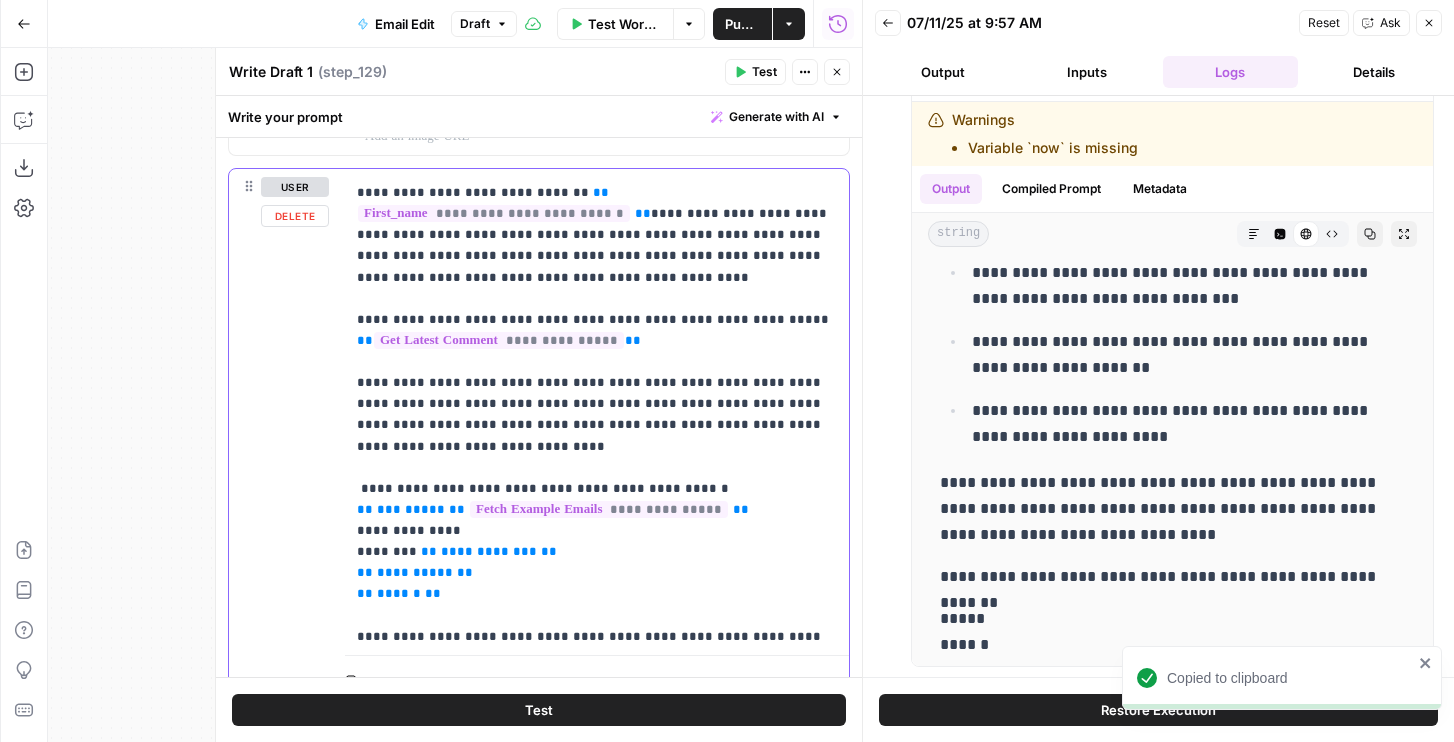 click on "**********" at bounding box center [597, 414] 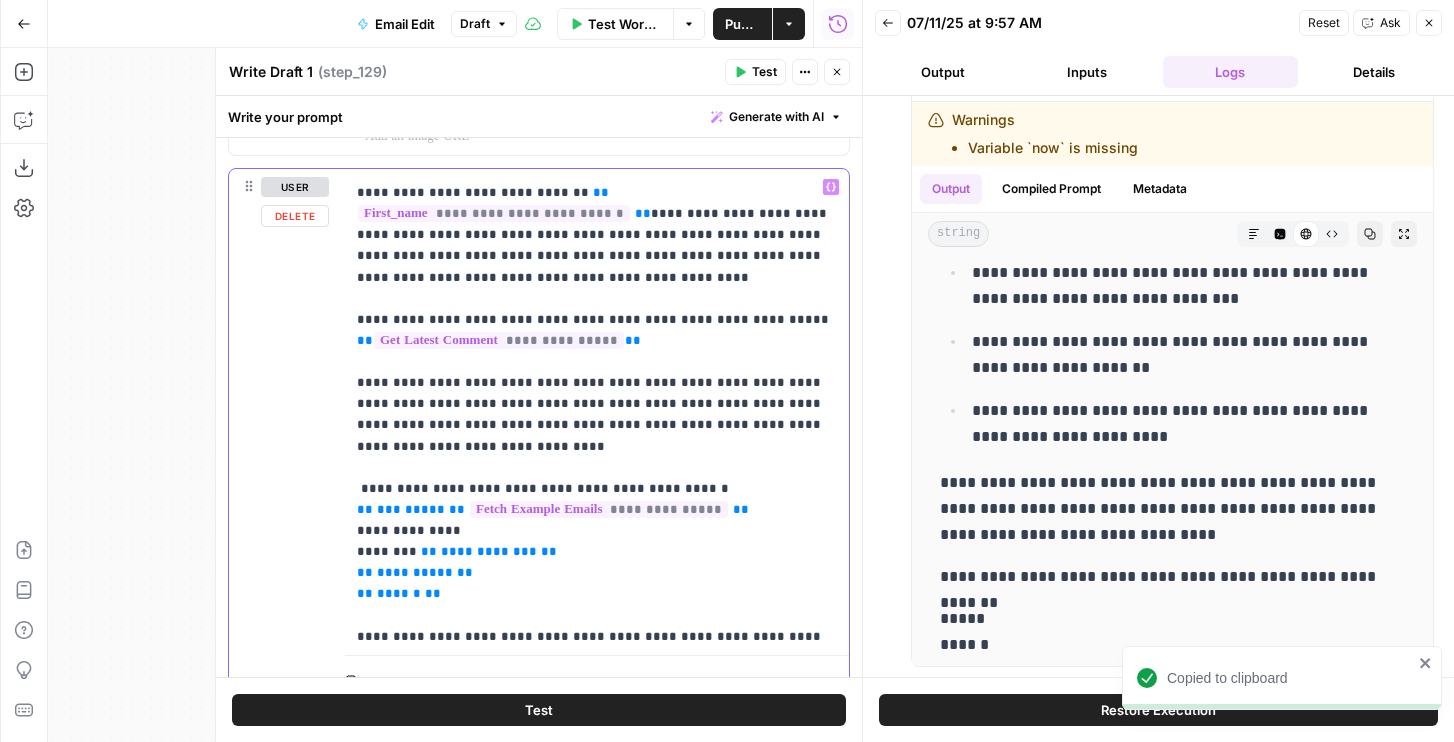 type 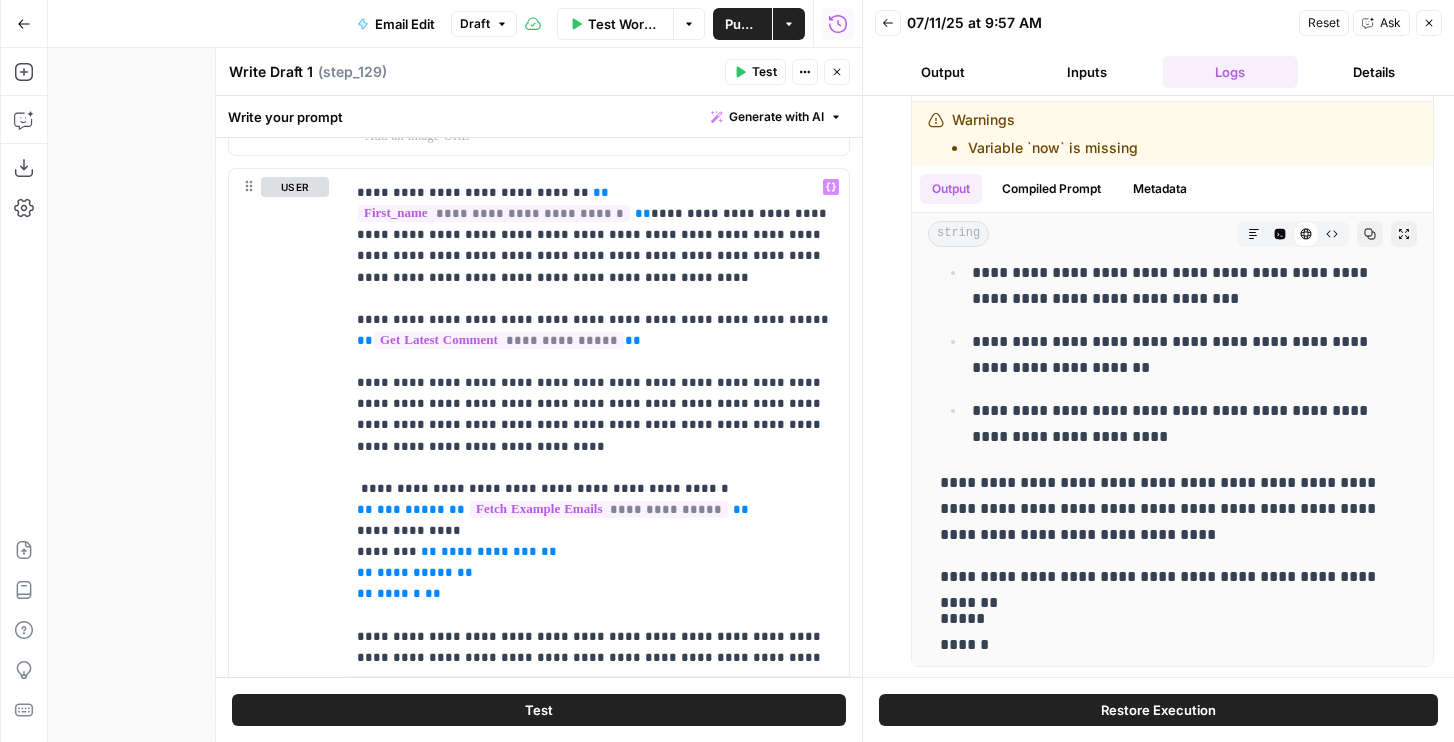 click on "Test" at bounding box center [539, 710] 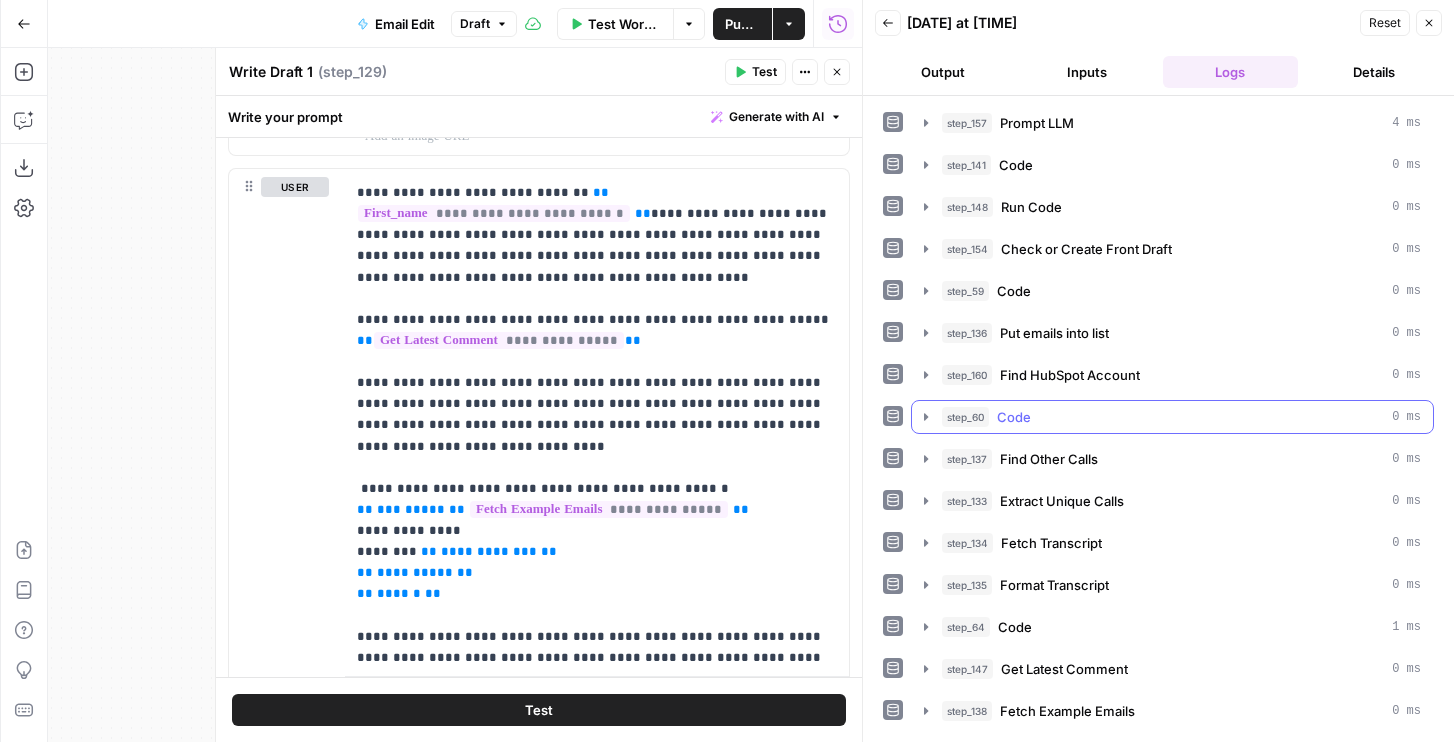 scroll, scrollTop: 687, scrollLeft: 0, axis: vertical 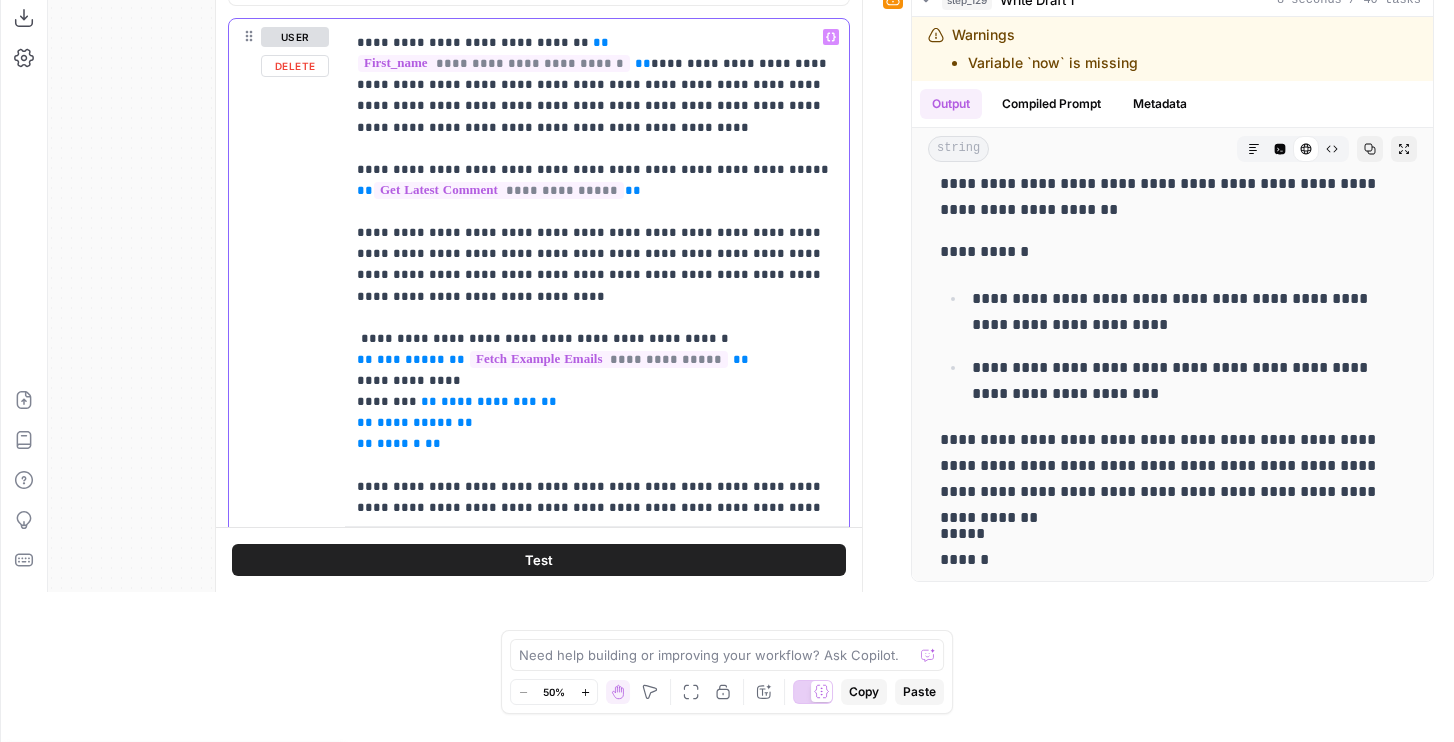 click on "**********" at bounding box center (597, 275) 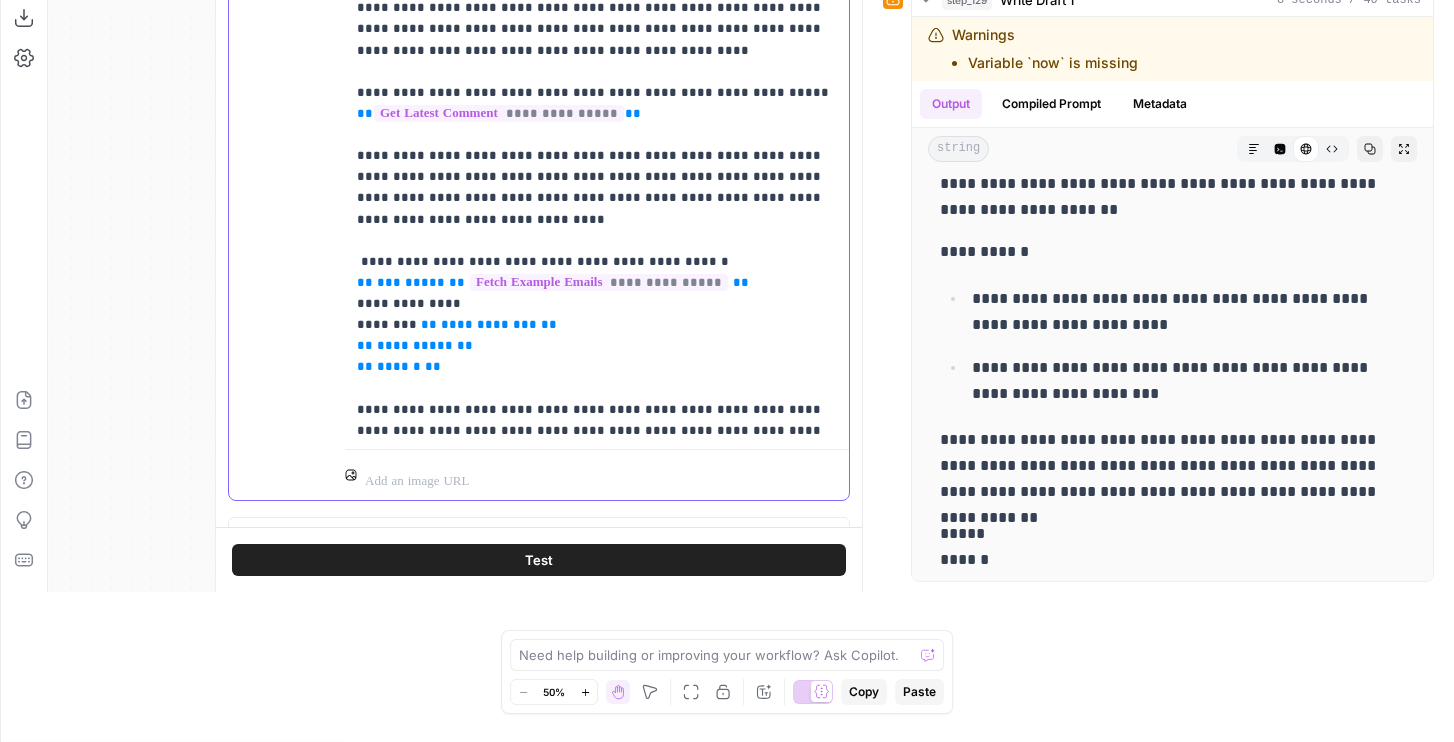drag, startPoint x: 417, startPoint y: 486, endPoint x: 631, endPoint y: 530, distance: 218.47655 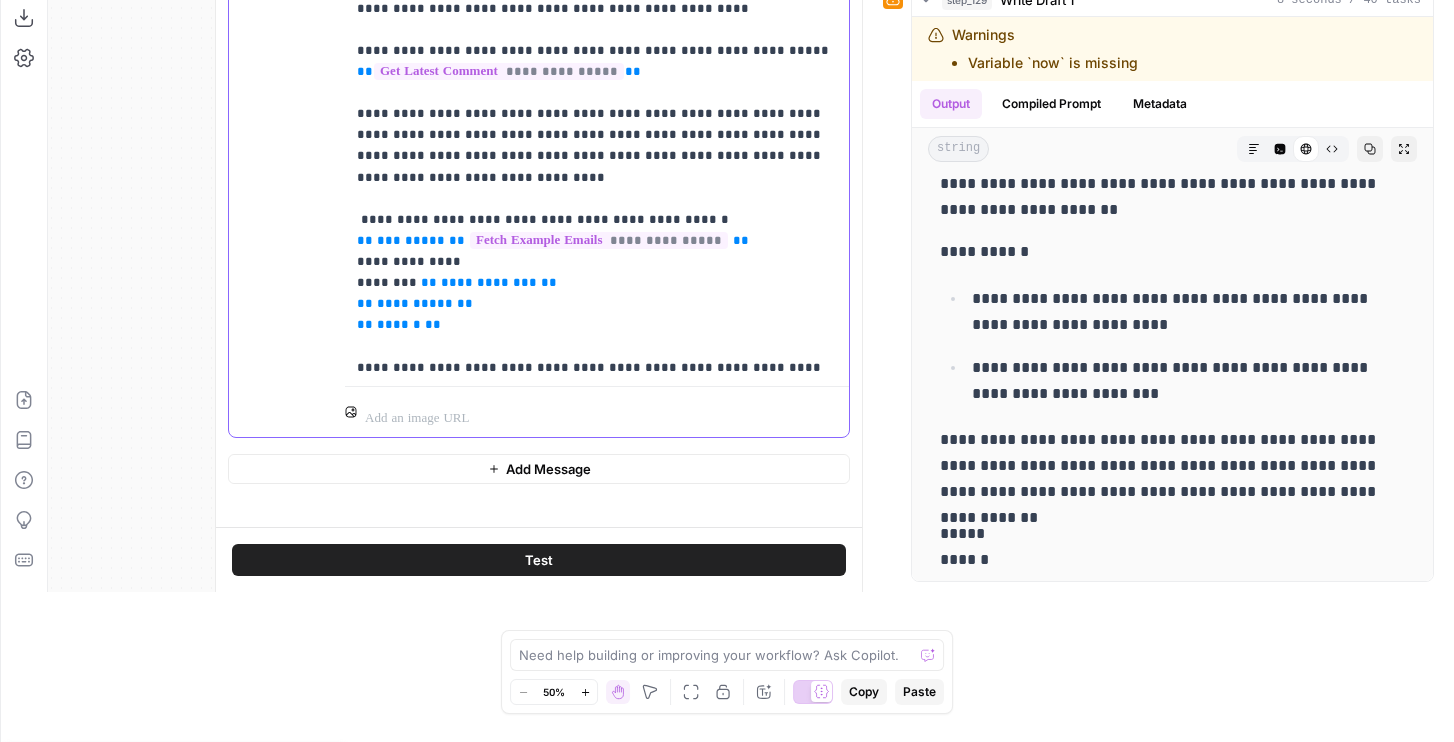 scroll, scrollTop: 0, scrollLeft: 0, axis: both 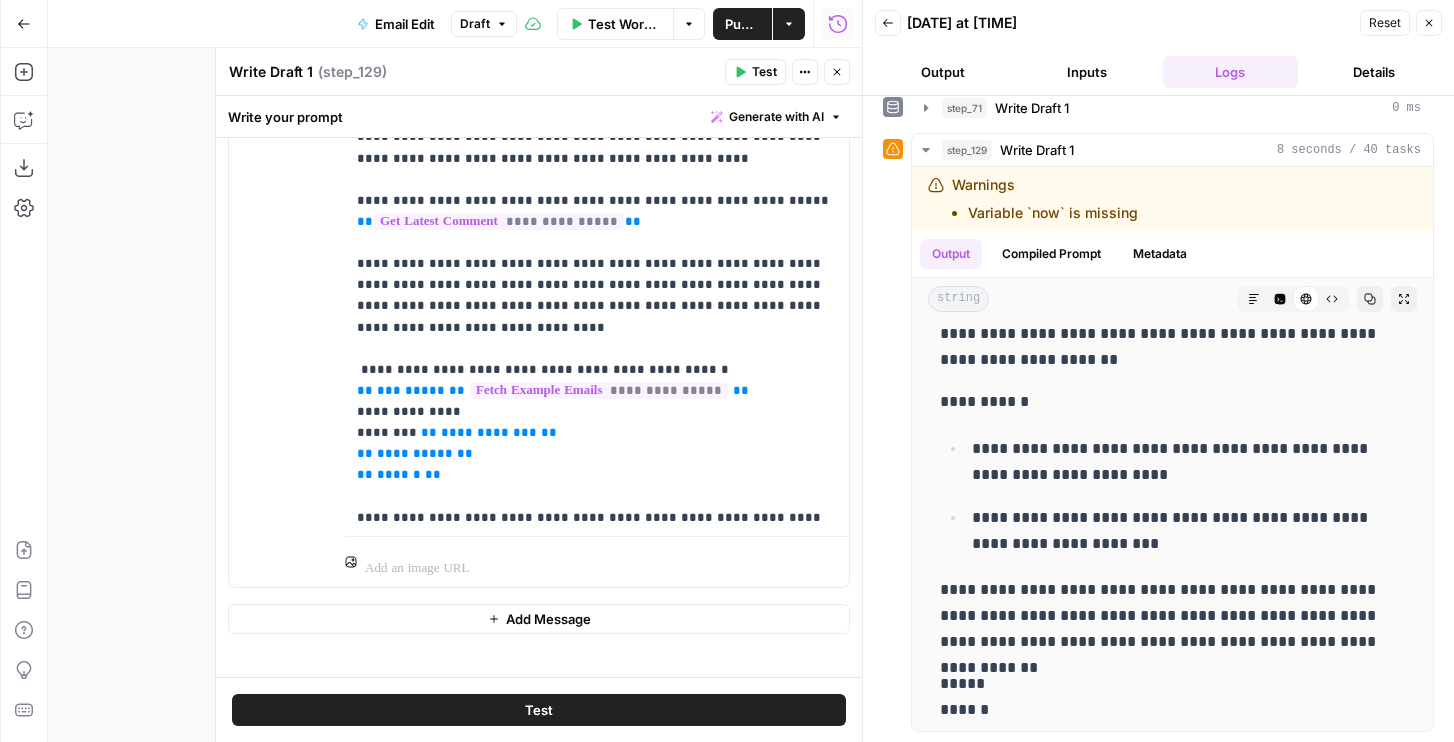 click 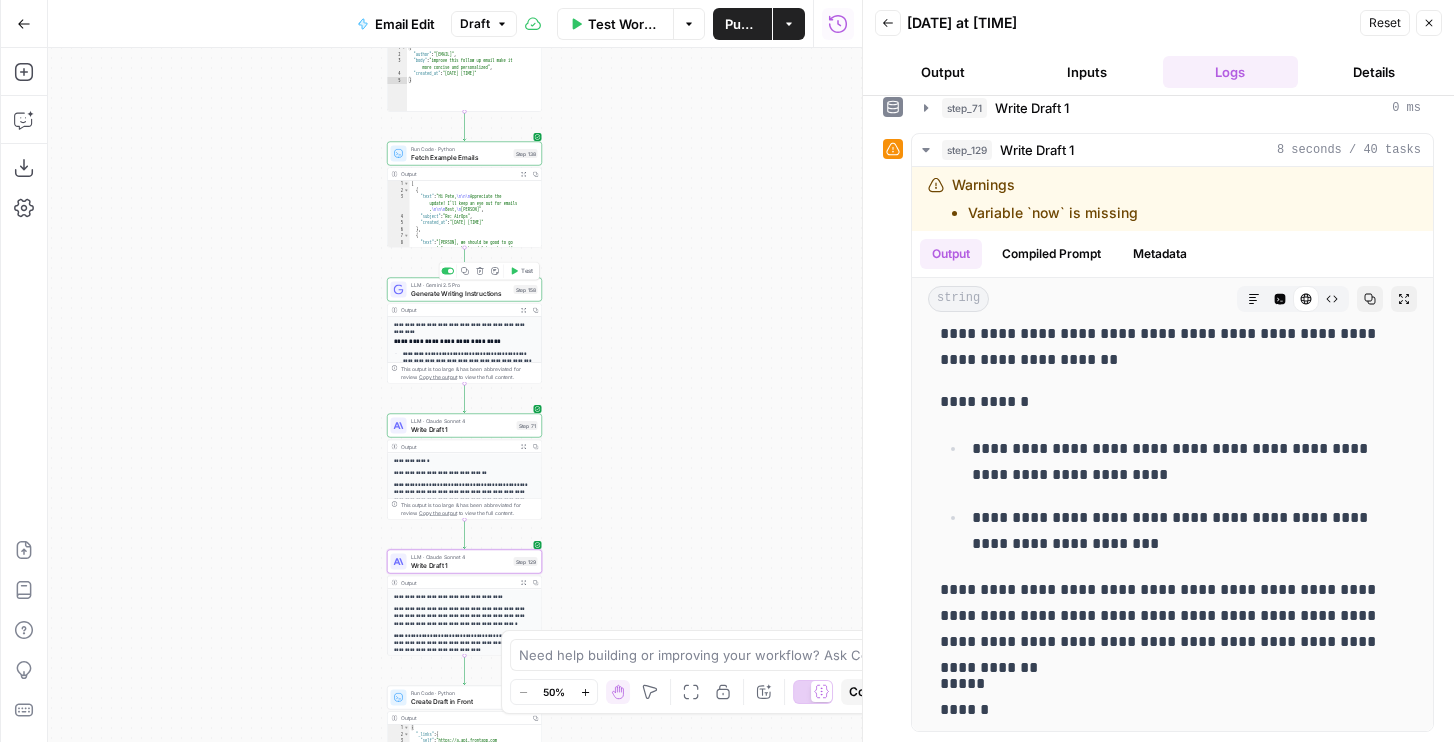 click on "Generate Writing Instructions" at bounding box center (460, 293) 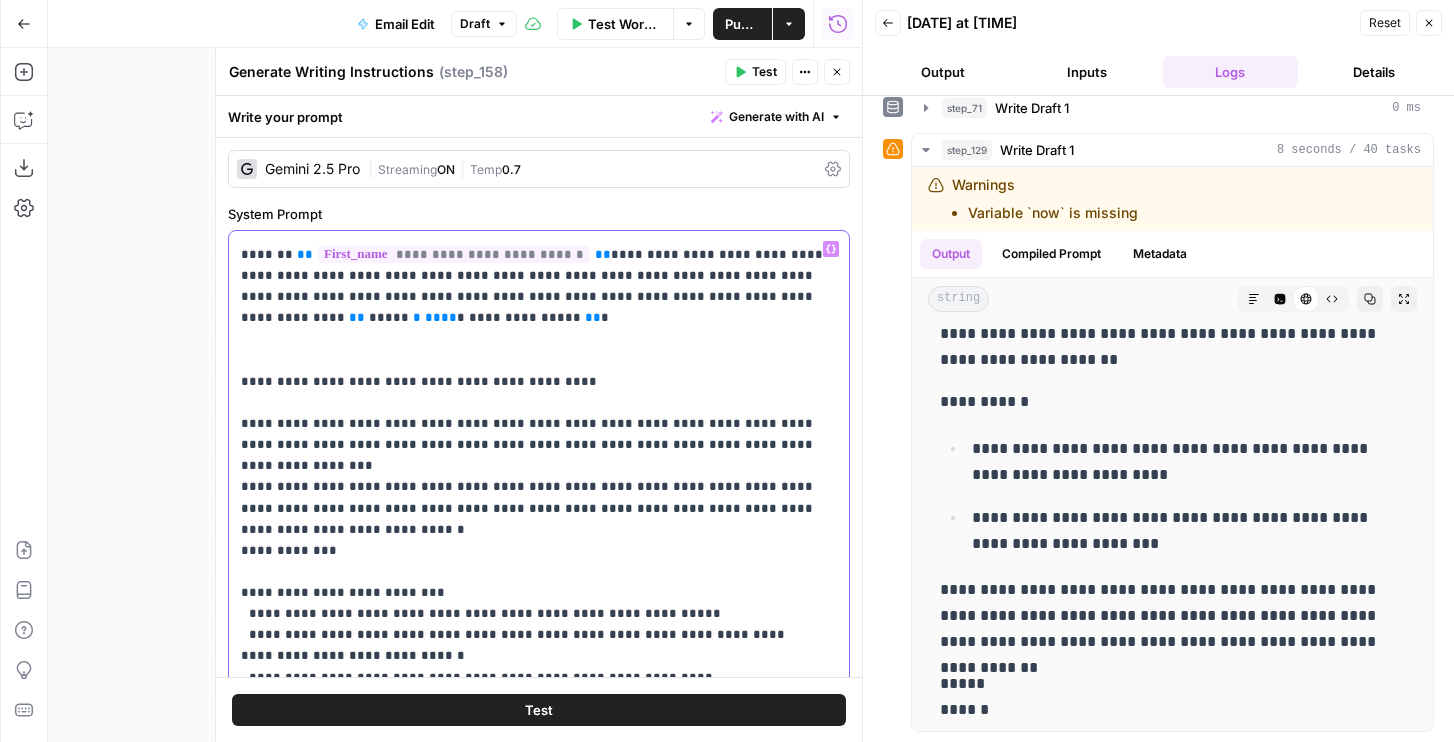 click on "**********" at bounding box center (539, 888) 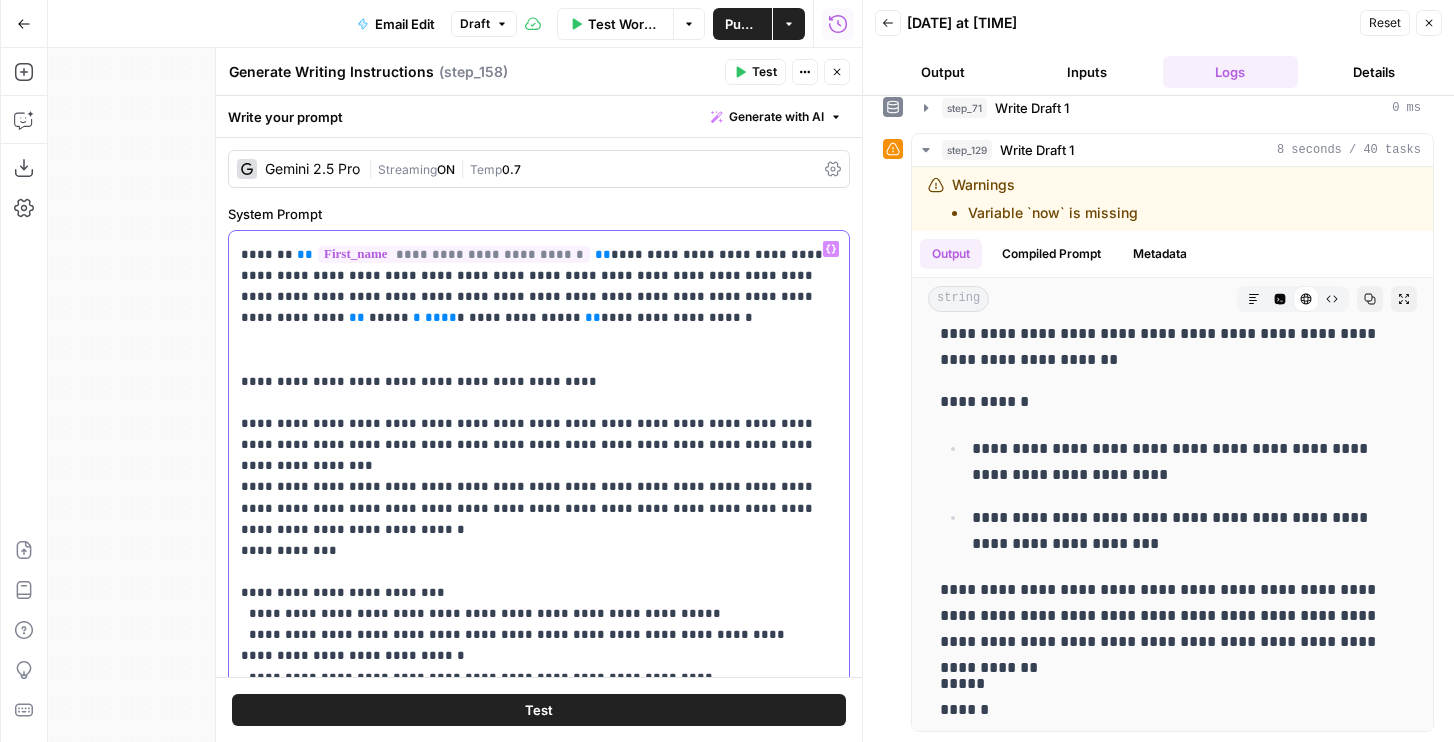 drag, startPoint x: 289, startPoint y: 318, endPoint x: 425, endPoint y: 316, distance: 136.01471 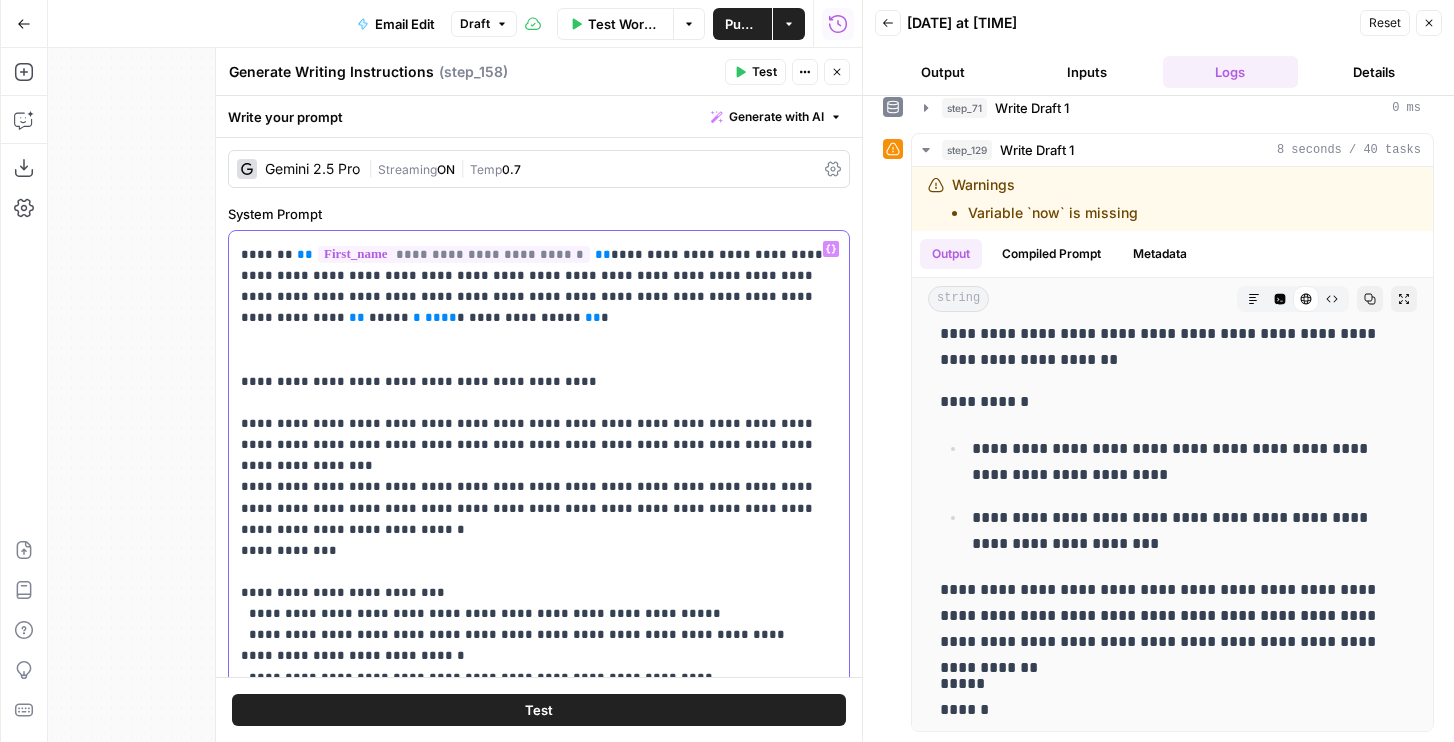 scroll, scrollTop: 150, scrollLeft: 0, axis: vertical 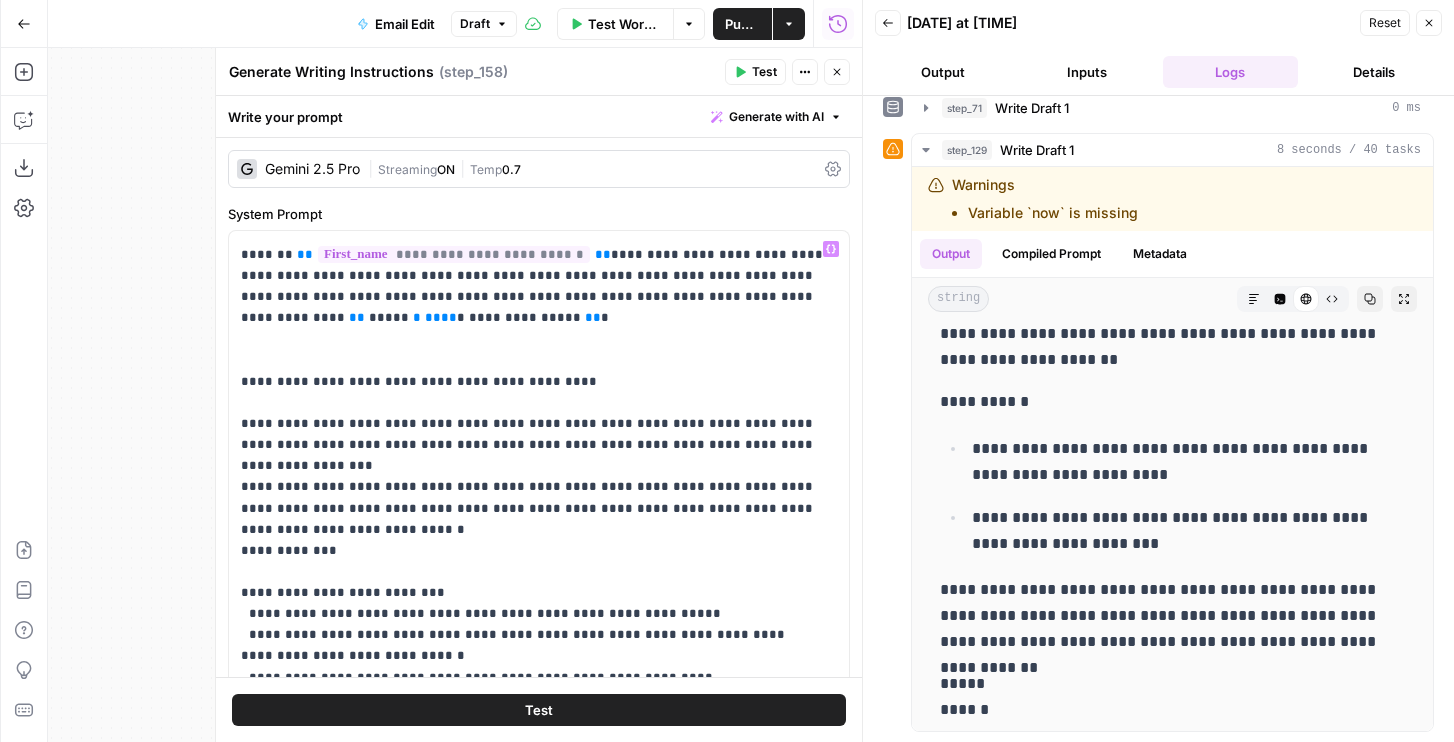 click 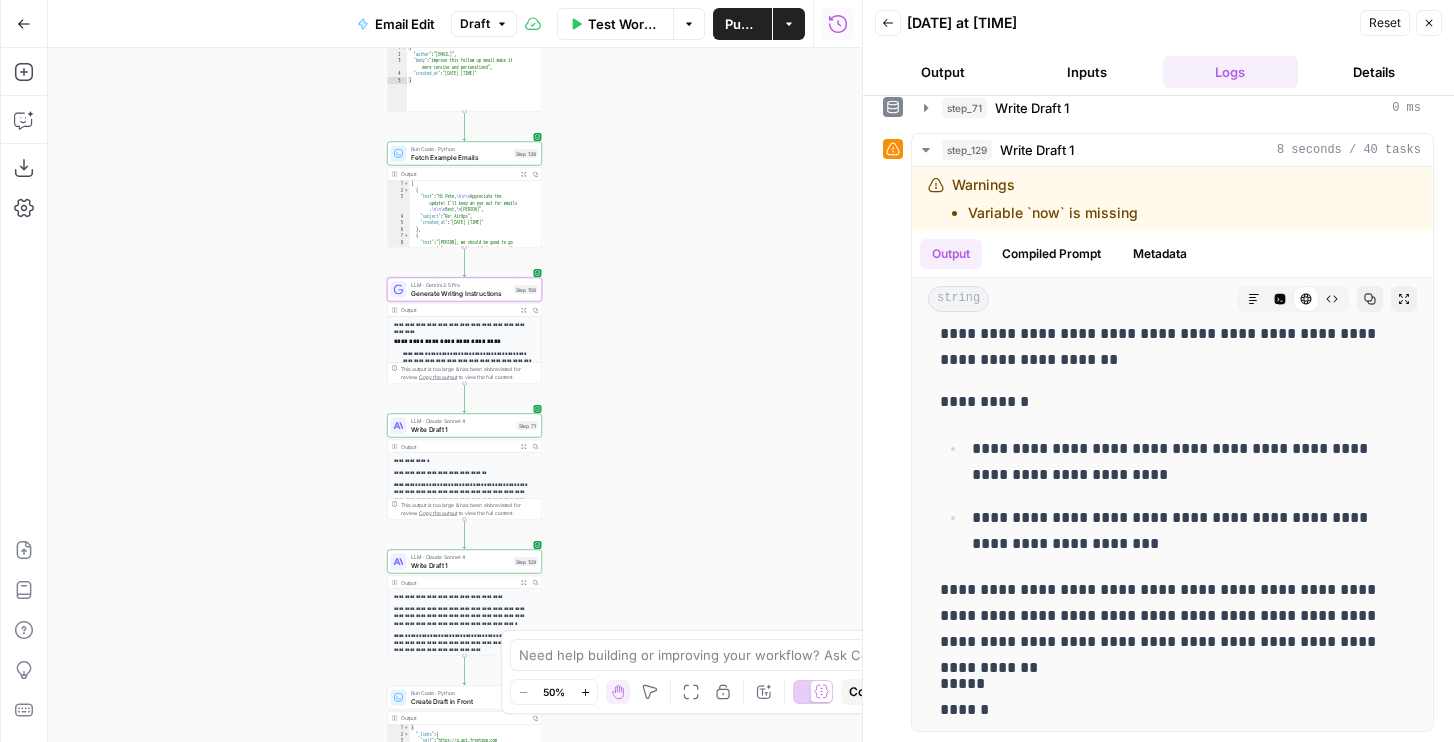 click on "Write Draft 1" at bounding box center (462, 429) 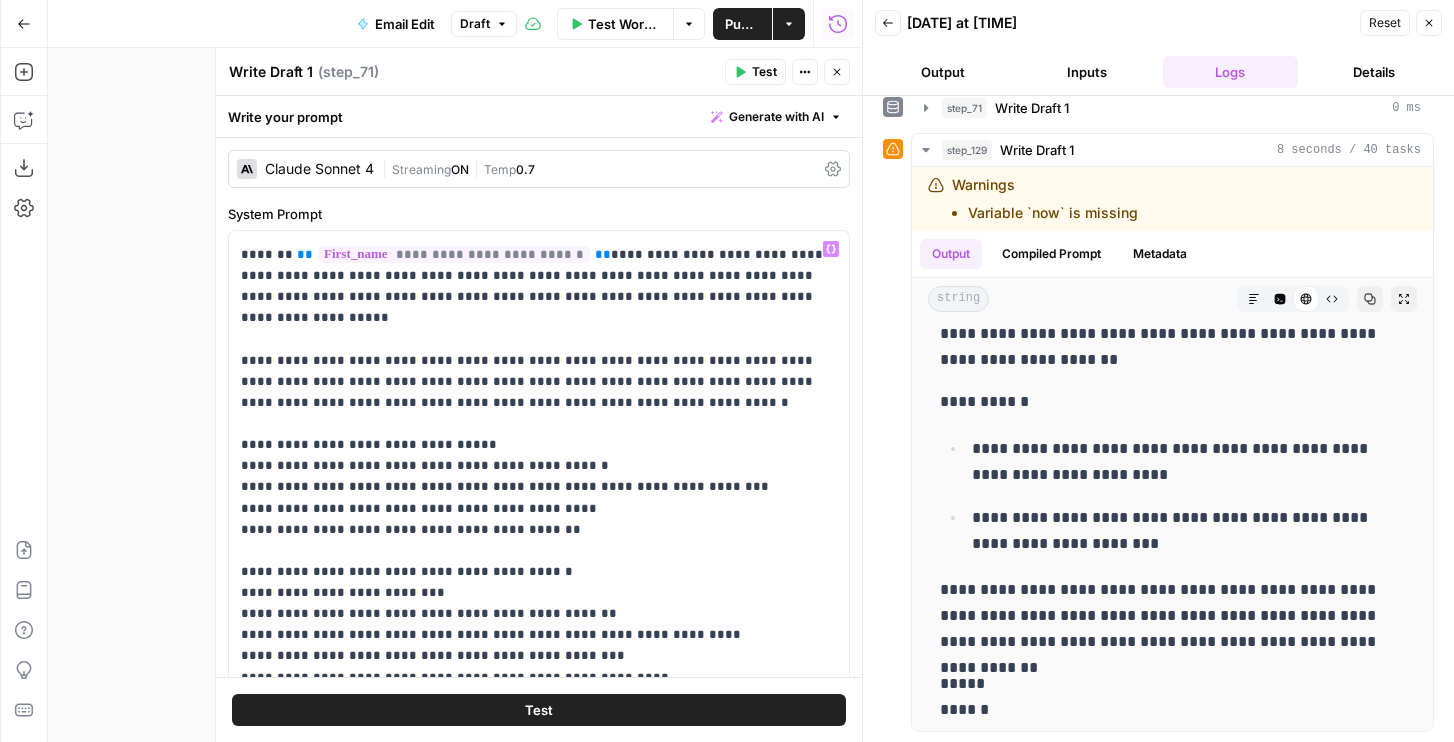 scroll, scrollTop: 233, scrollLeft: 0, axis: vertical 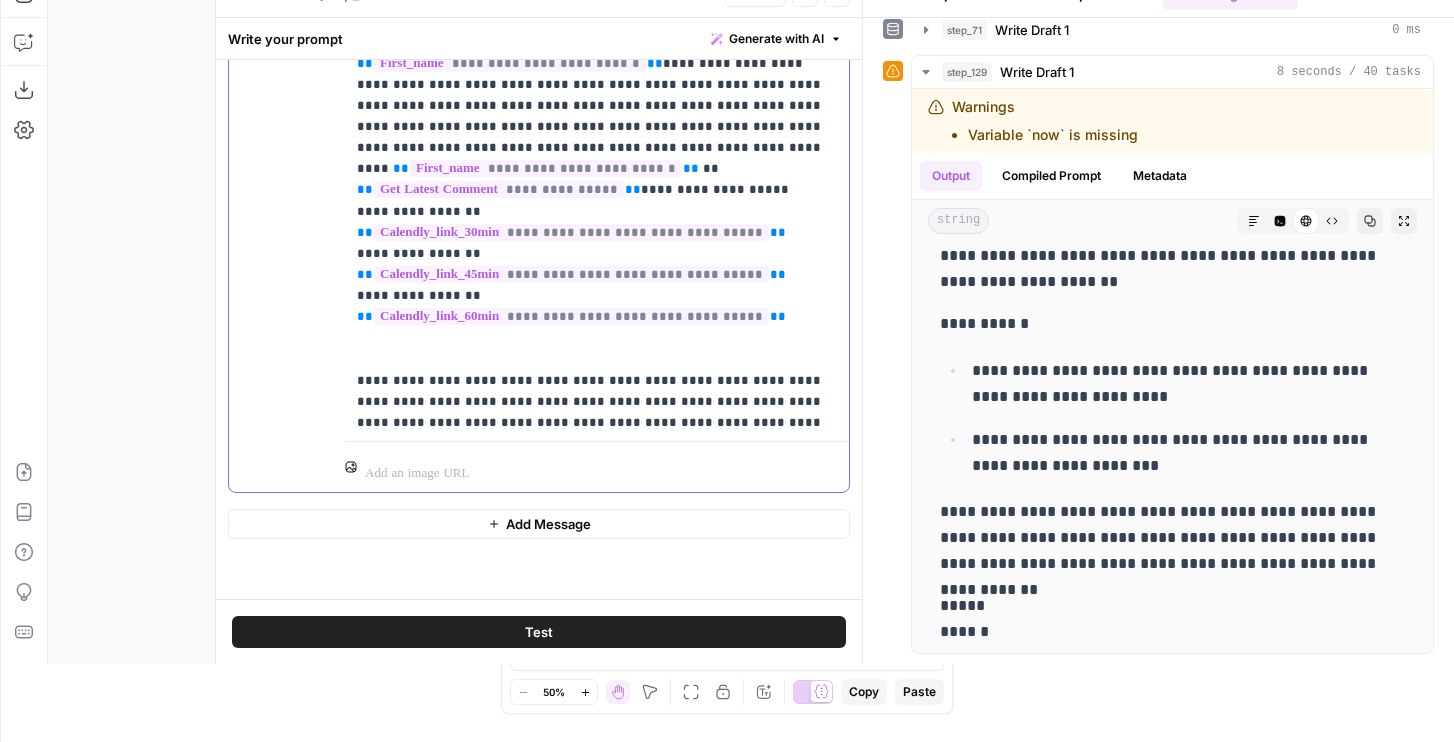 click on "**********" at bounding box center (597, -444) 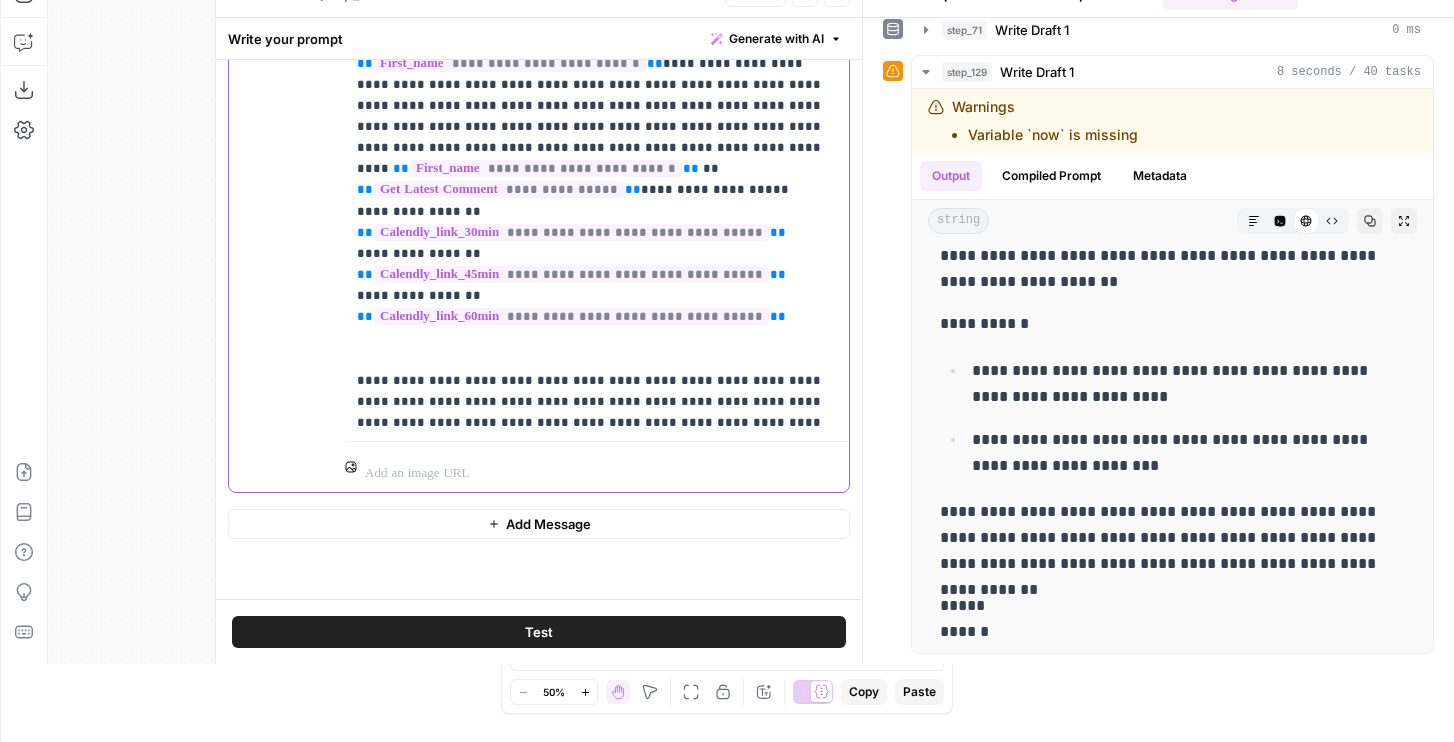 paste 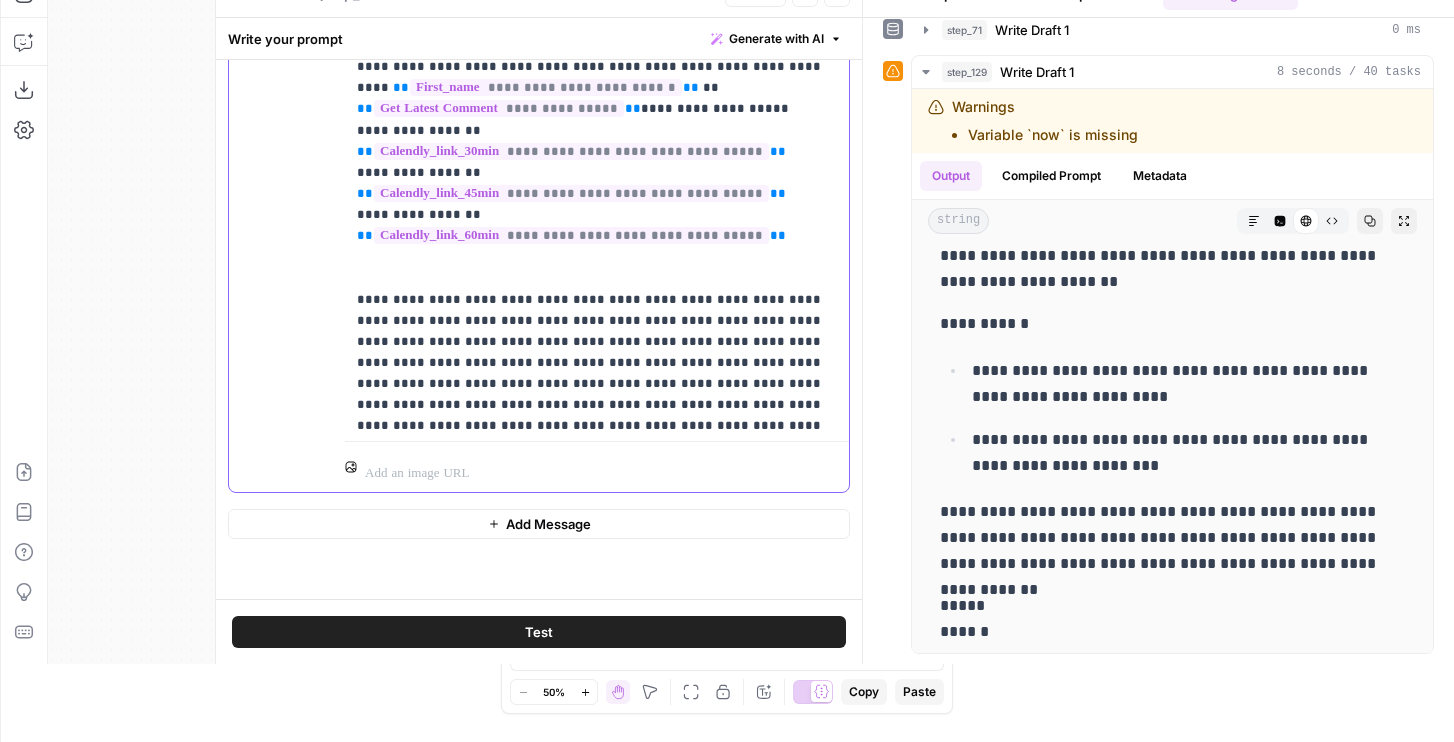 scroll, scrollTop: 1037, scrollLeft: 0, axis: vertical 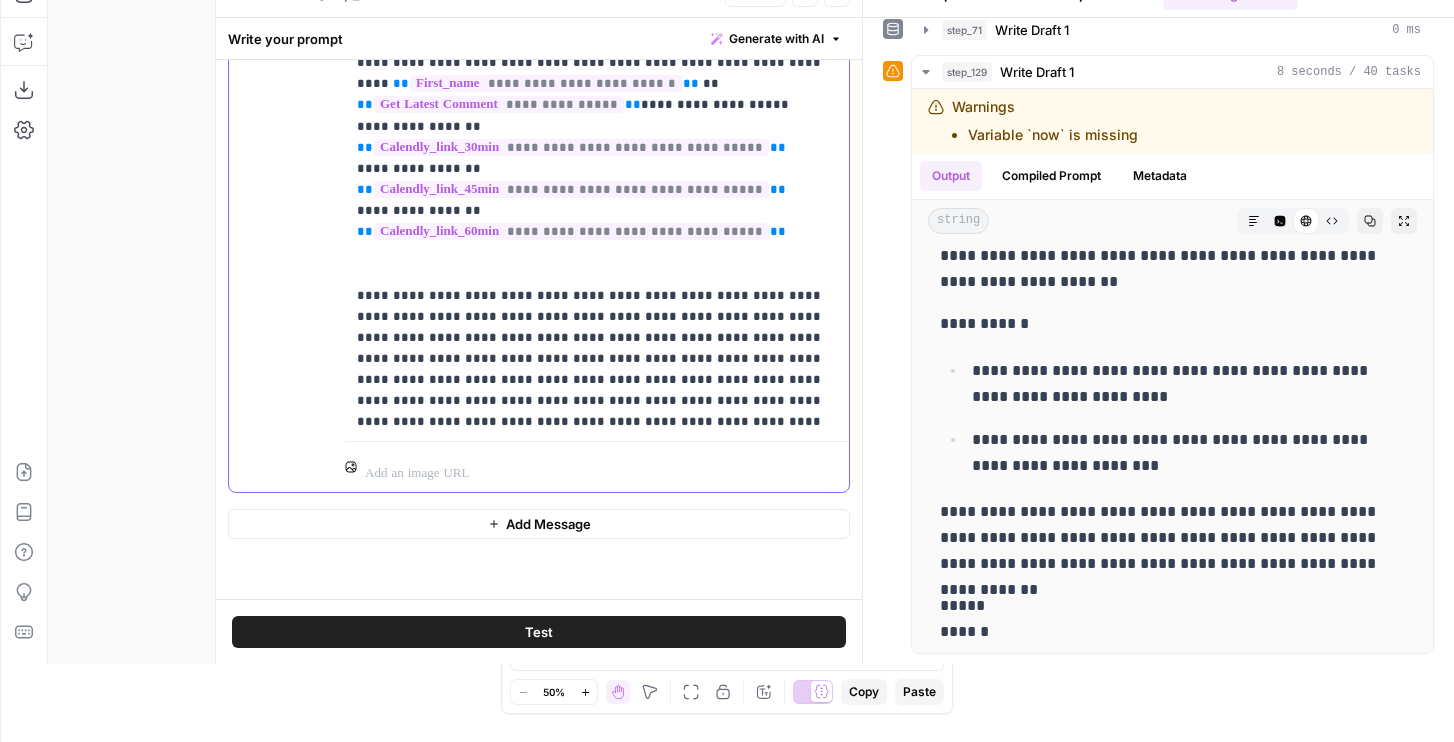 click on "**********" at bounding box center [597, -127] 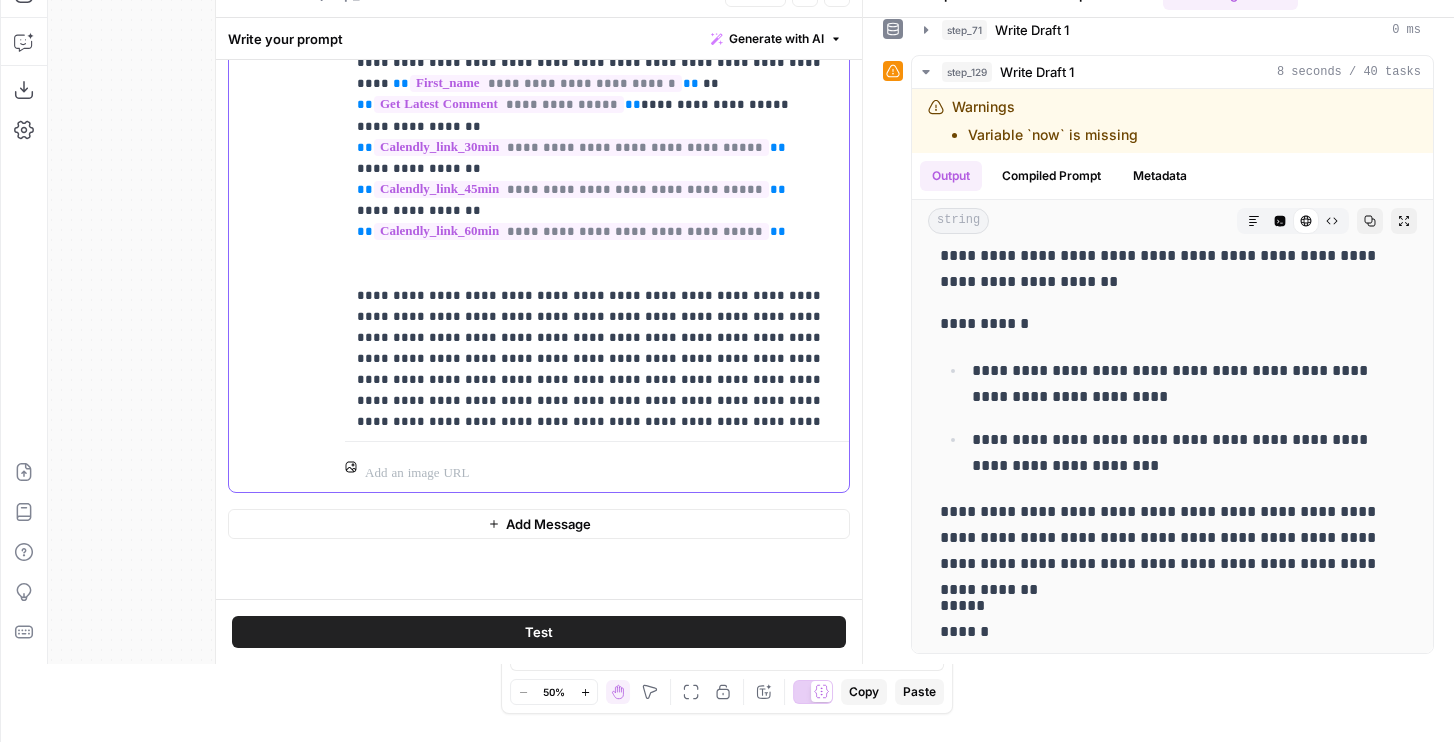 click on "**********" at bounding box center (597, -106) 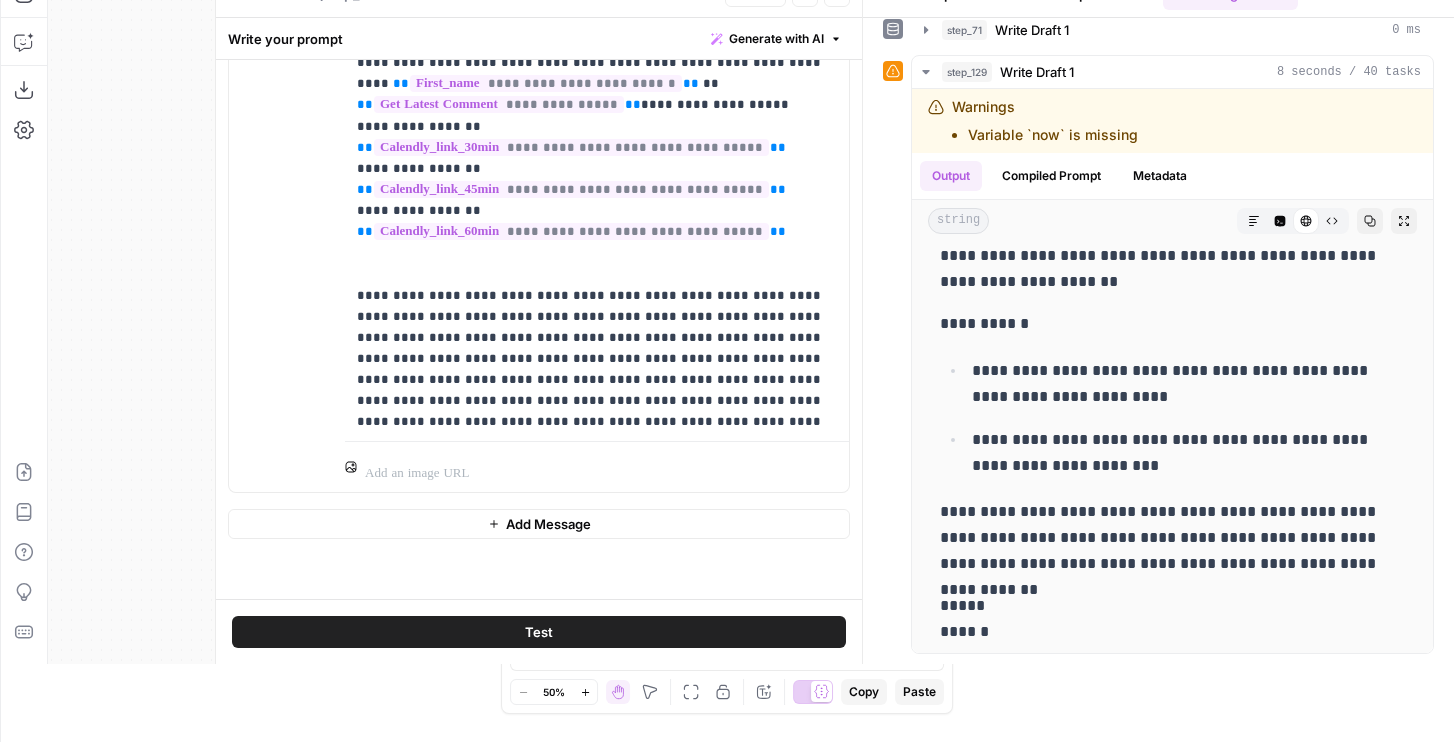 click on "Test" at bounding box center [539, 631] 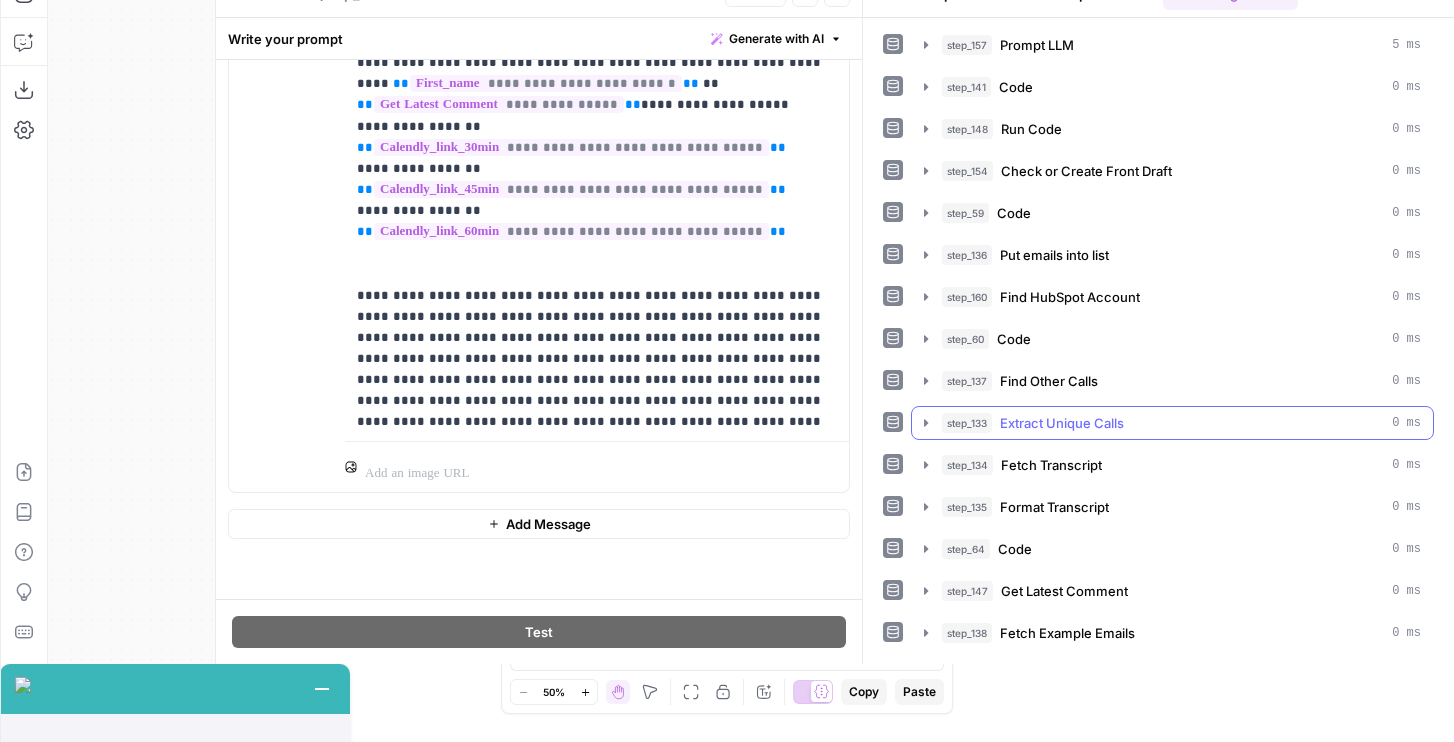 scroll, scrollTop: 150, scrollLeft: 0, axis: vertical 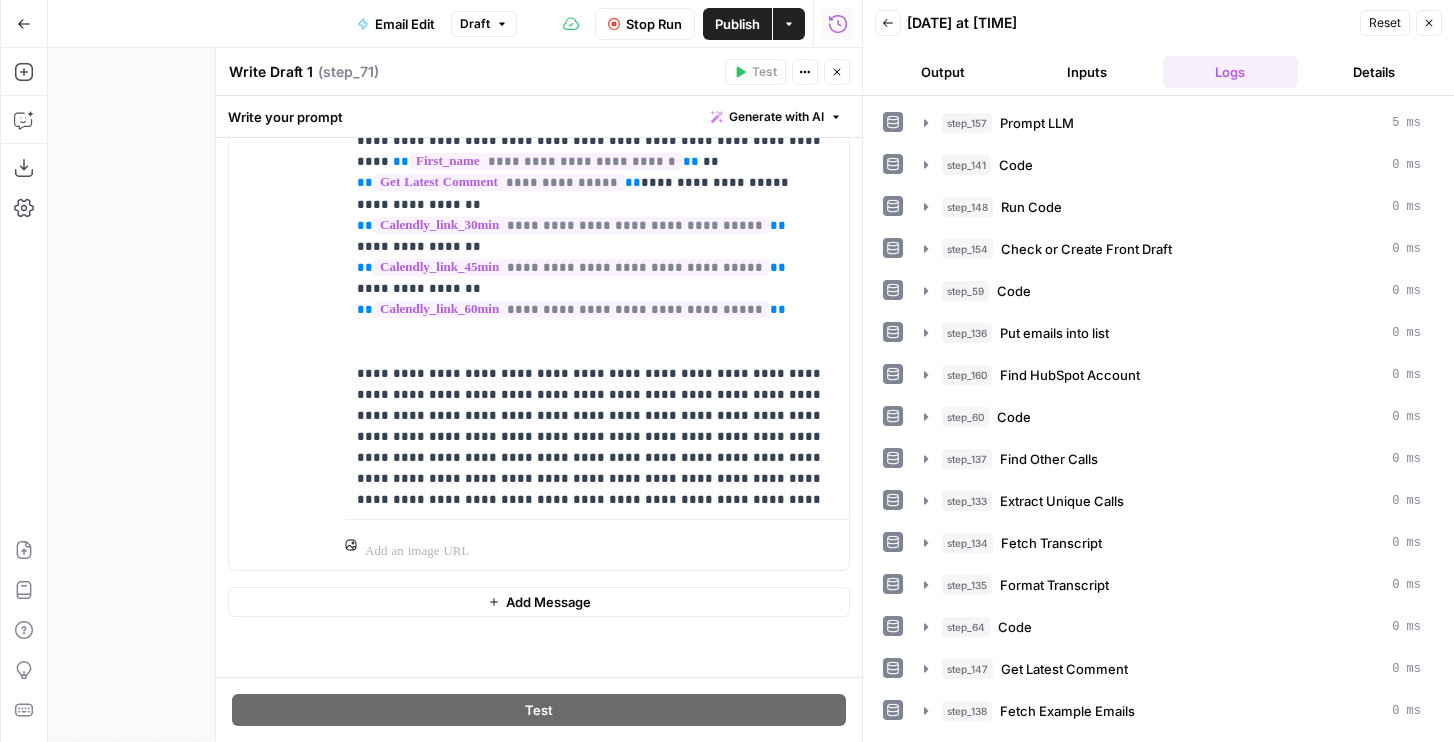 click on "Output" at bounding box center [943, 72] 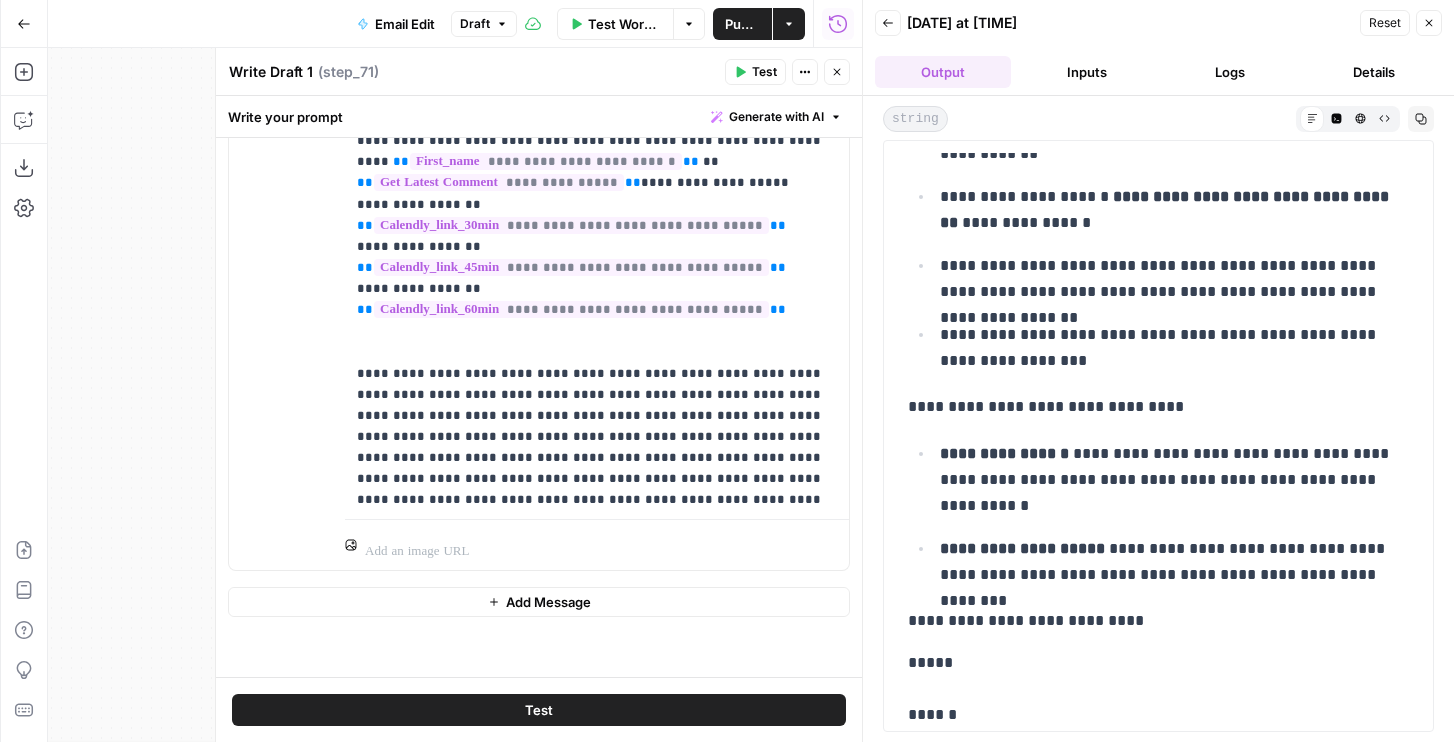 scroll, scrollTop: 350, scrollLeft: 0, axis: vertical 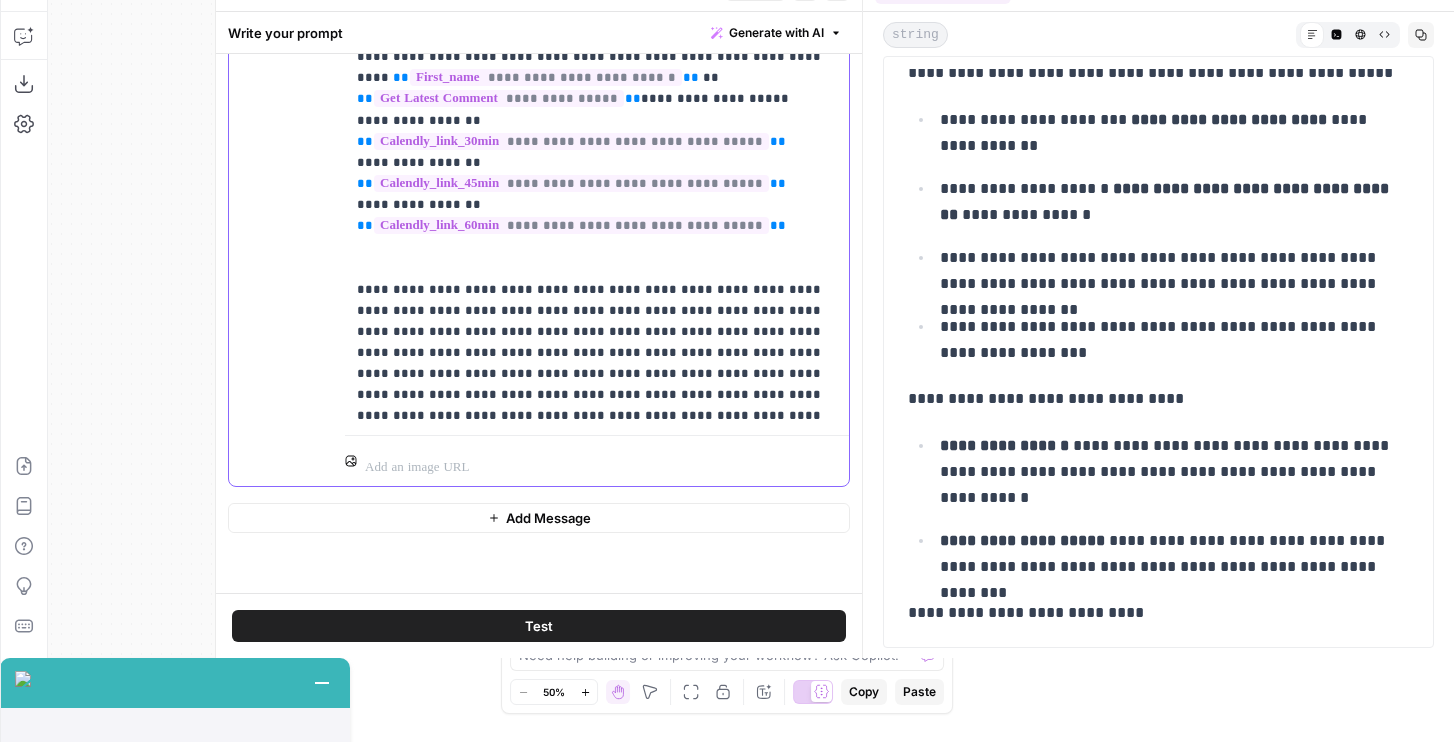 click on "**********" at bounding box center (597, -112) 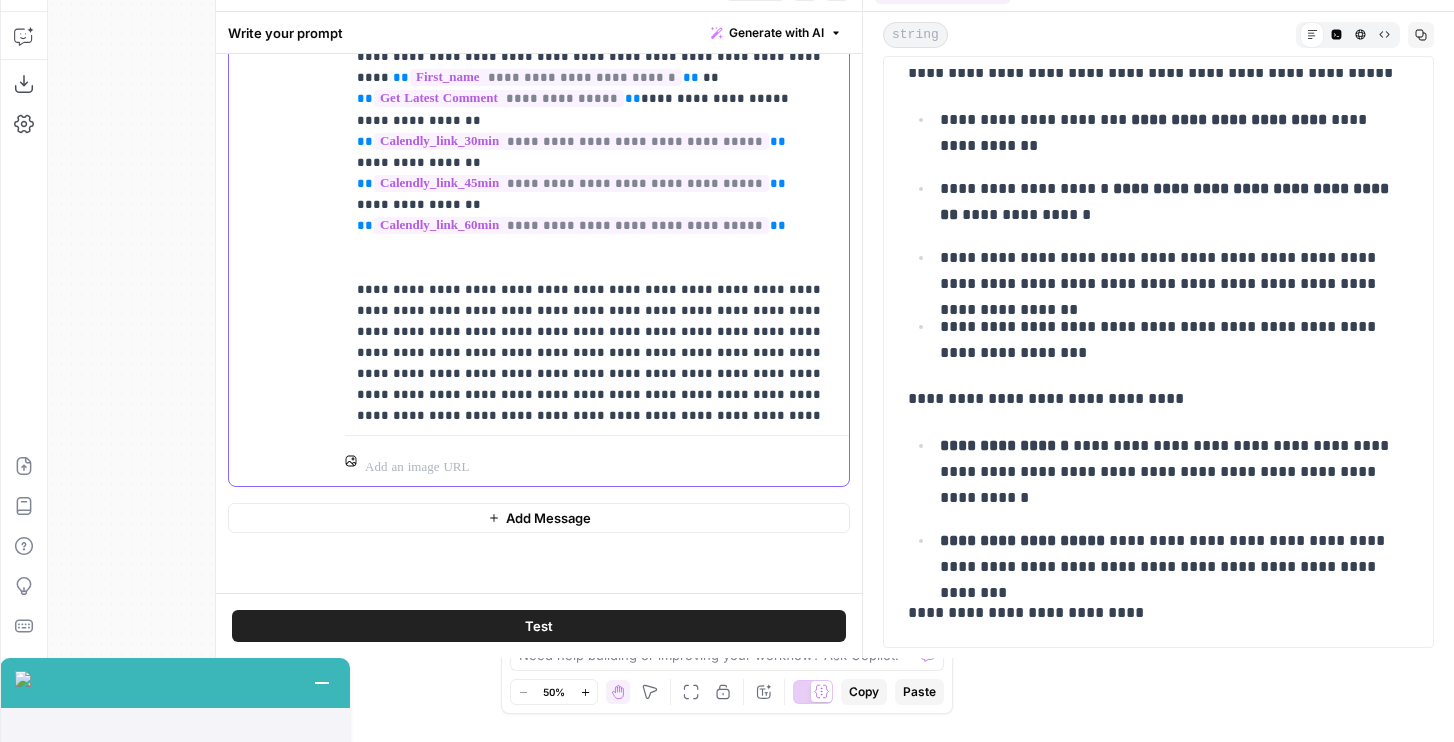 scroll, scrollTop: 952, scrollLeft: 0, axis: vertical 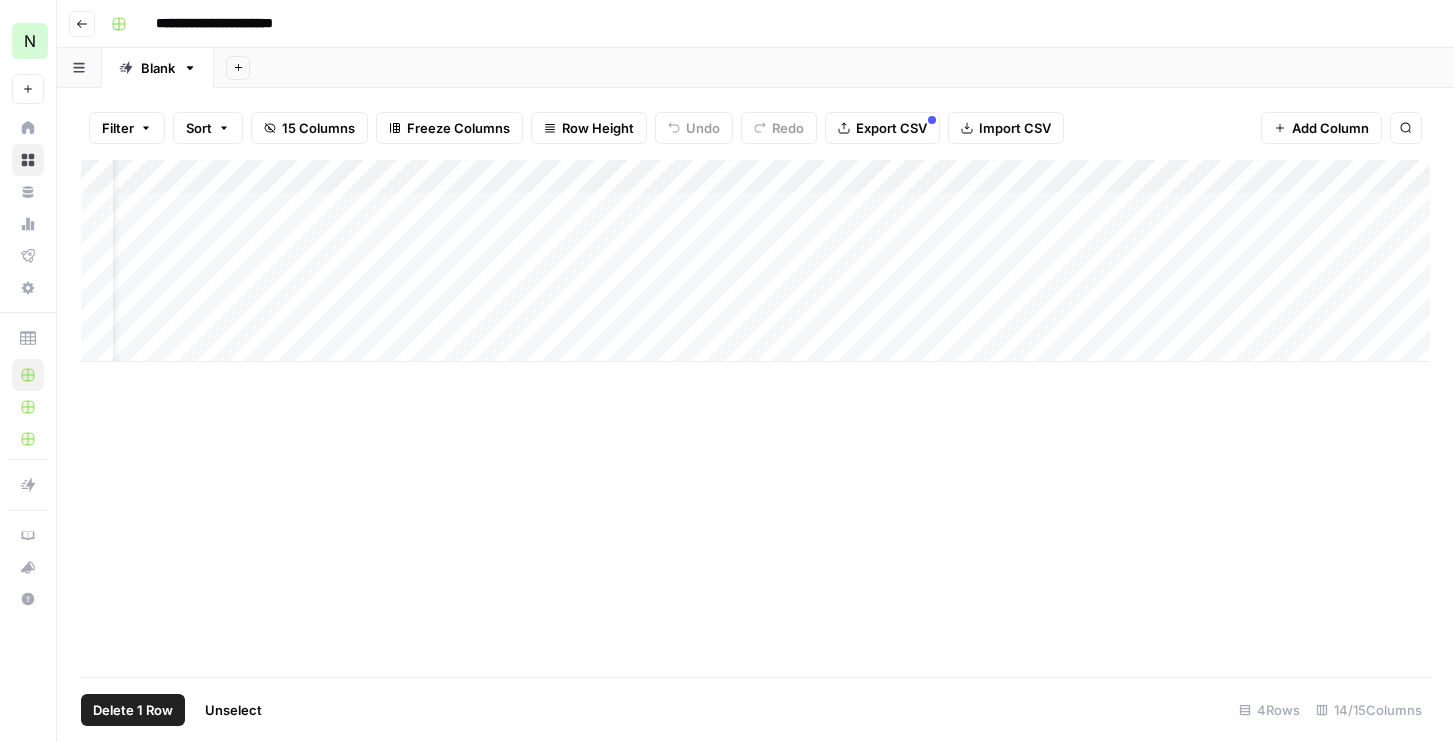 click on "N [NAME] [LAST]" at bounding box center [28, 41] 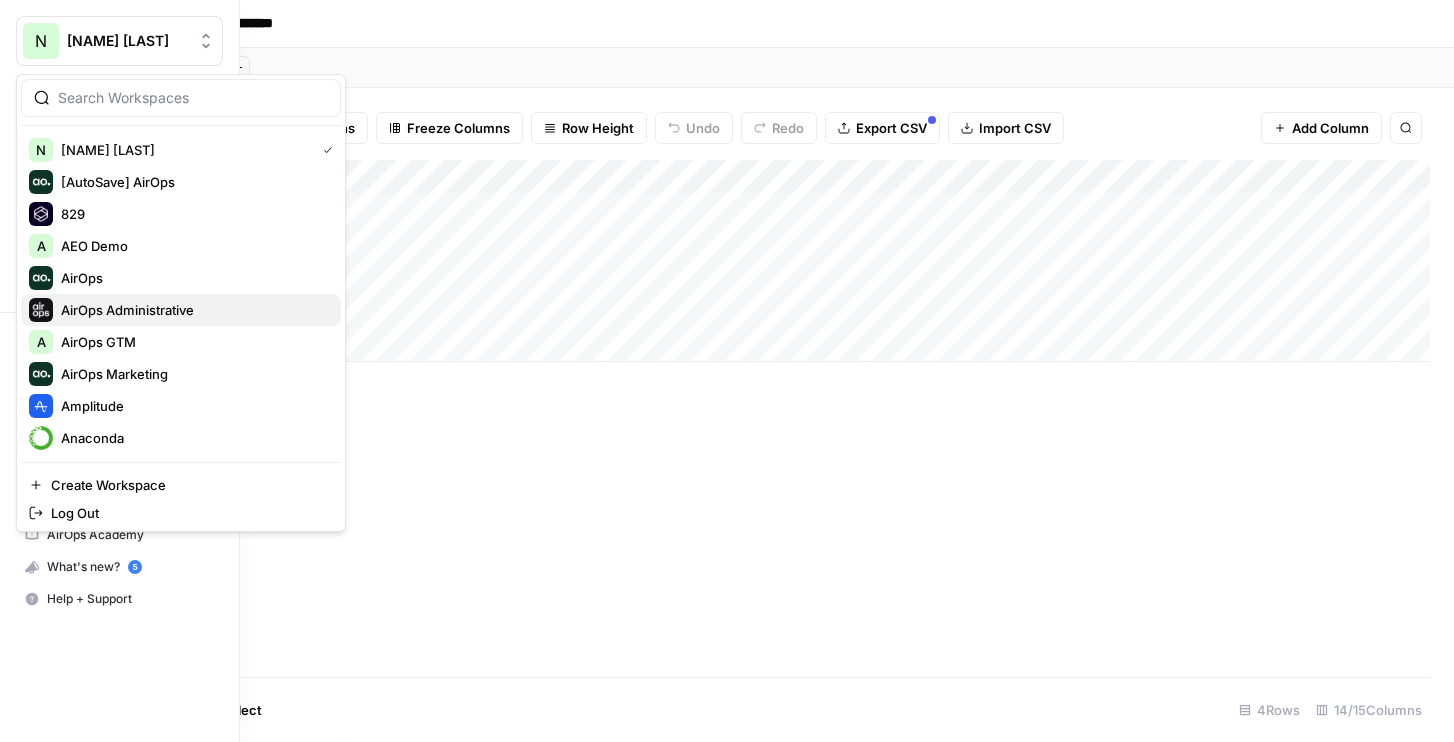 scroll, scrollTop: 370, scrollLeft: 0, axis: vertical 